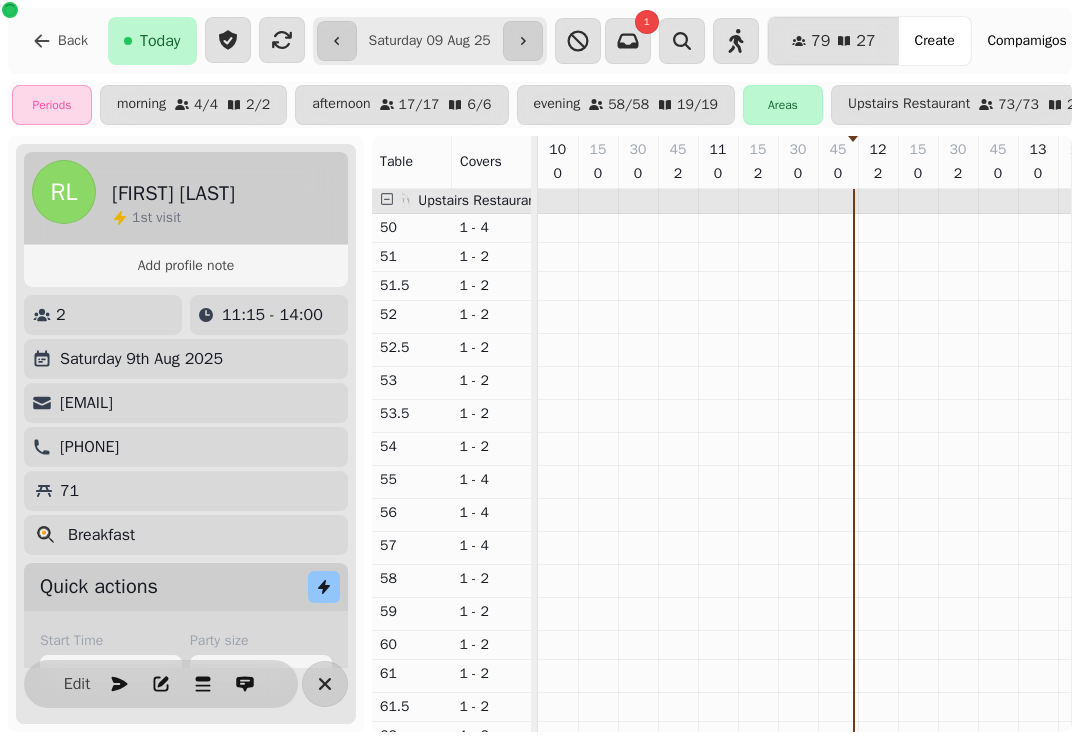 select on "**********" 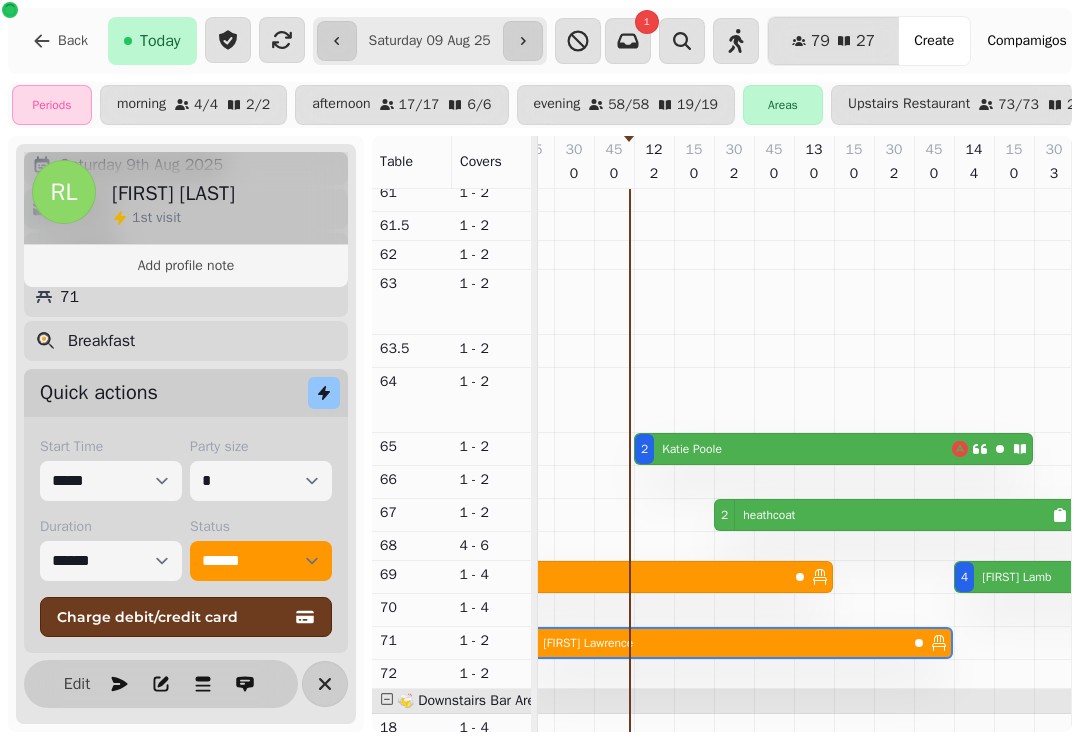 scroll, scrollTop: 481, scrollLeft: 225, axis: both 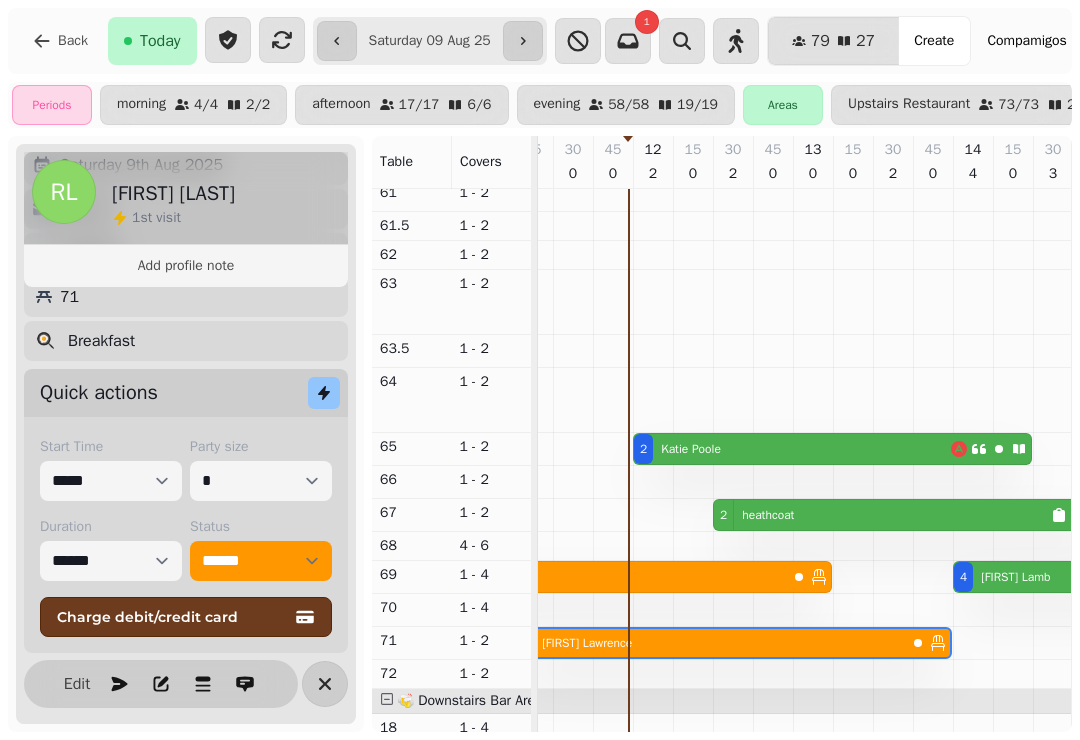 click on "[NUMBER] [FIRST] [LAST]" at bounding box center [792, 449] 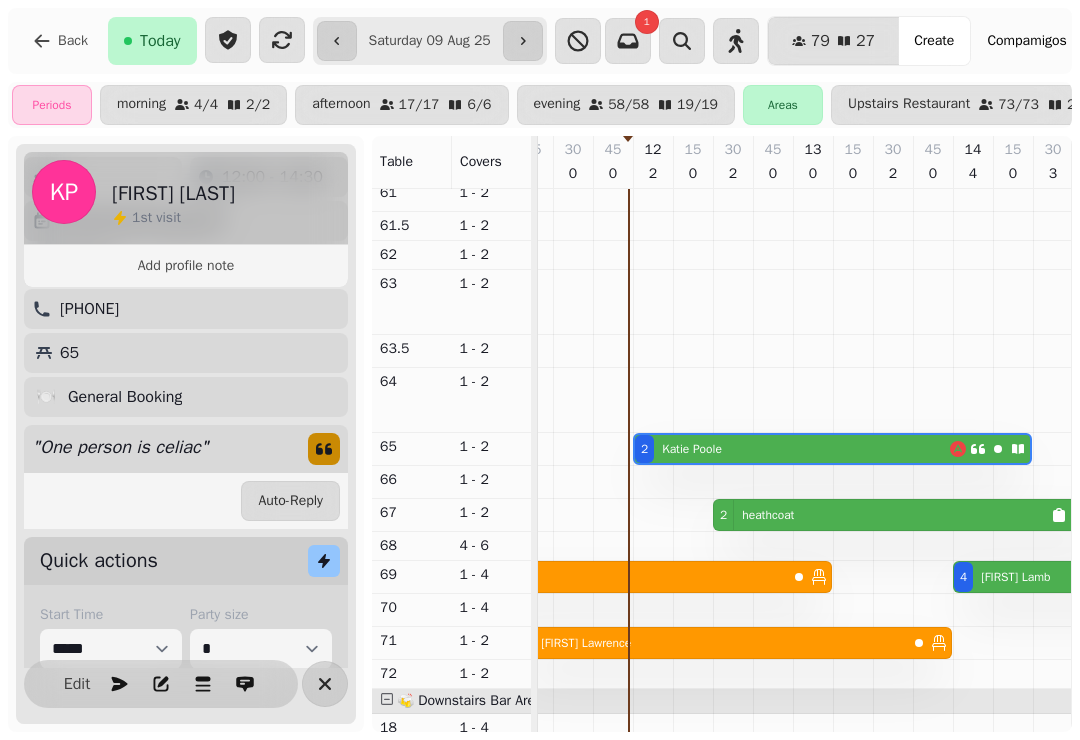 scroll, scrollTop: 0, scrollLeft: 307, axis: horizontal 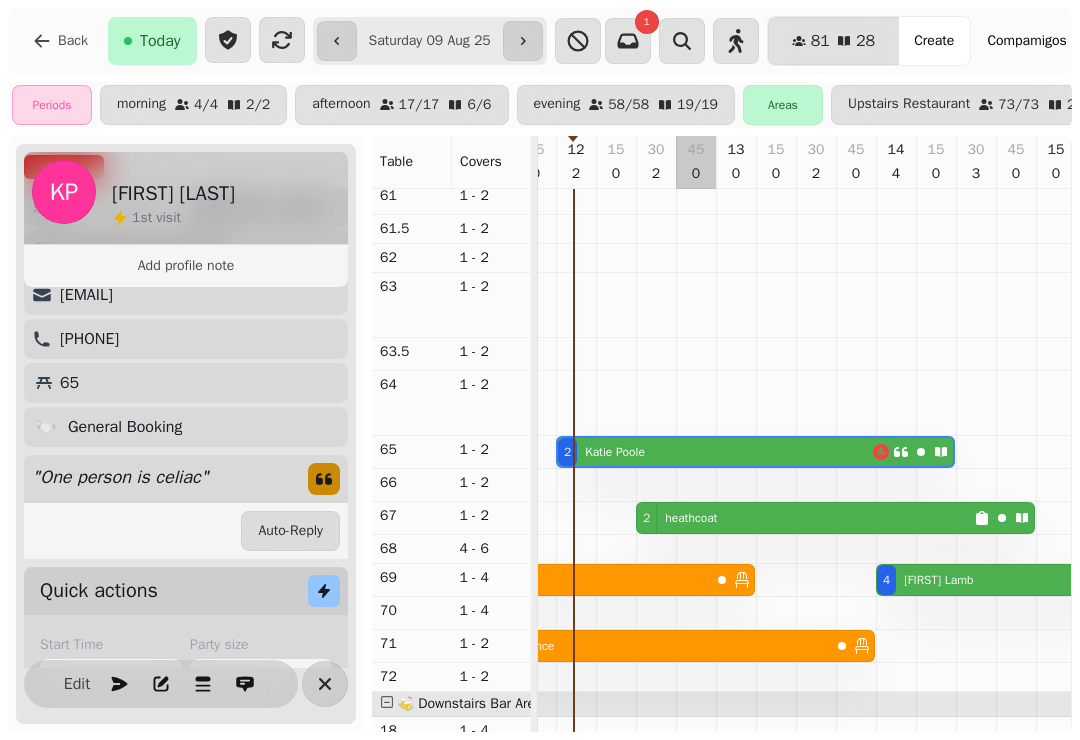 click at bounding box center [696, 418] 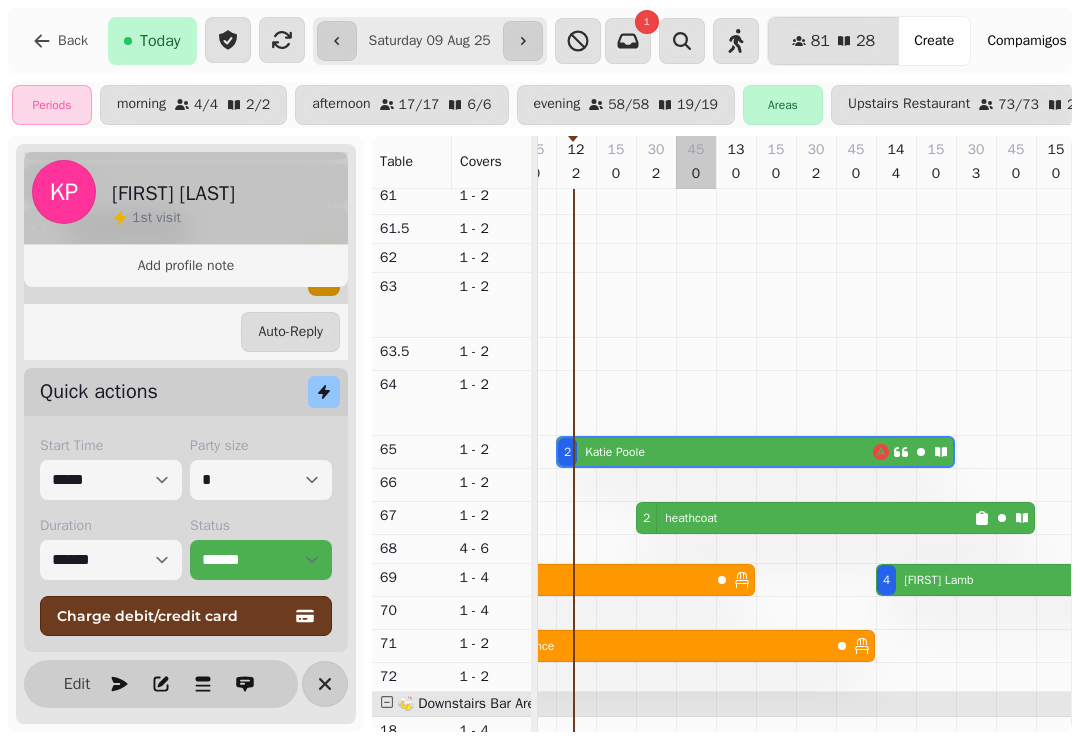scroll, scrollTop: 362, scrollLeft: 0, axis: vertical 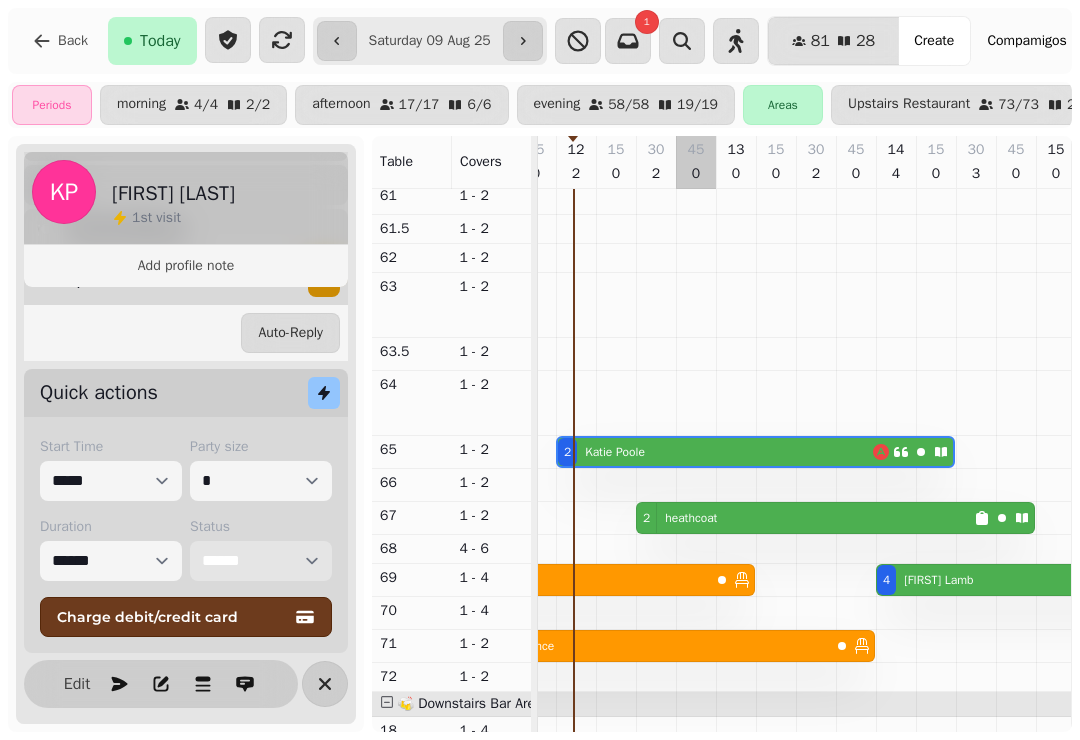click on "**********" at bounding box center (261, 561) 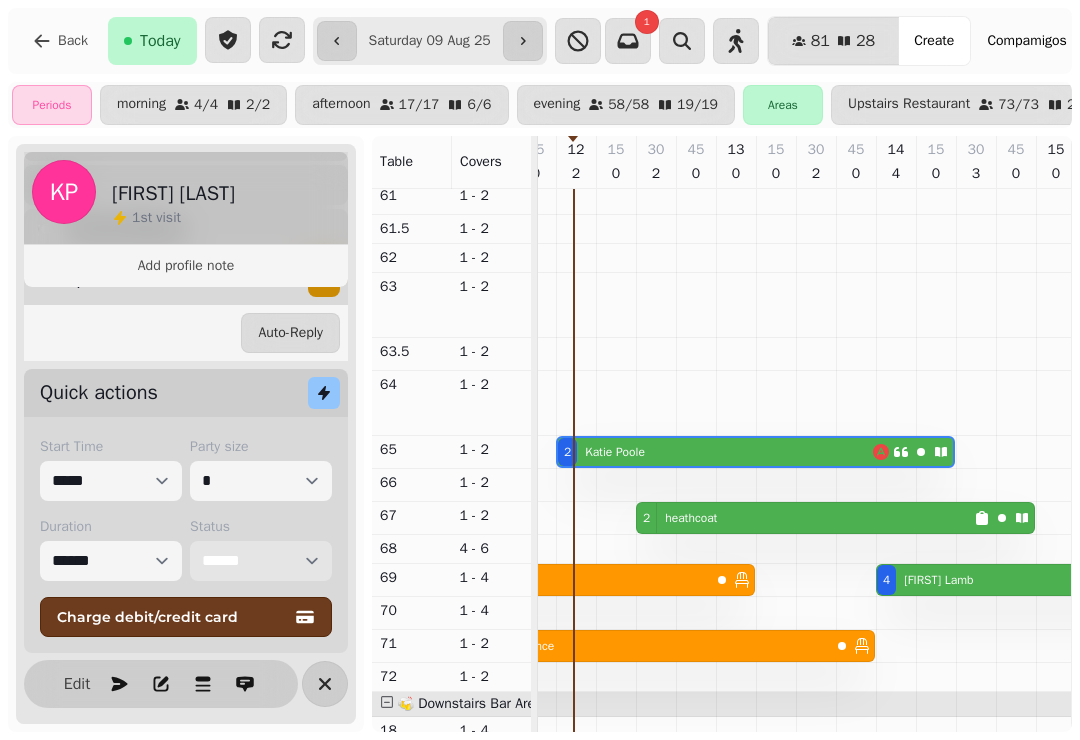 select on "******" 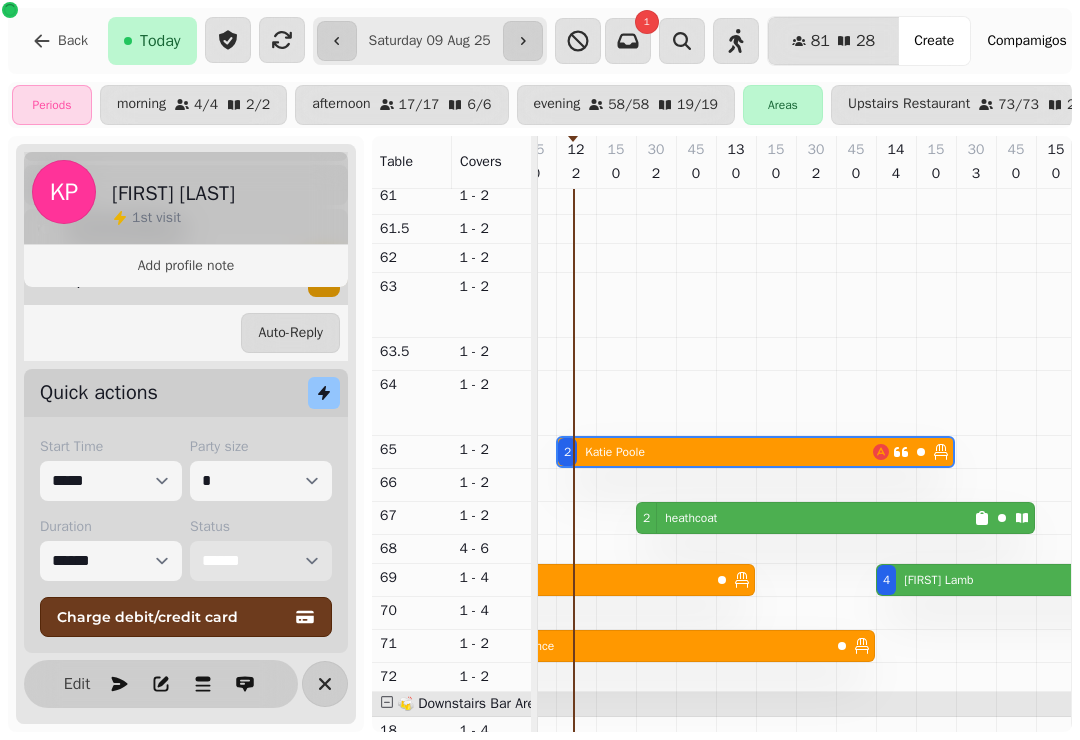 scroll, scrollTop: 526, scrollLeft: 159, axis: both 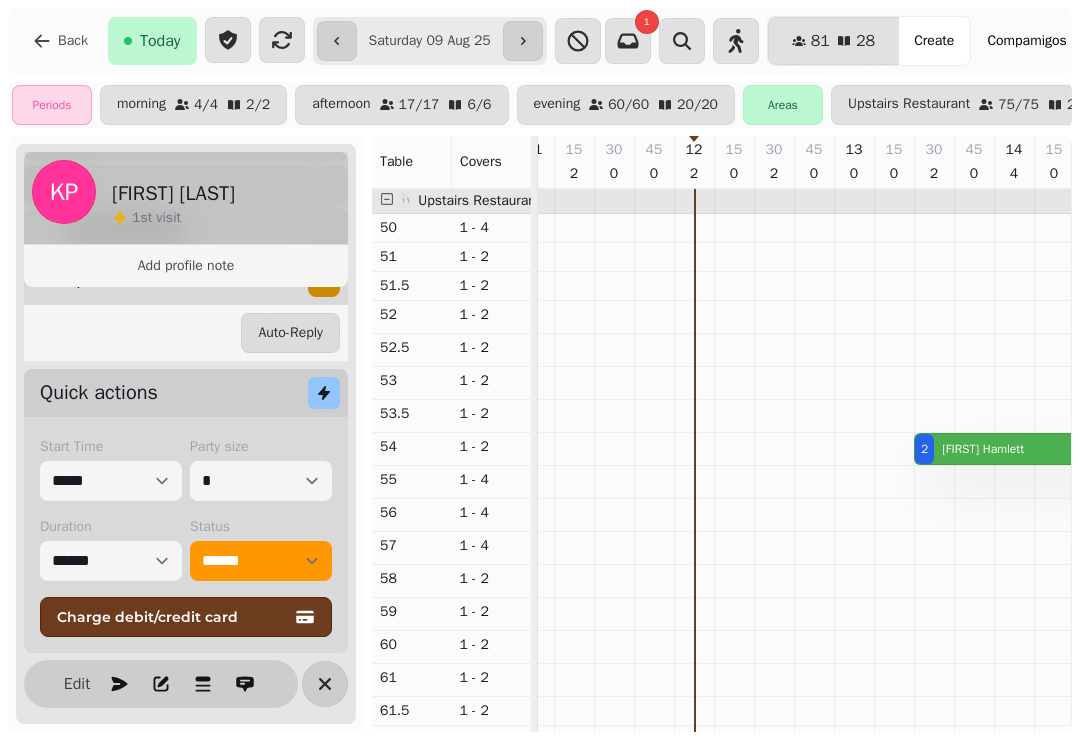 click 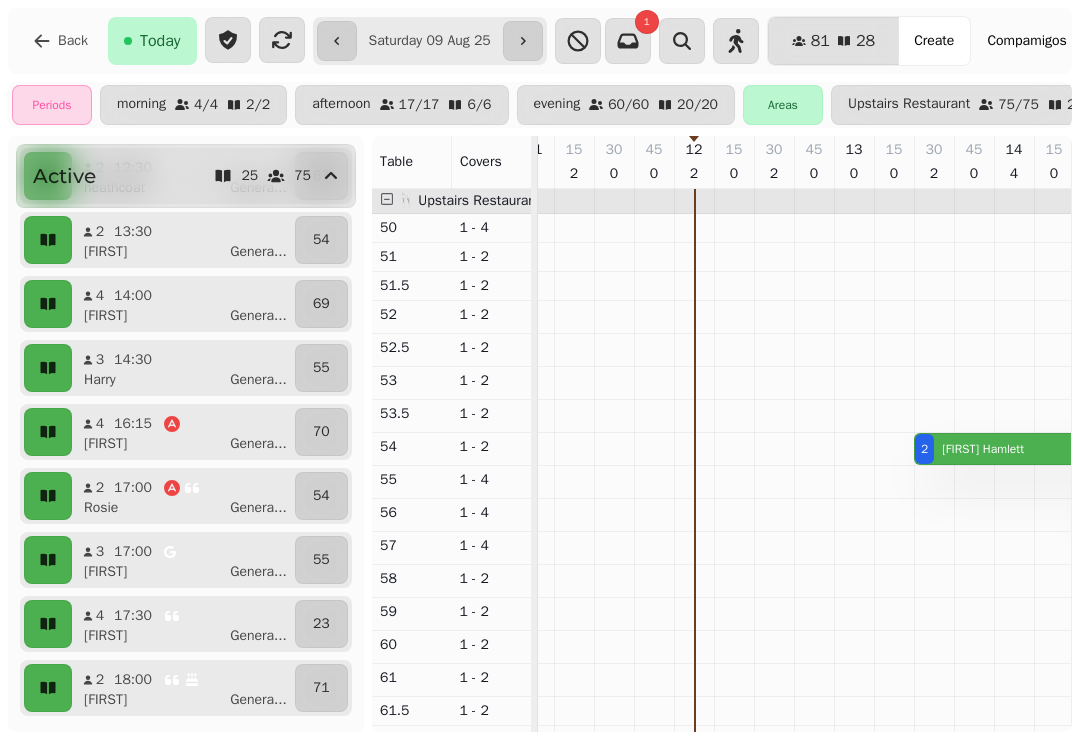 scroll, scrollTop: 201, scrollLeft: 0, axis: vertical 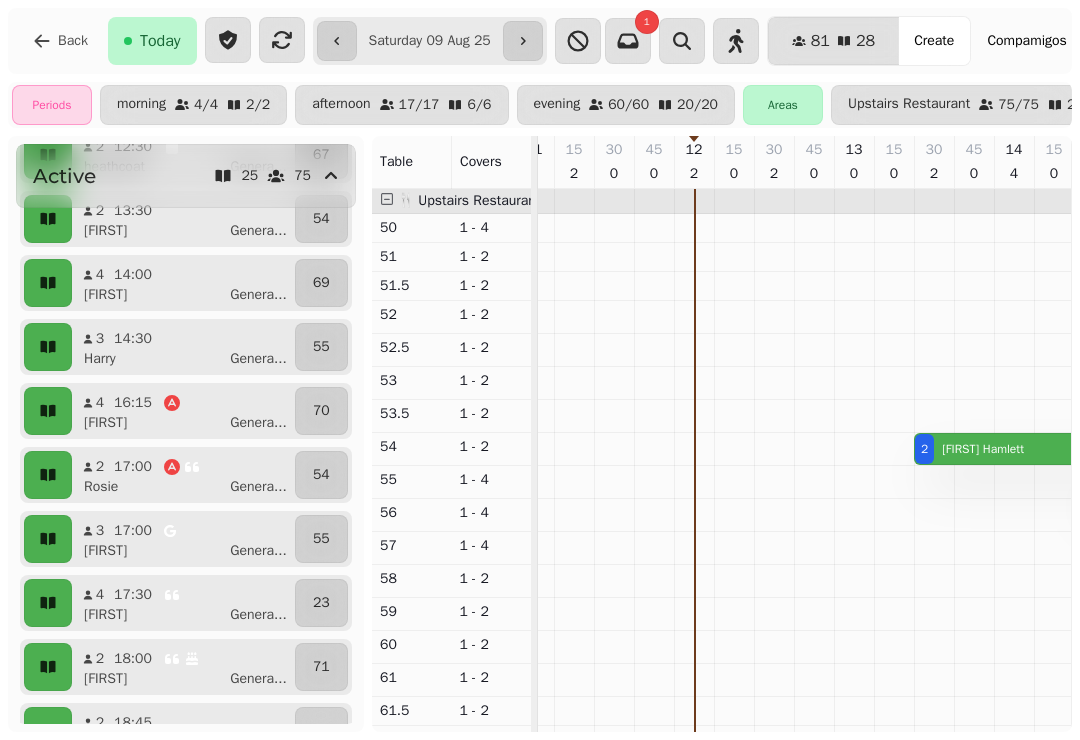 click on "Harry Genera ..." at bounding box center (191, 359) 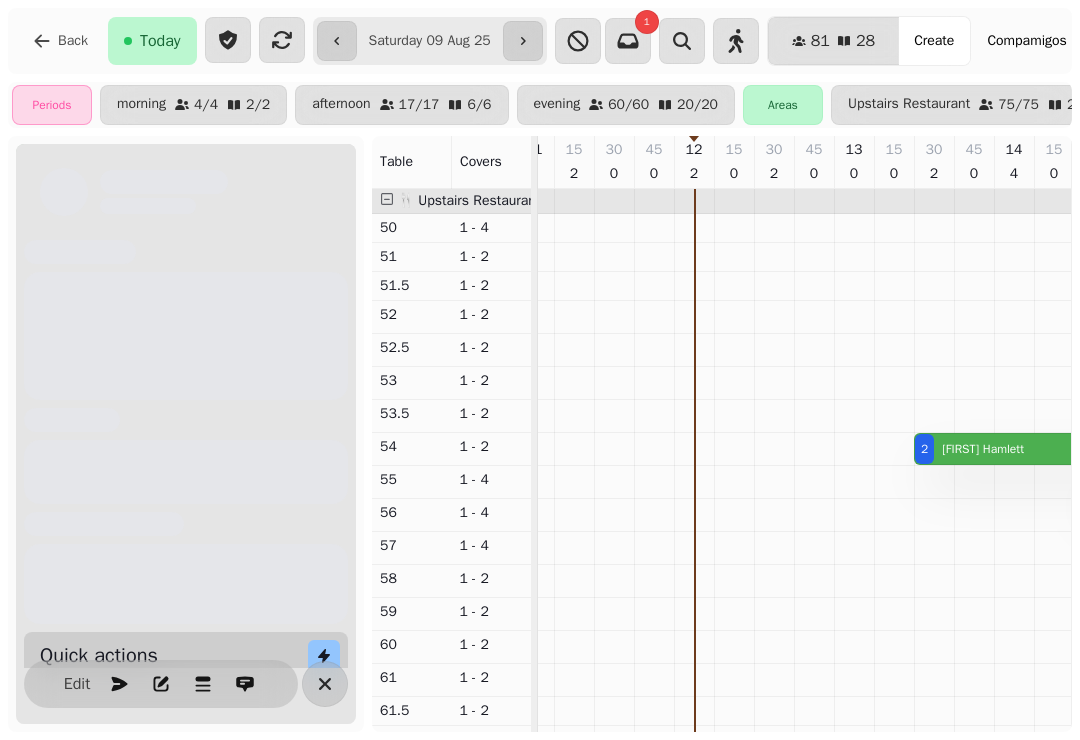 scroll, scrollTop: 0, scrollLeft: 707, axis: horizontal 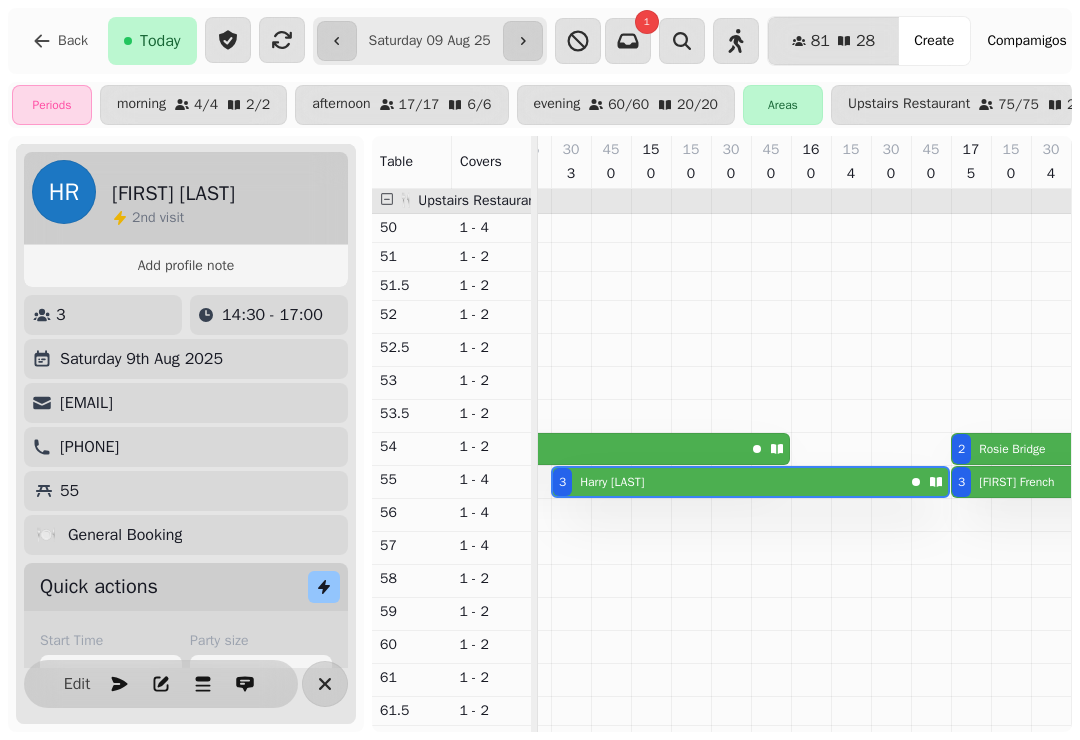 click 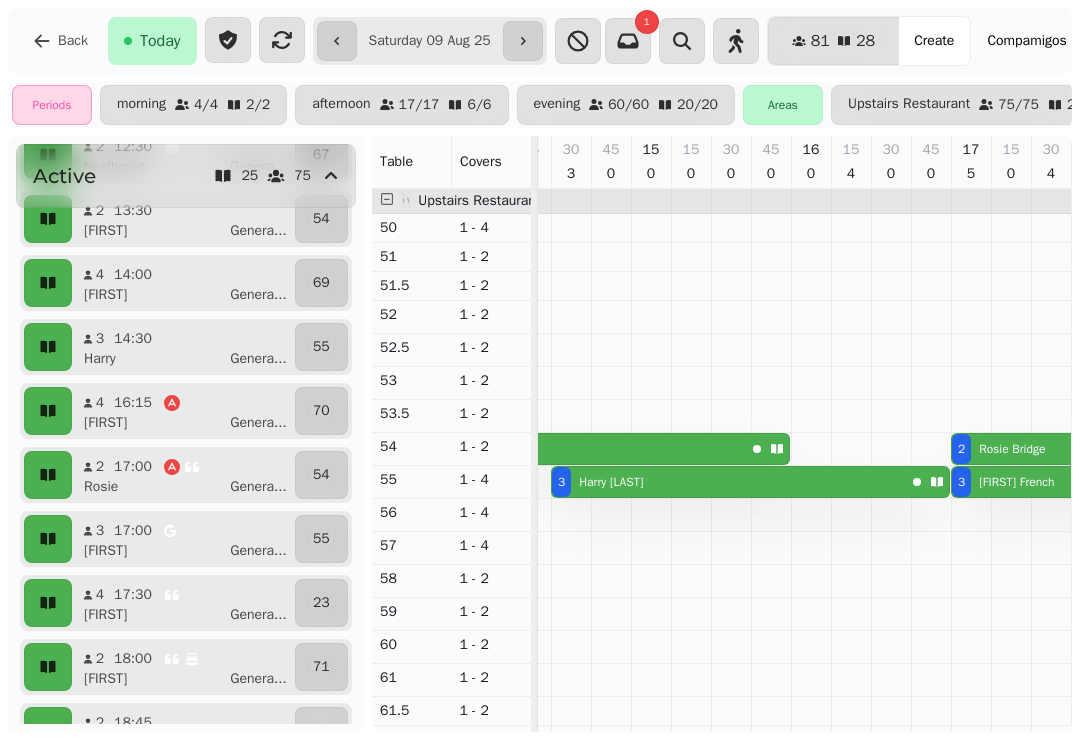 click on "Niall Genera ..." at bounding box center (191, 679) 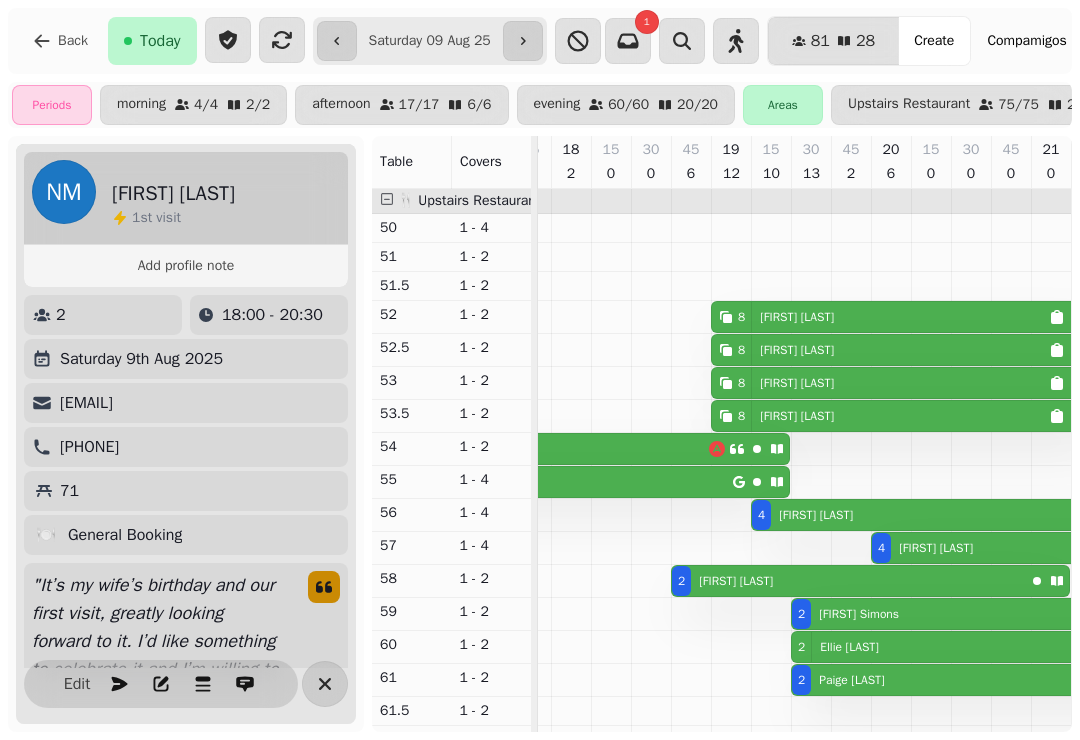 click 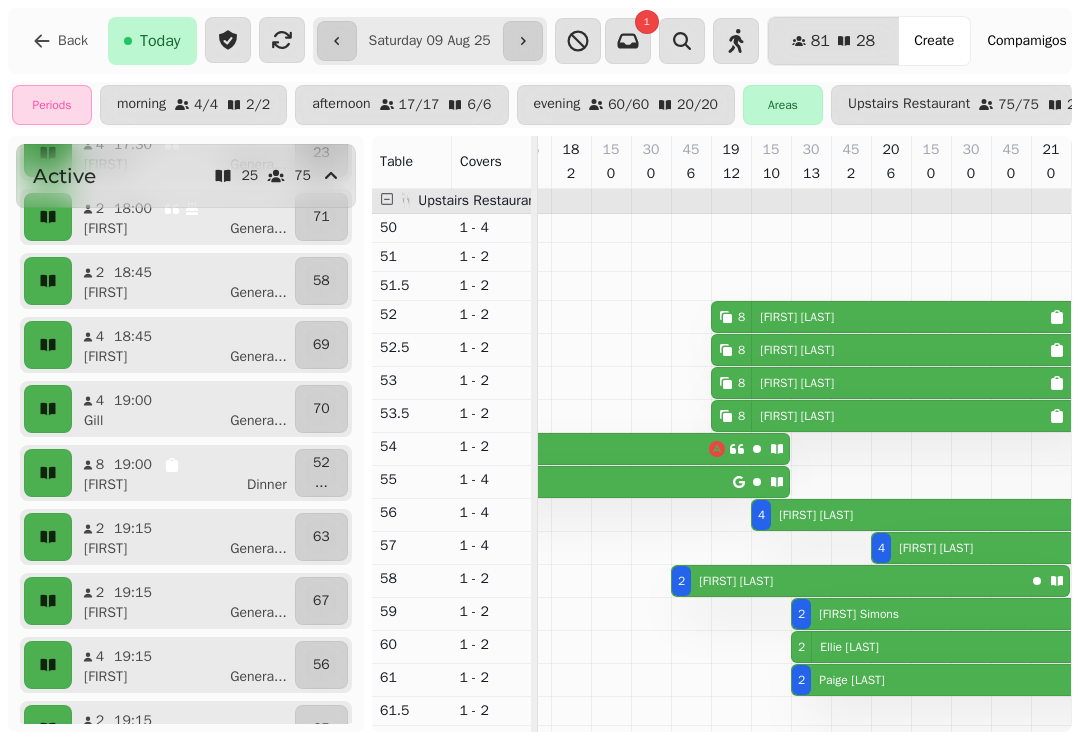 click on "Robin Genera ..." at bounding box center (191, 357) 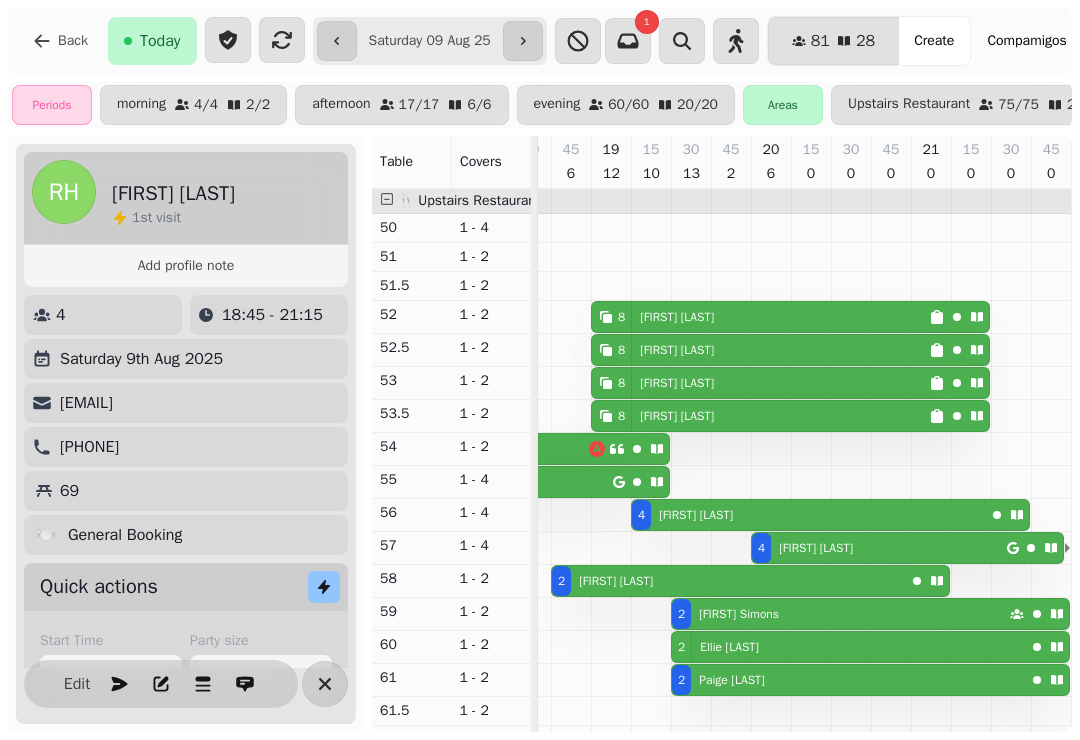 click at bounding box center [325, 684] 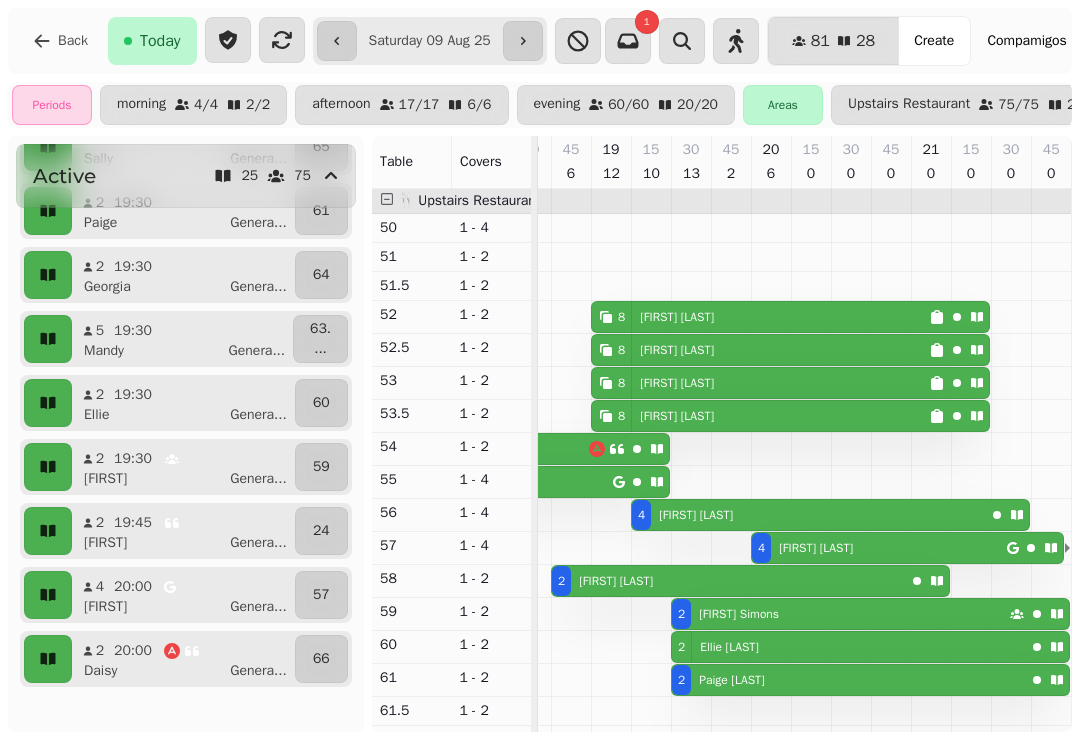 scroll, scrollTop: 1235, scrollLeft: 0, axis: vertical 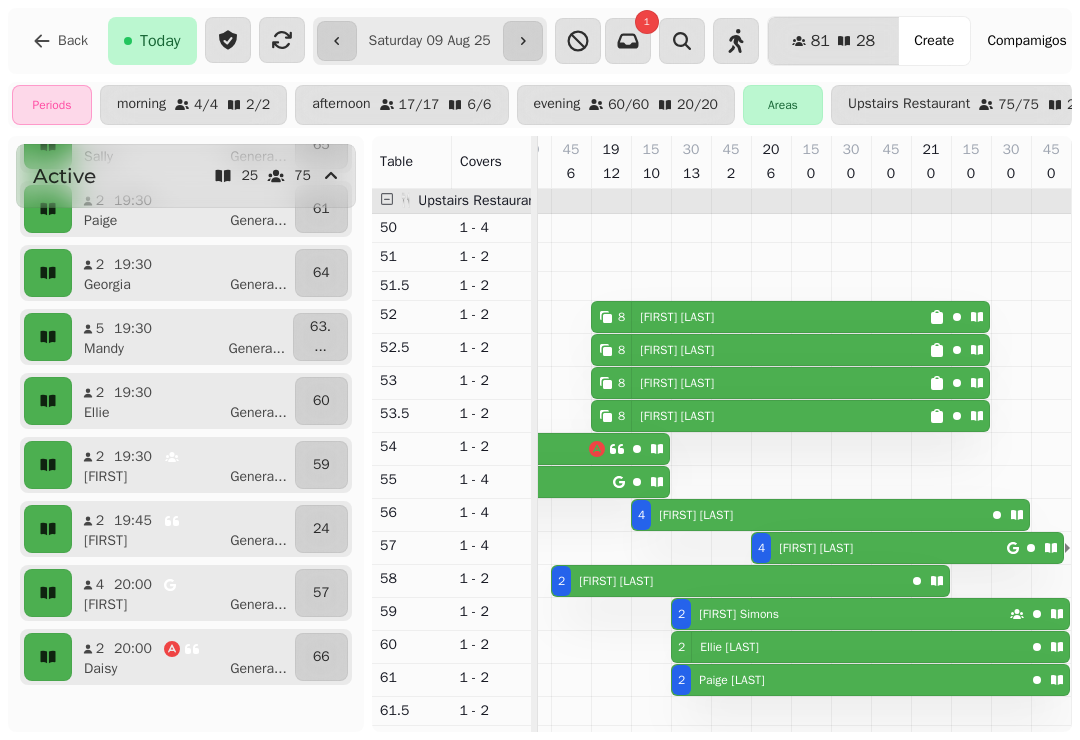 click on "[FIRST] [LAST] ..." at bounding box center [191, 413] 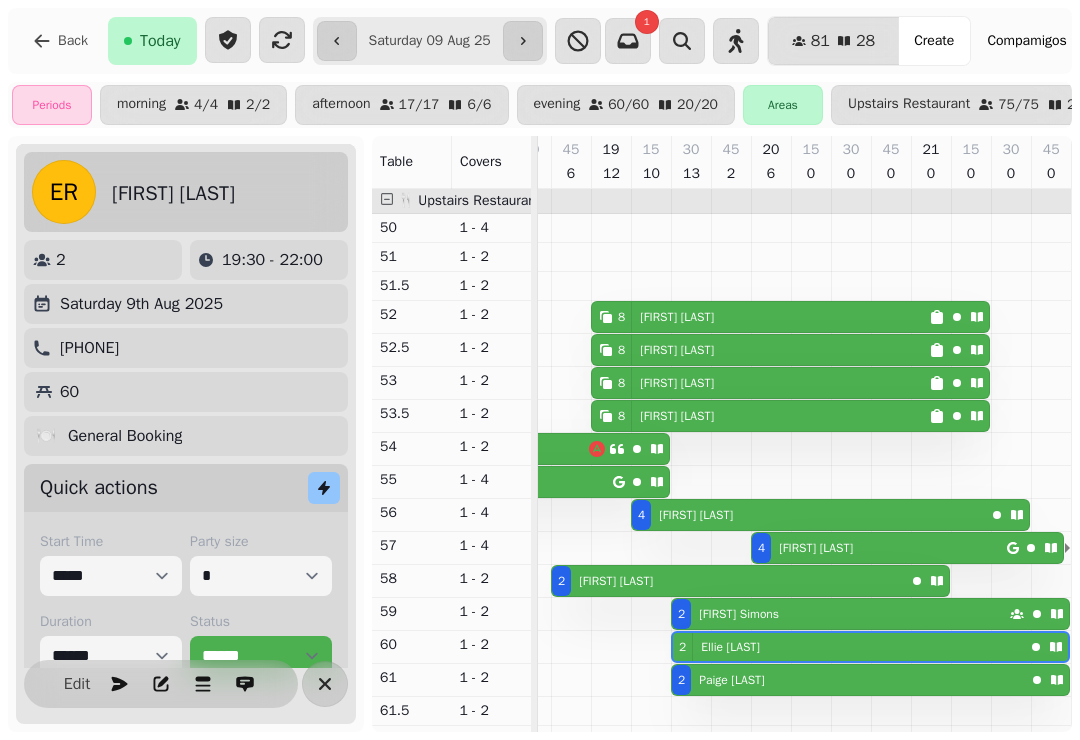 click 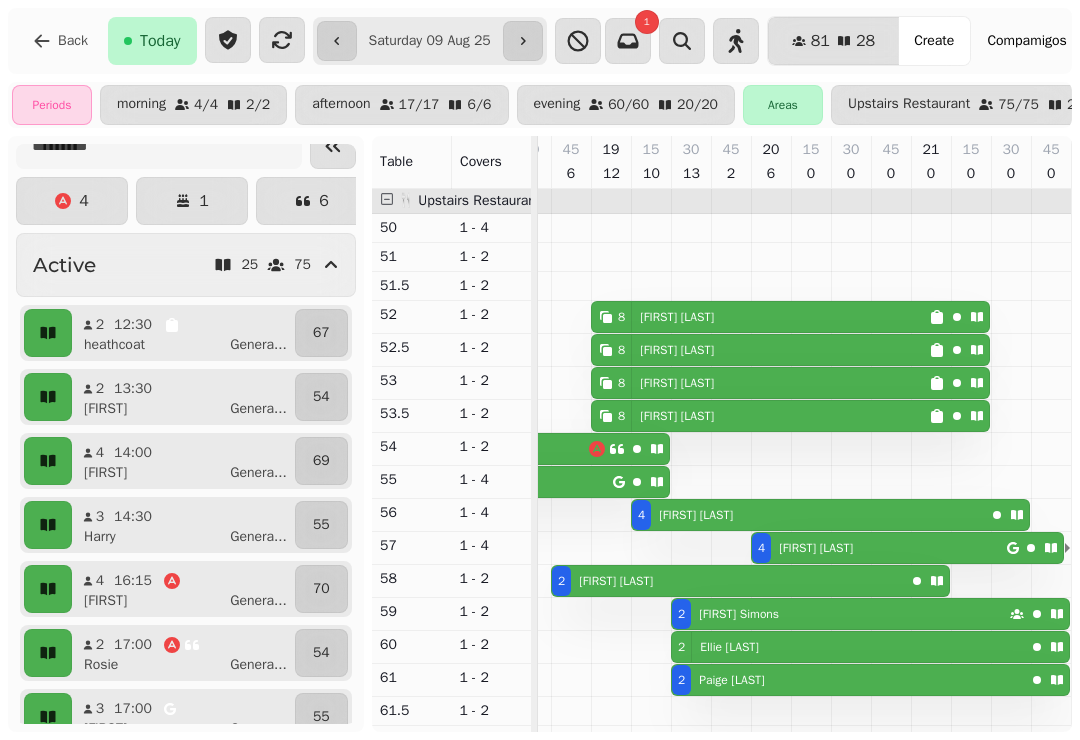 scroll, scrollTop: 21, scrollLeft: 0, axis: vertical 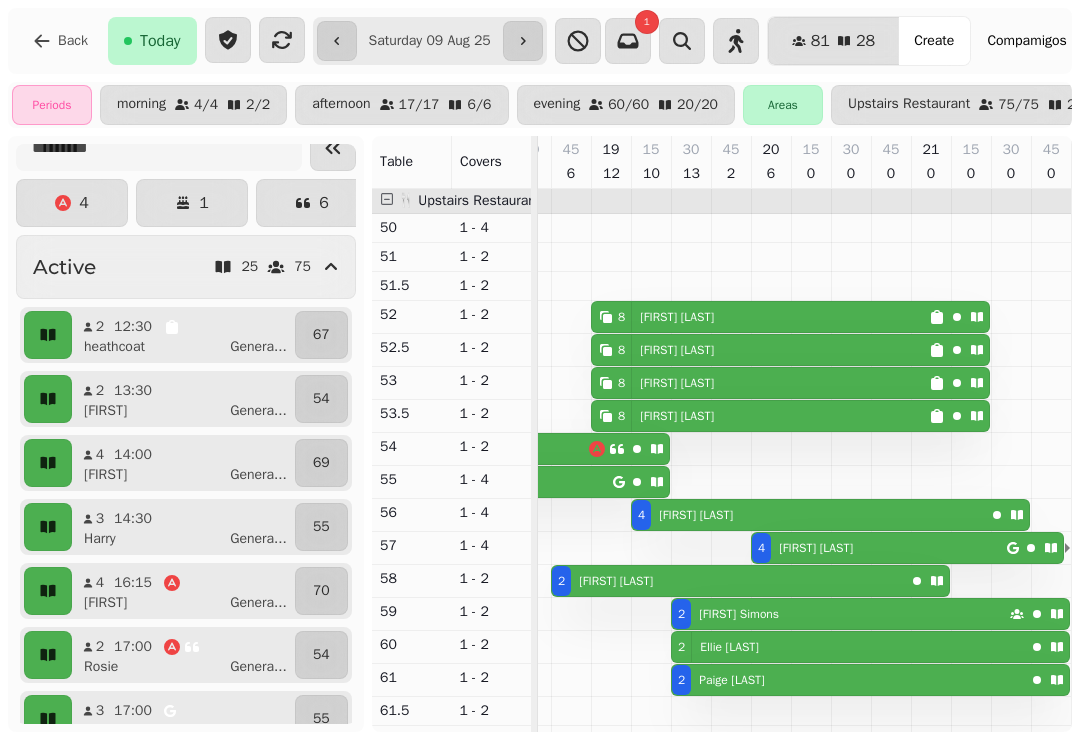 click 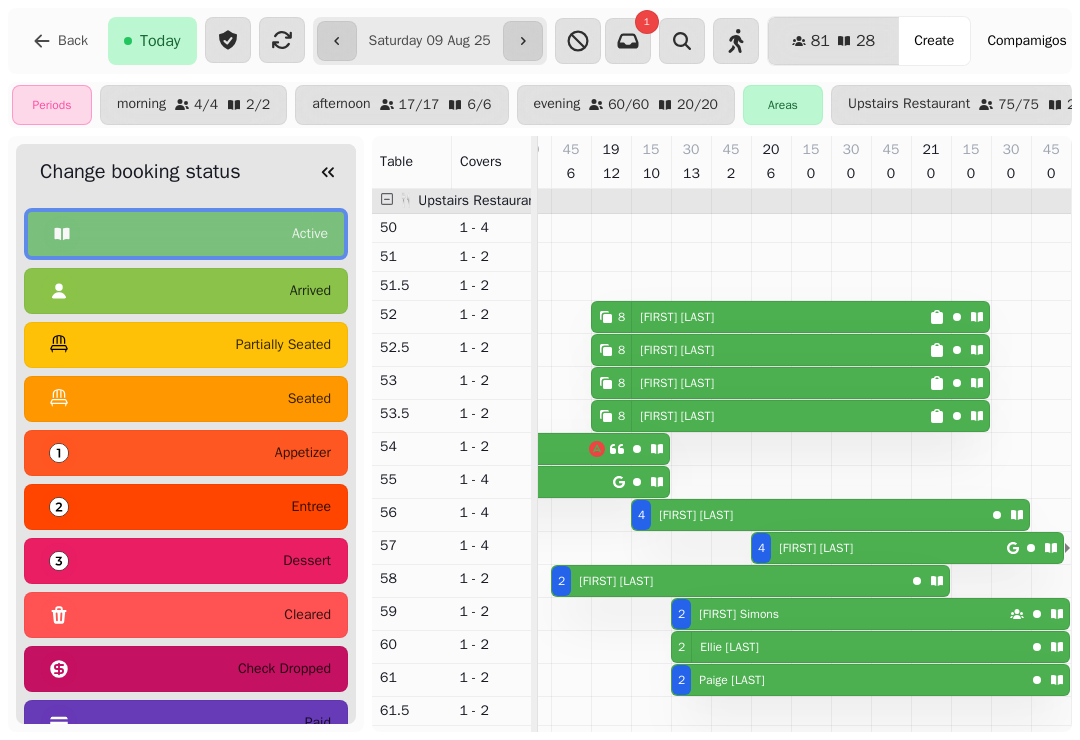 scroll, scrollTop: 0, scrollLeft: 387, axis: horizontal 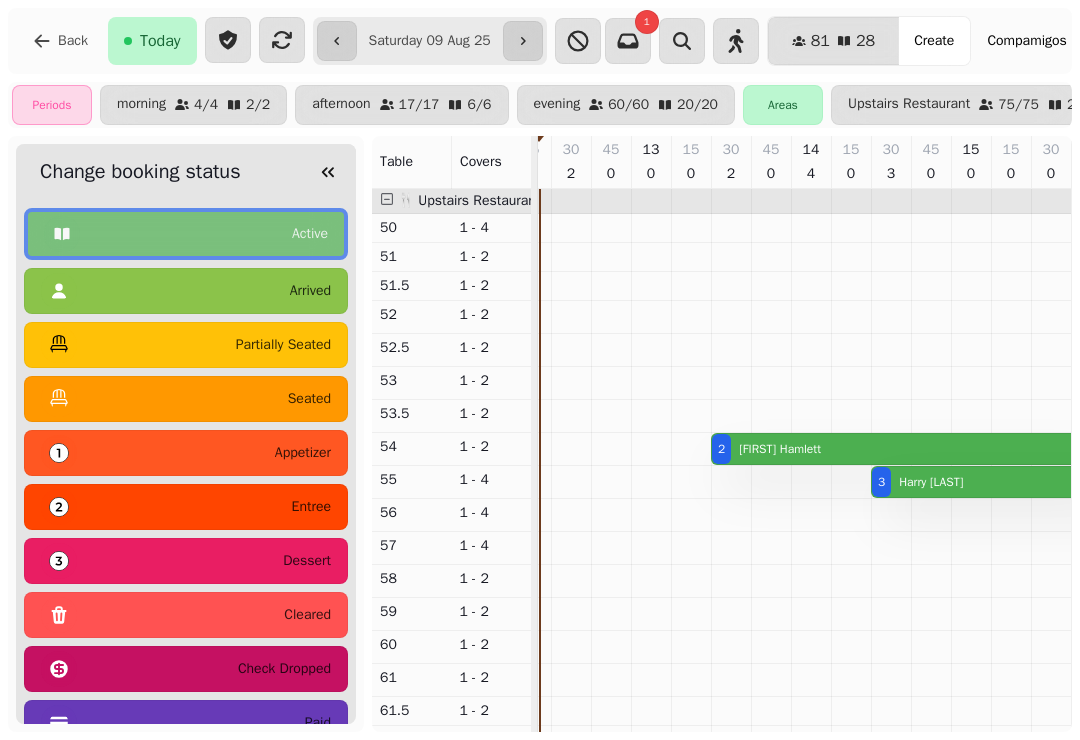 click on "partially seated" at bounding box center [186, 345] 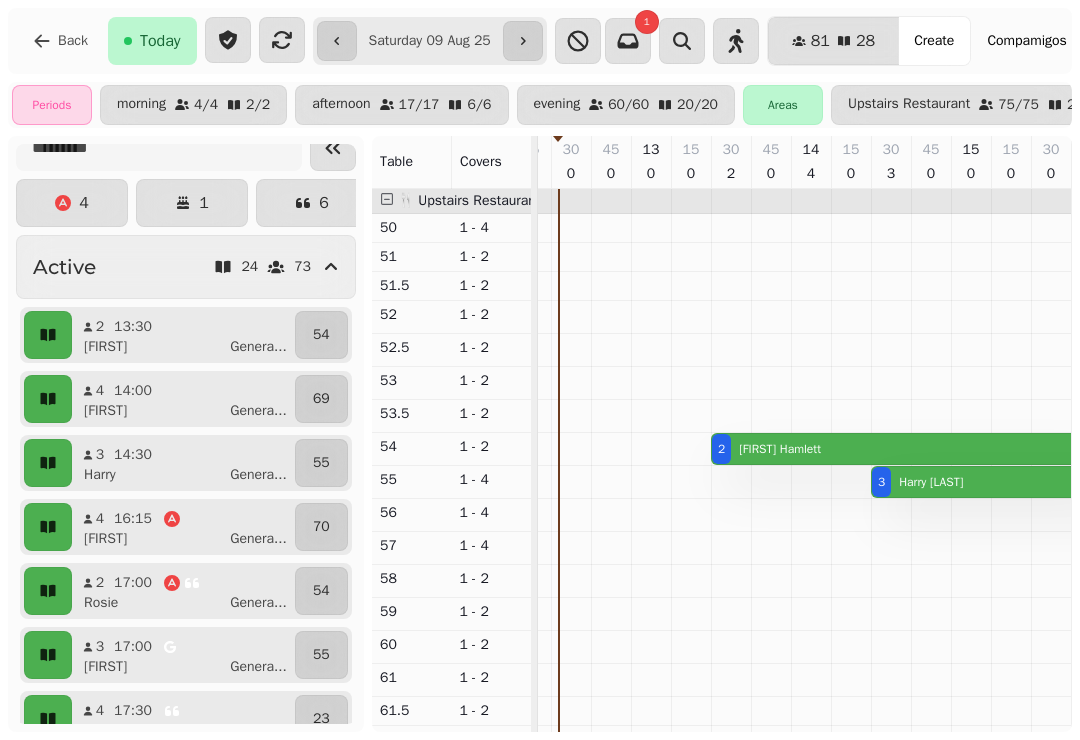 scroll, scrollTop: 8, scrollLeft: 509, axis: both 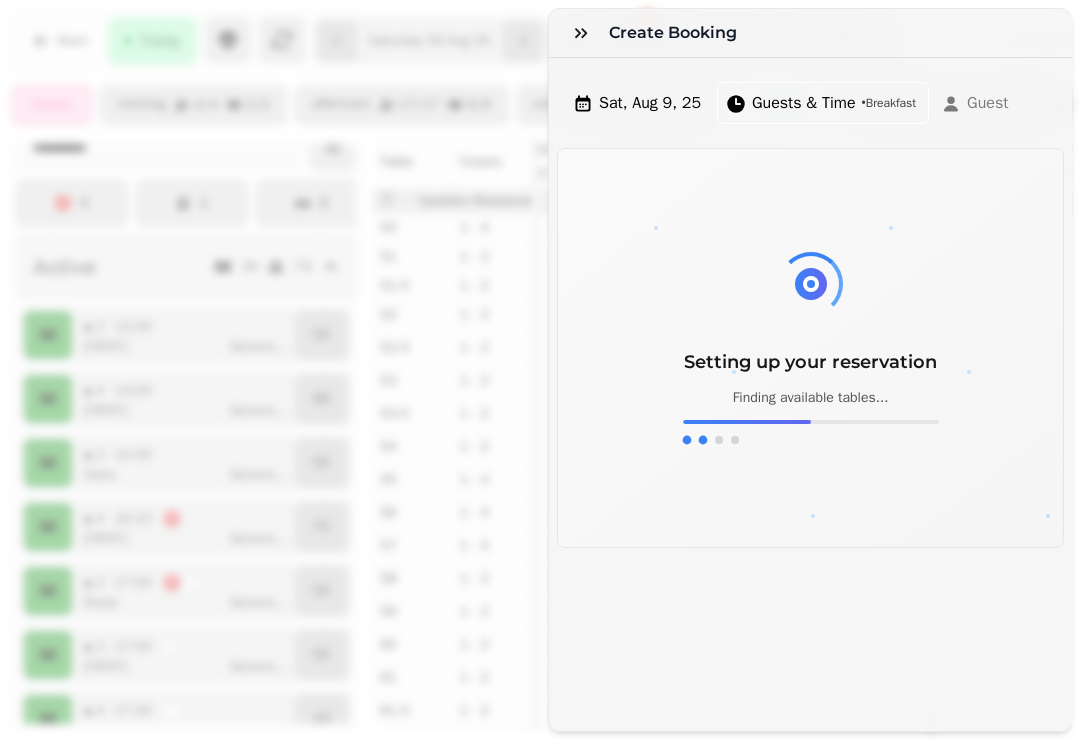 click at bounding box center (581, 33) 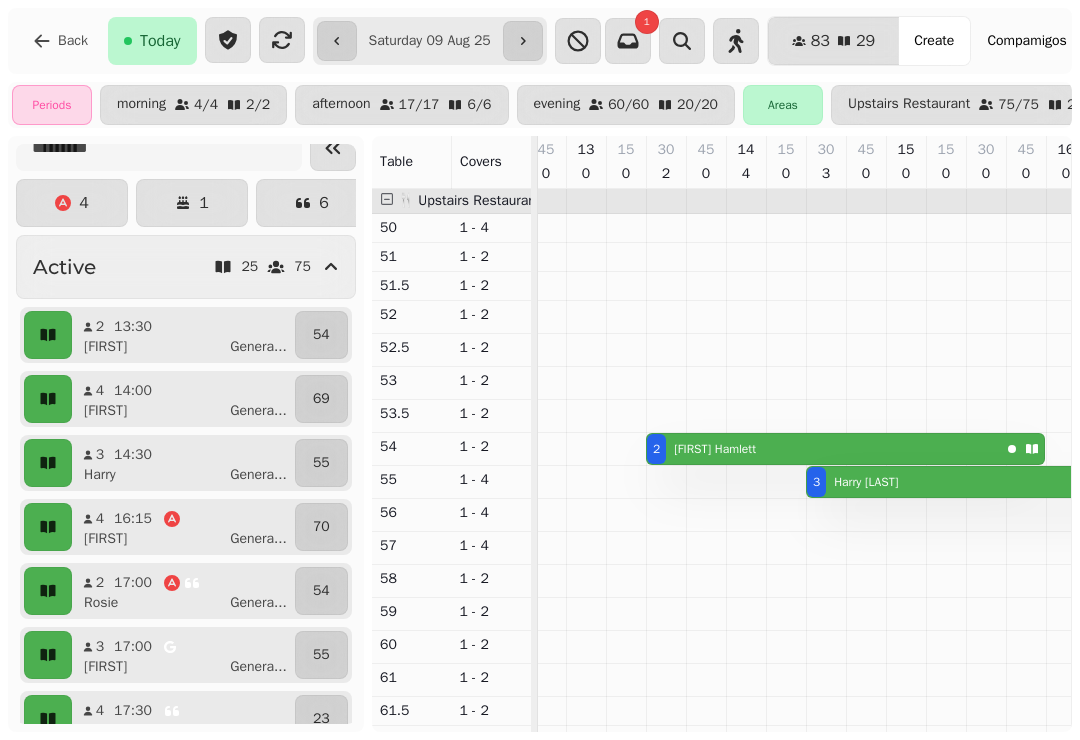 scroll, scrollTop: 0, scrollLeft: 425, axis: horizontal 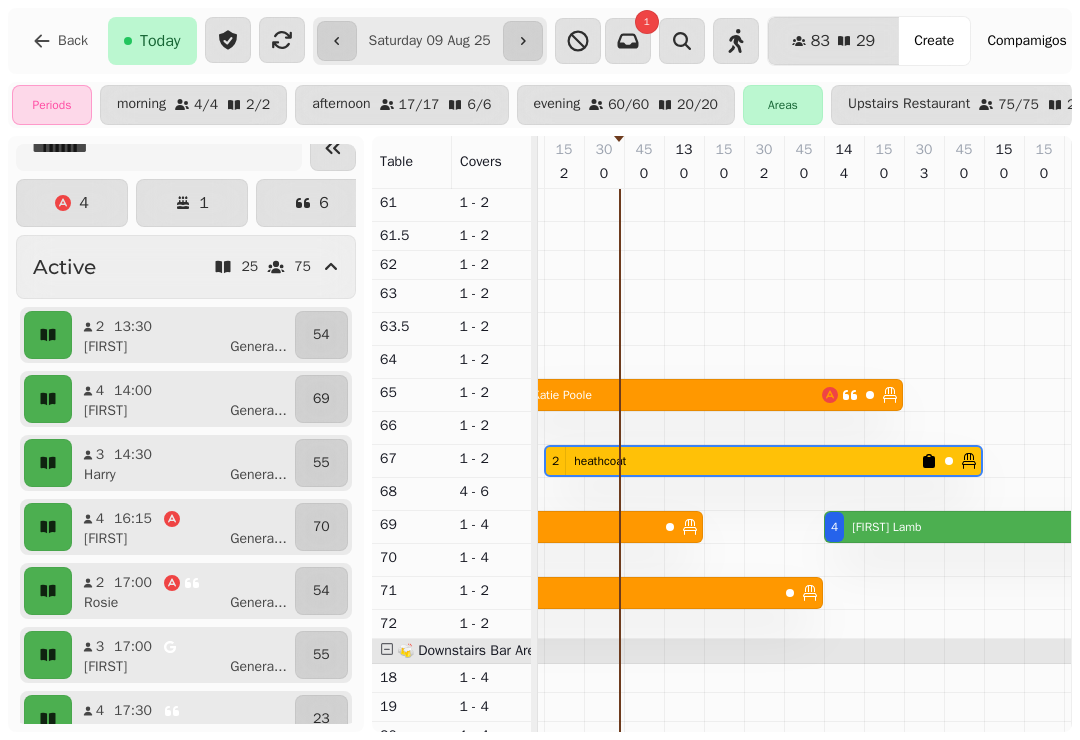 click on "2 heathcoat" at bounding box center [733, 461] 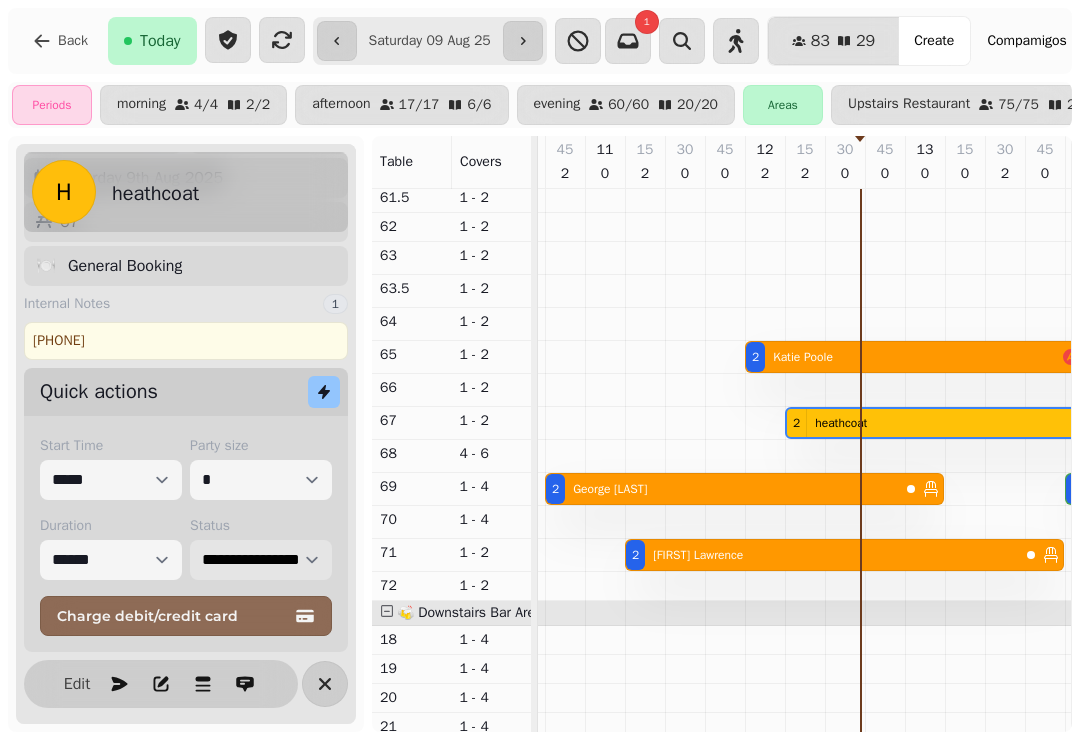 click on "**********" at bounding box center [261, 560] 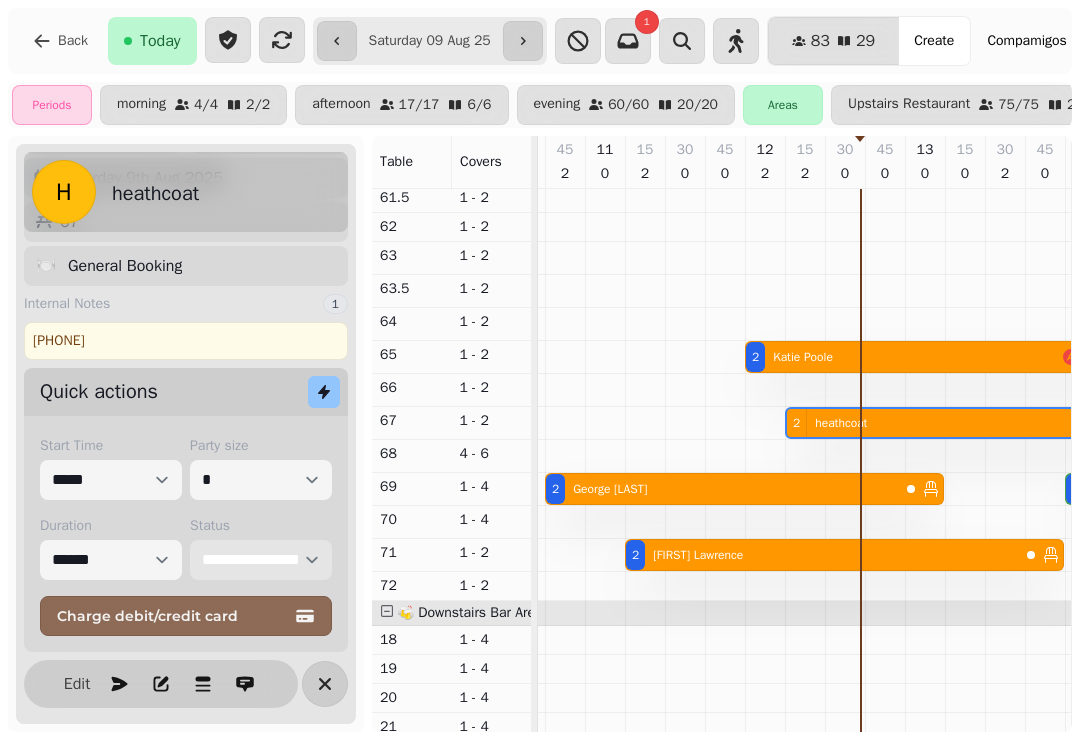 select on "******" 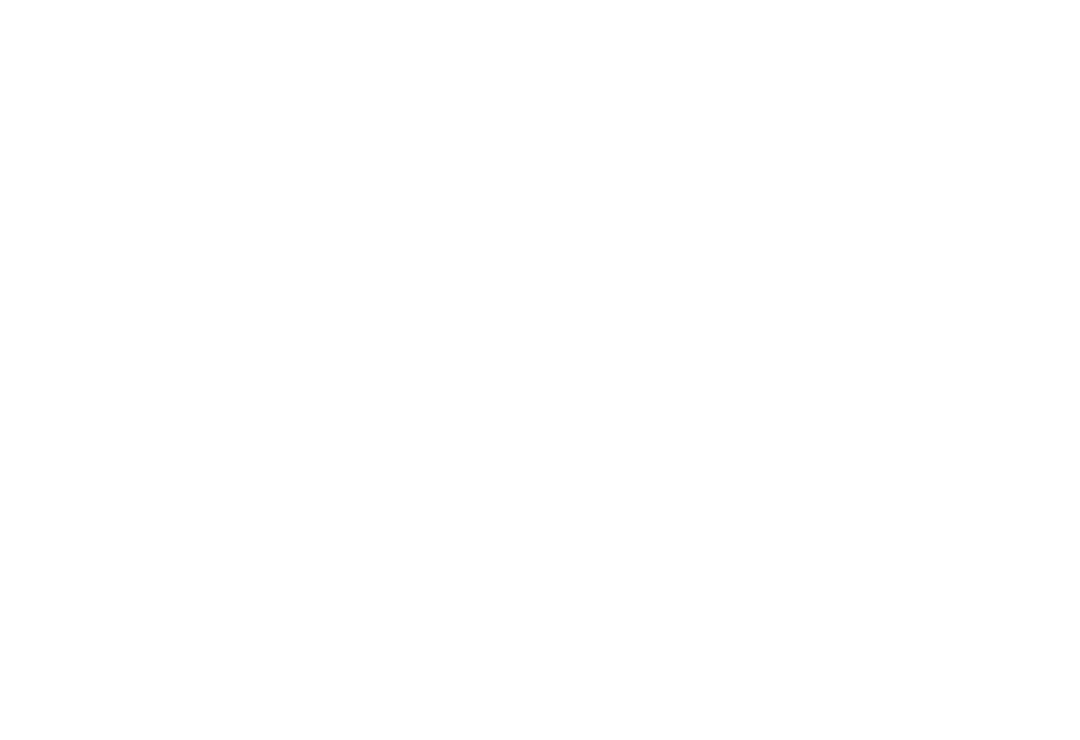 scroll, scrollTop: 0, scrollLeft: 0, axis: both 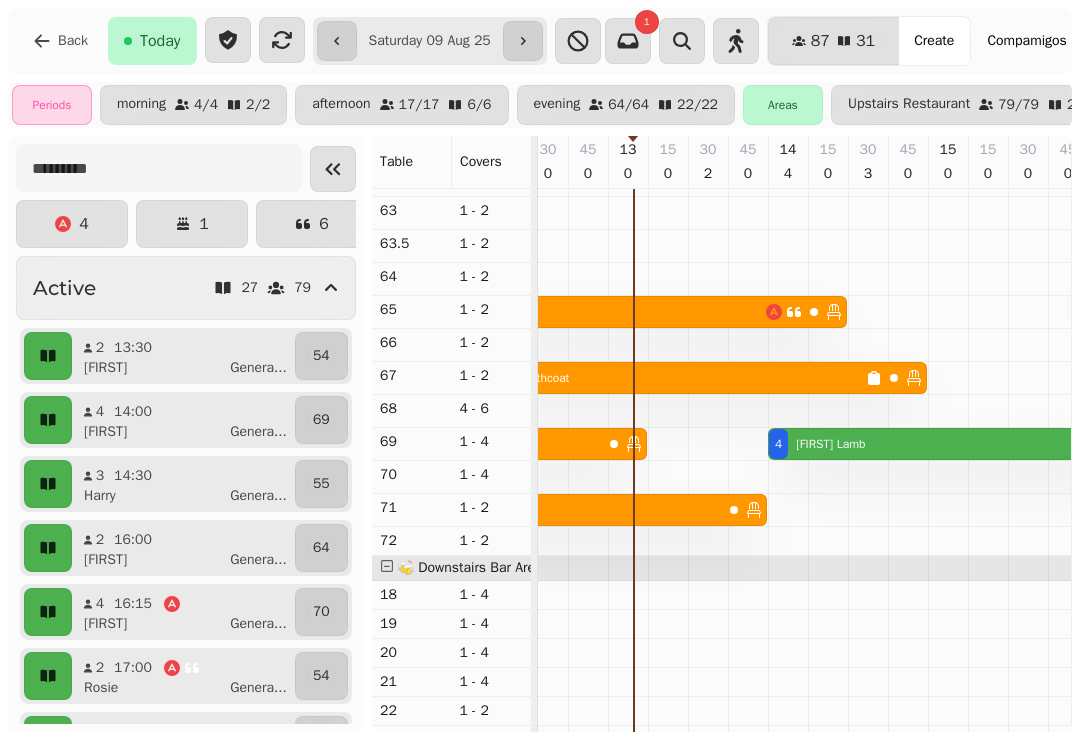 click 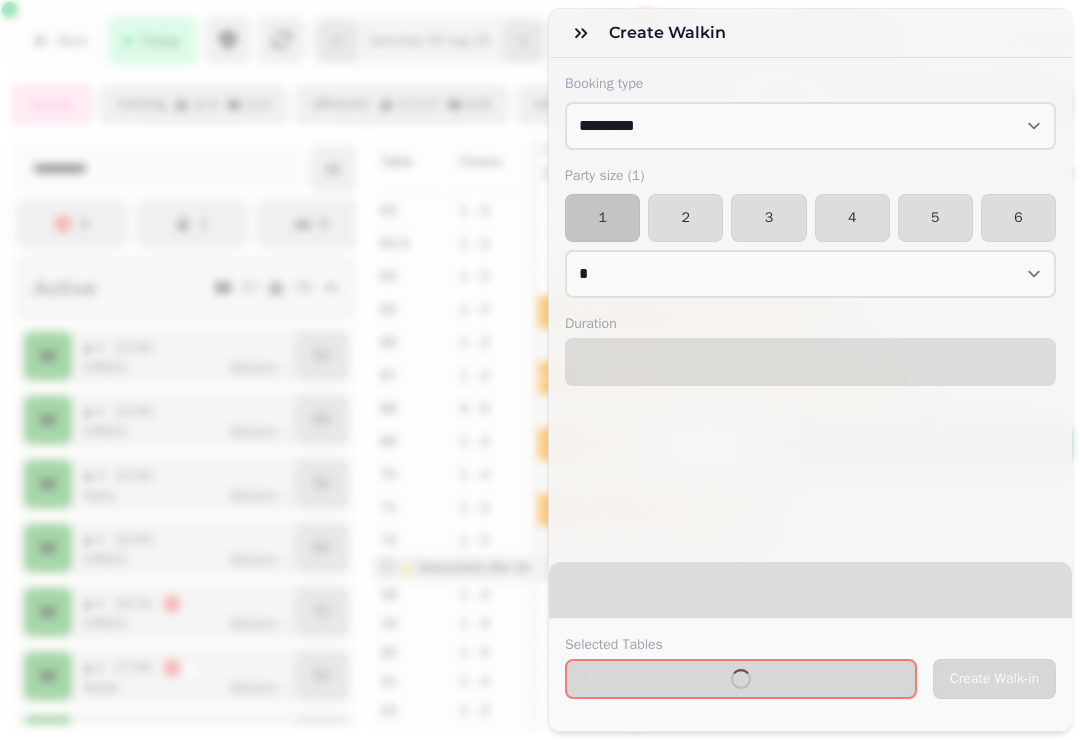 select on "****" 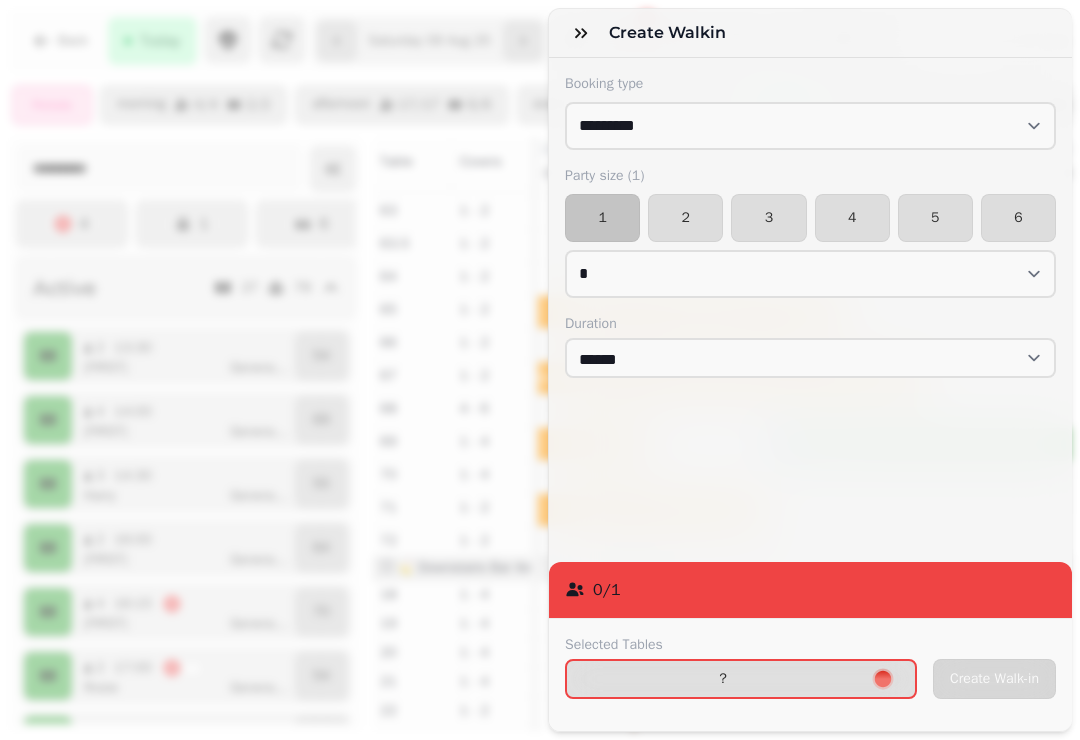 click on "?" at bounding box center (741, 679) 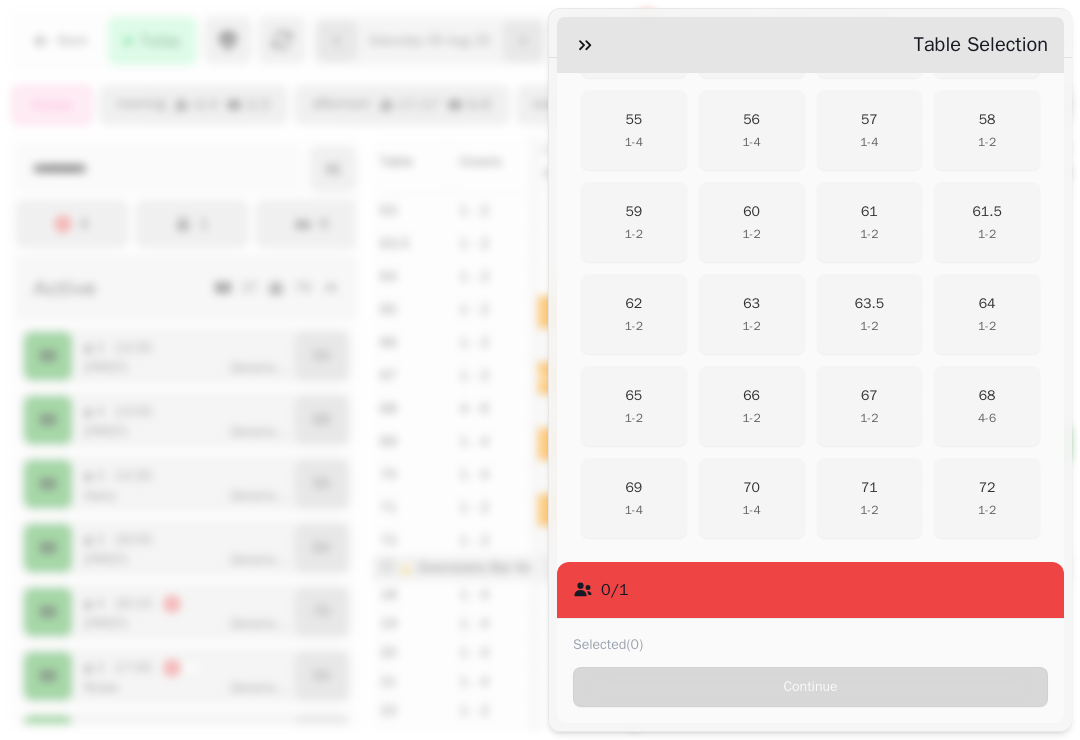 click on "72" at bounding box center [987, 488] 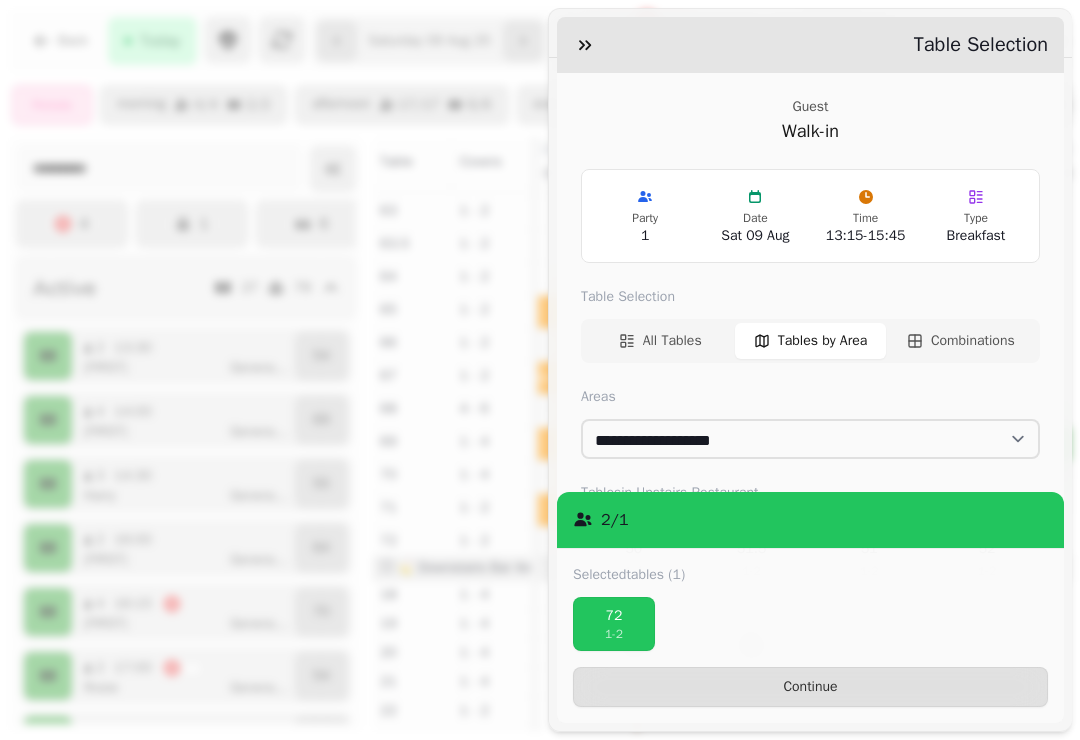 click on "Party" at bounding box center (645, 218) 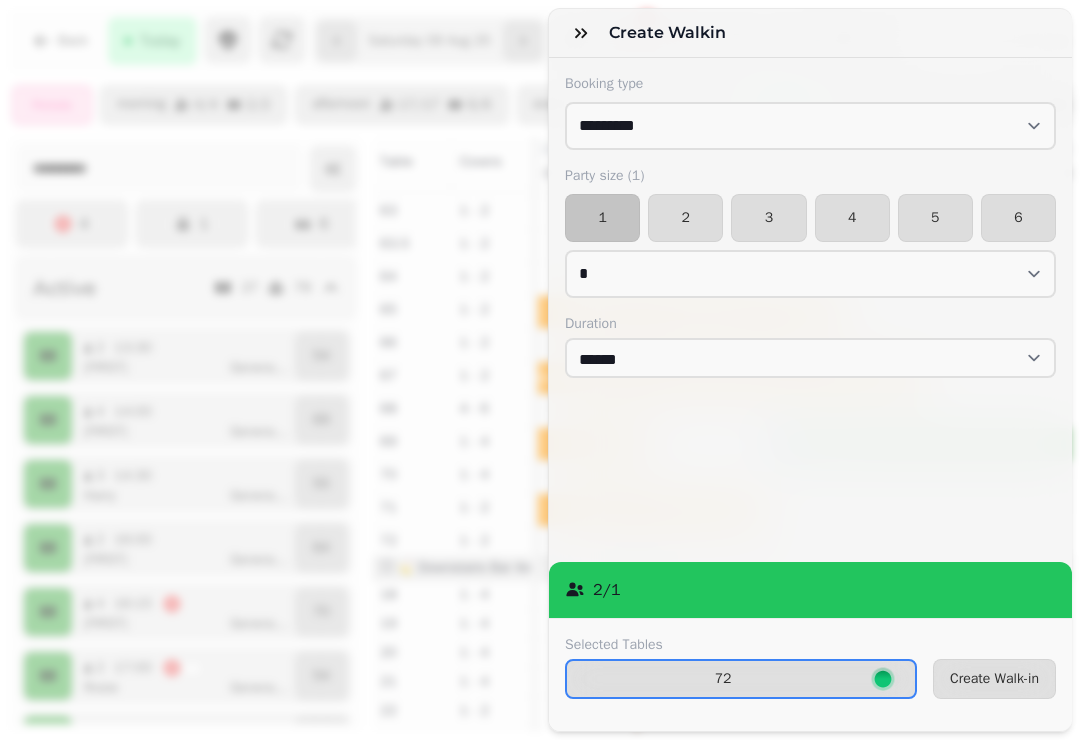 click on "2" at bounding box center (685, 218) 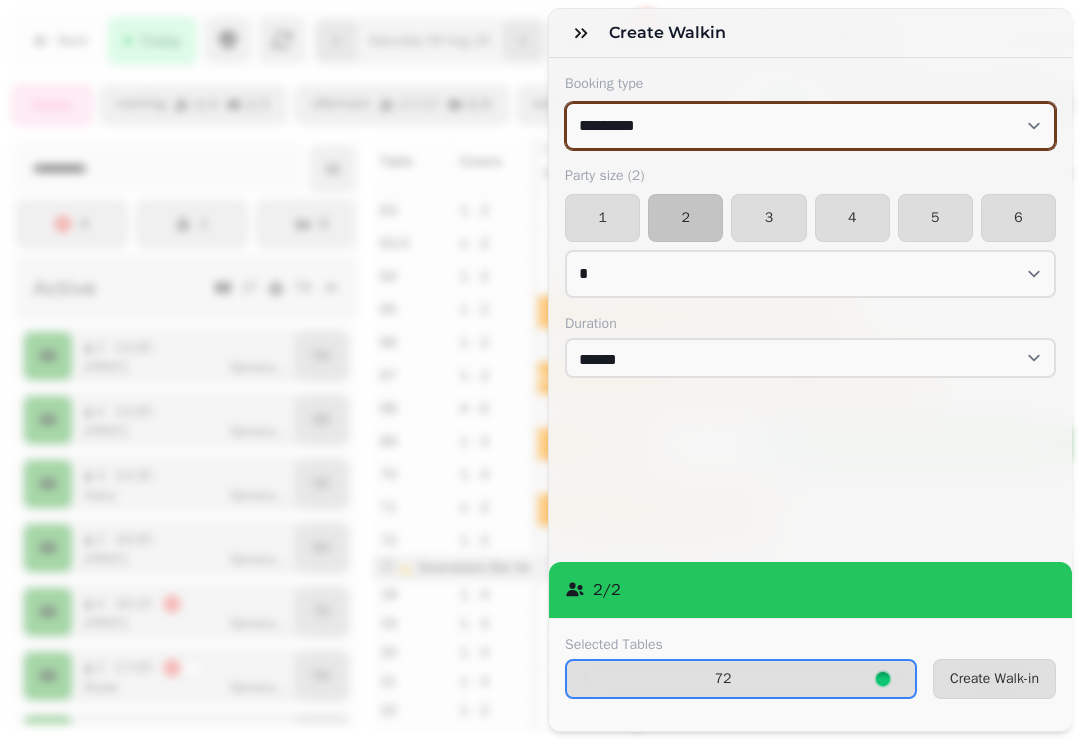 click on "**********" at bounding box center (810, 126) 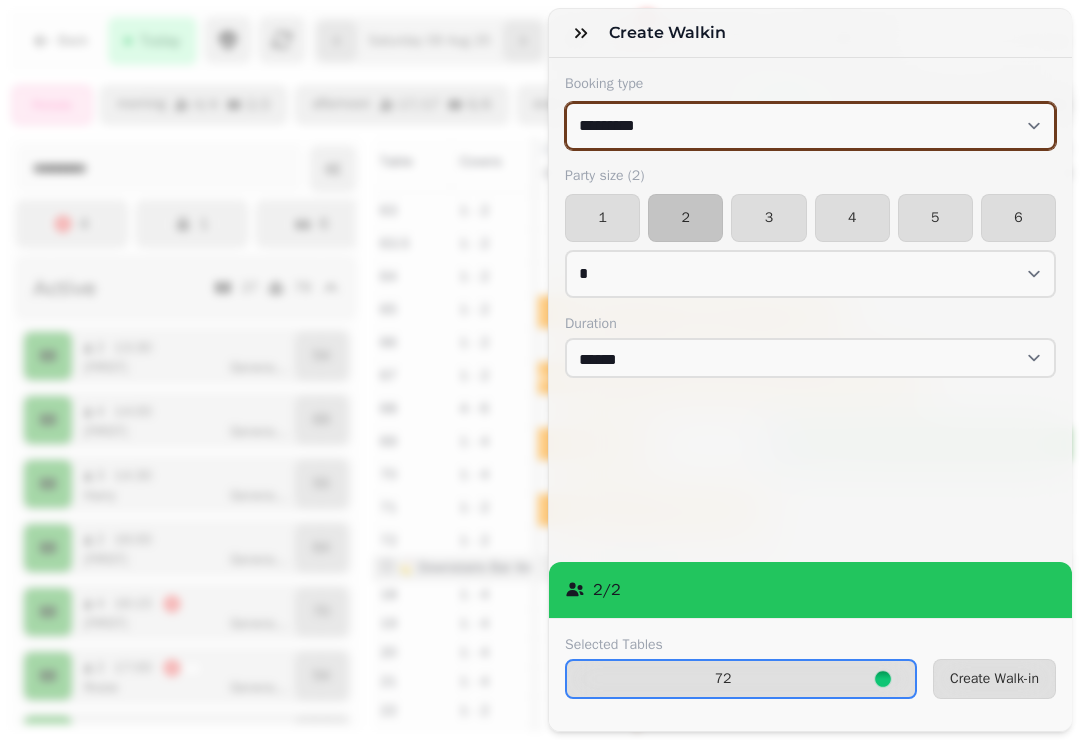 select on "**********" 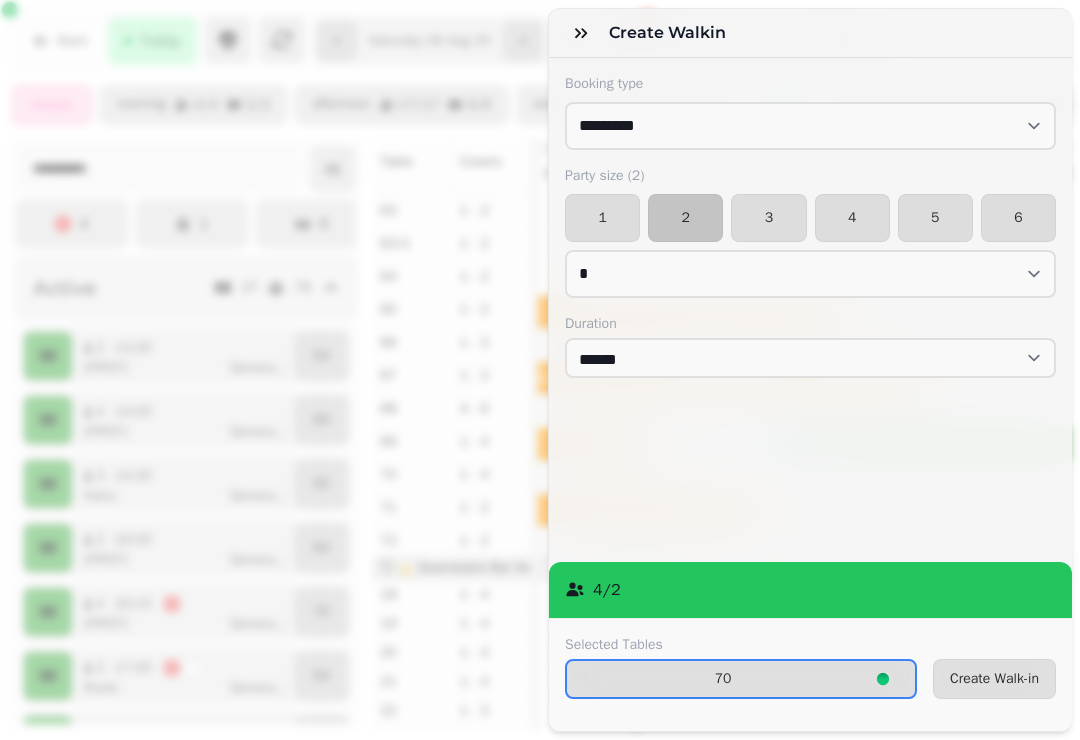 click on "Create Walk-in" at bounding box center (994, 679) 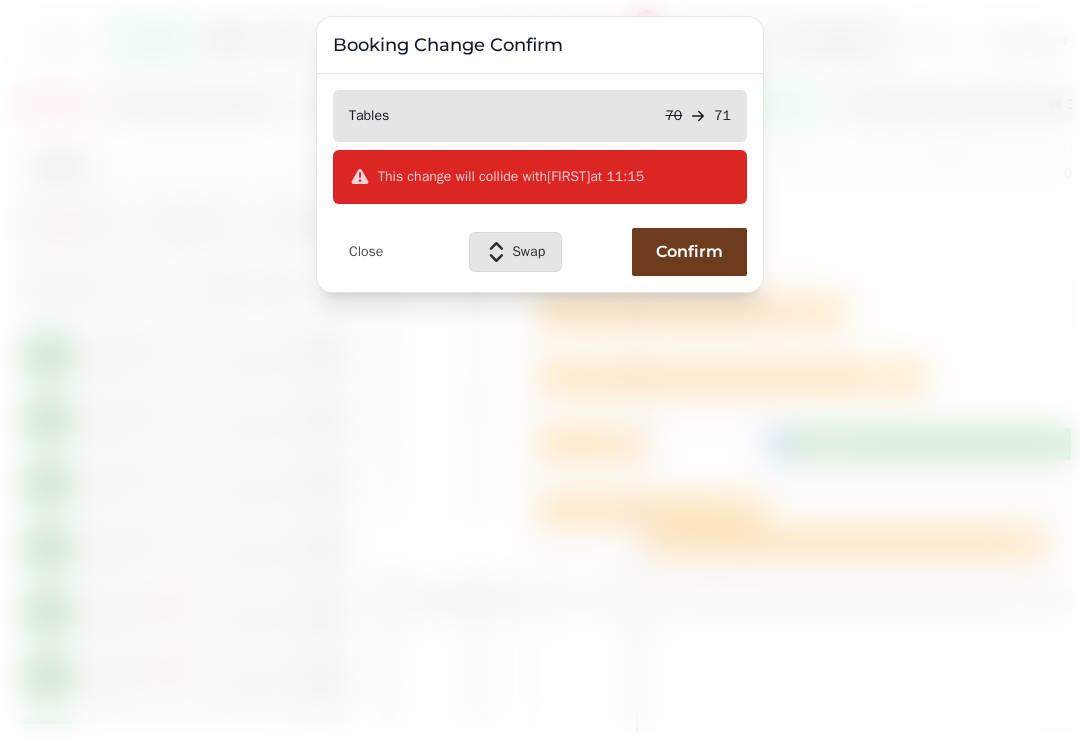 click on "Confirm" at bounding box center (689, 252) 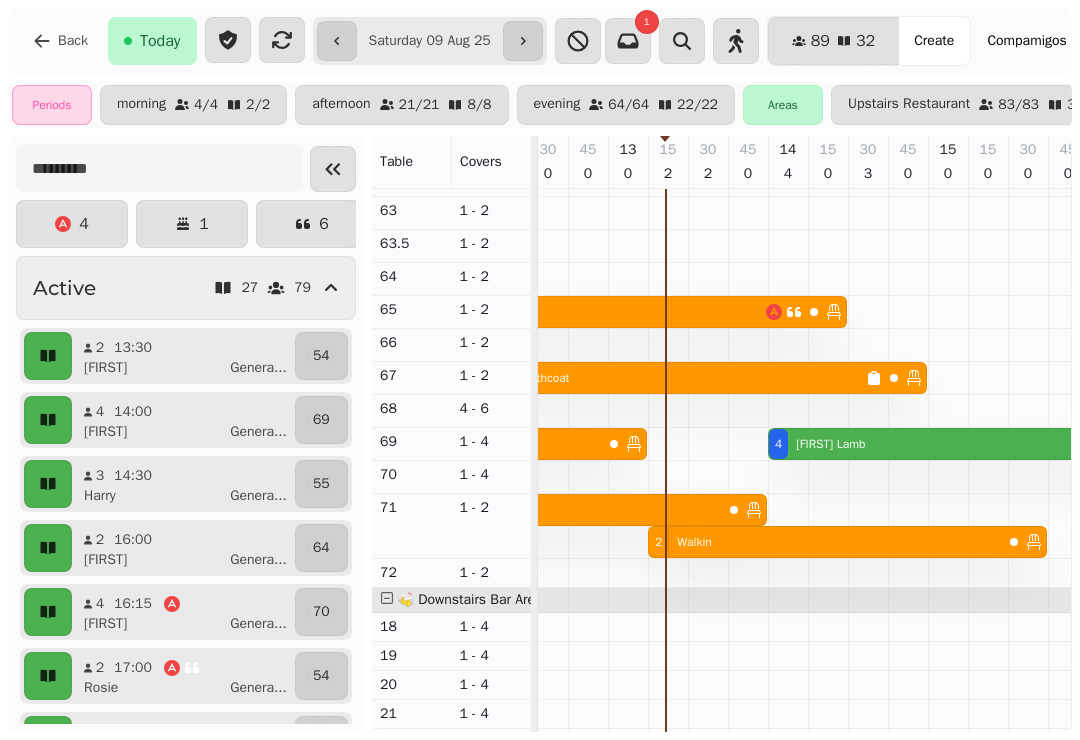 scroll, scrollTop: 566, scrollLeft: 304, axis: both 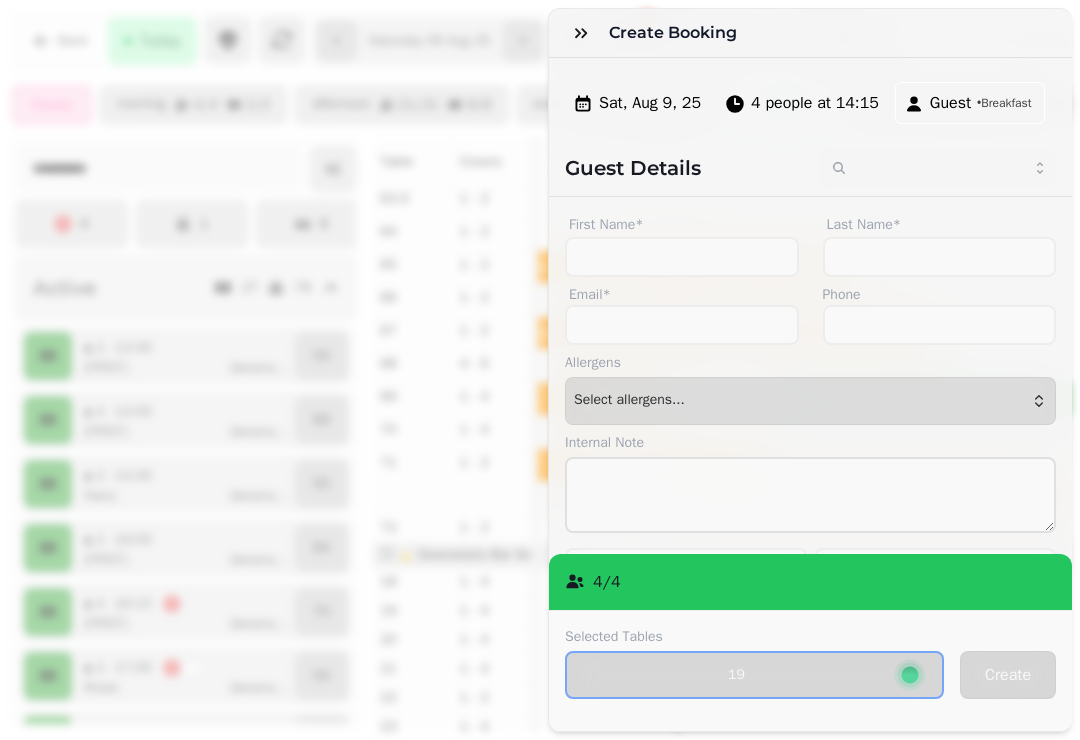 click at bounding box center [581, 33] 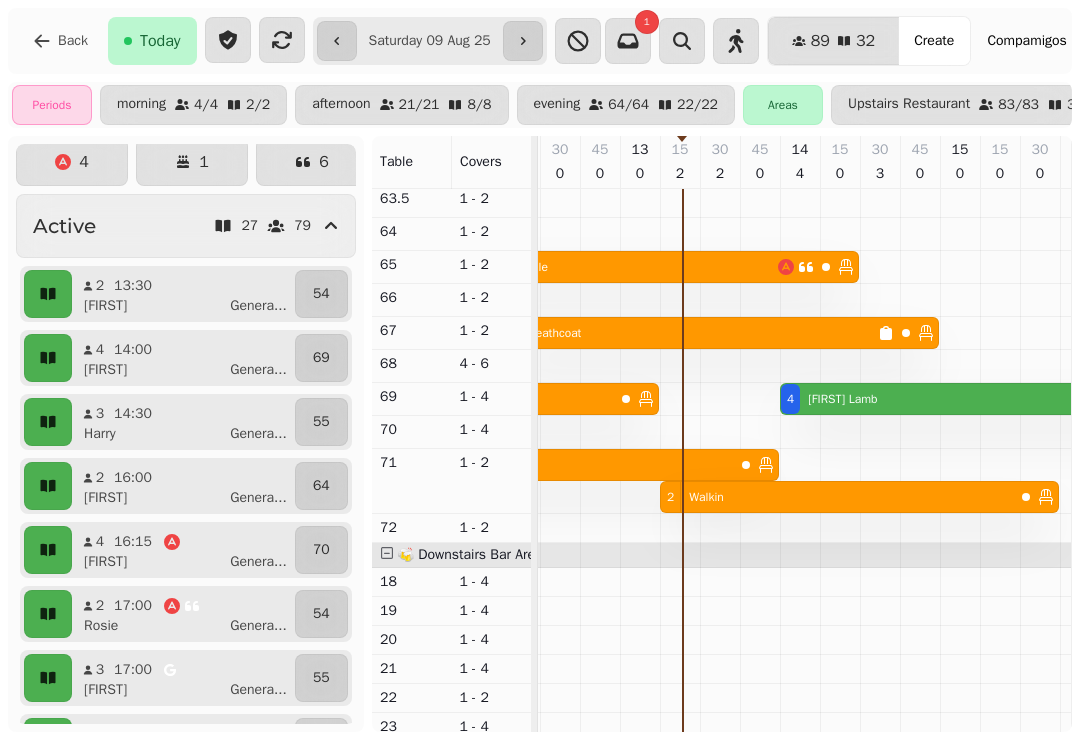 scroll, scrollTop: 612, scrollLeft: 295, axis: both 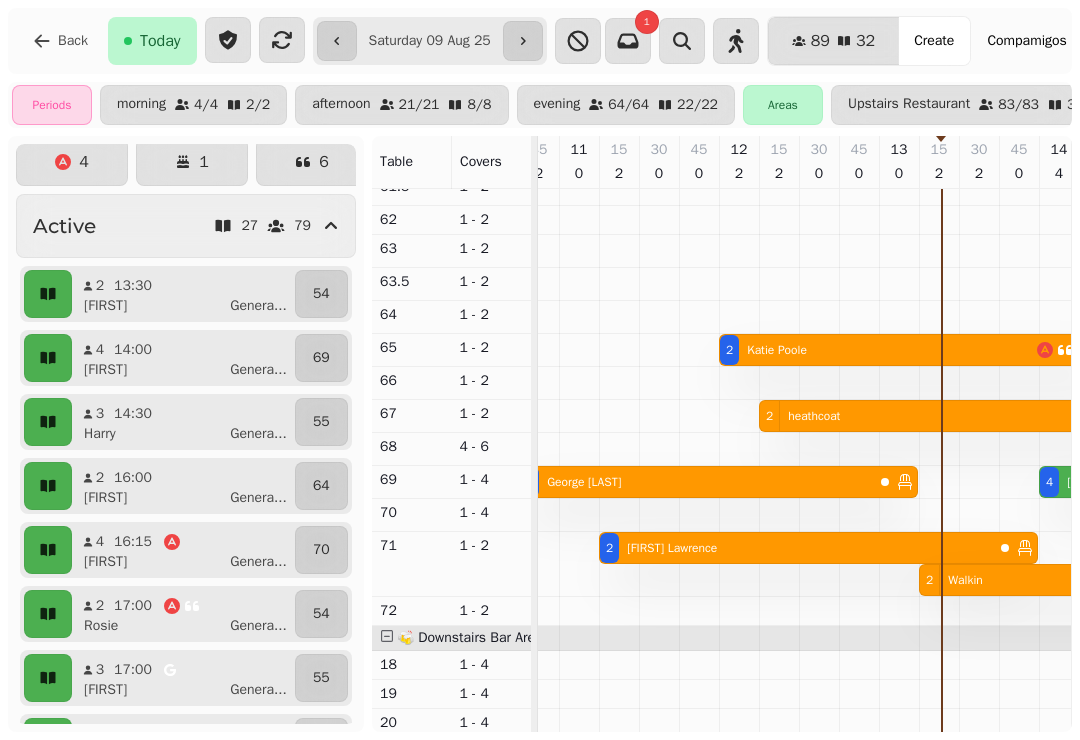 click 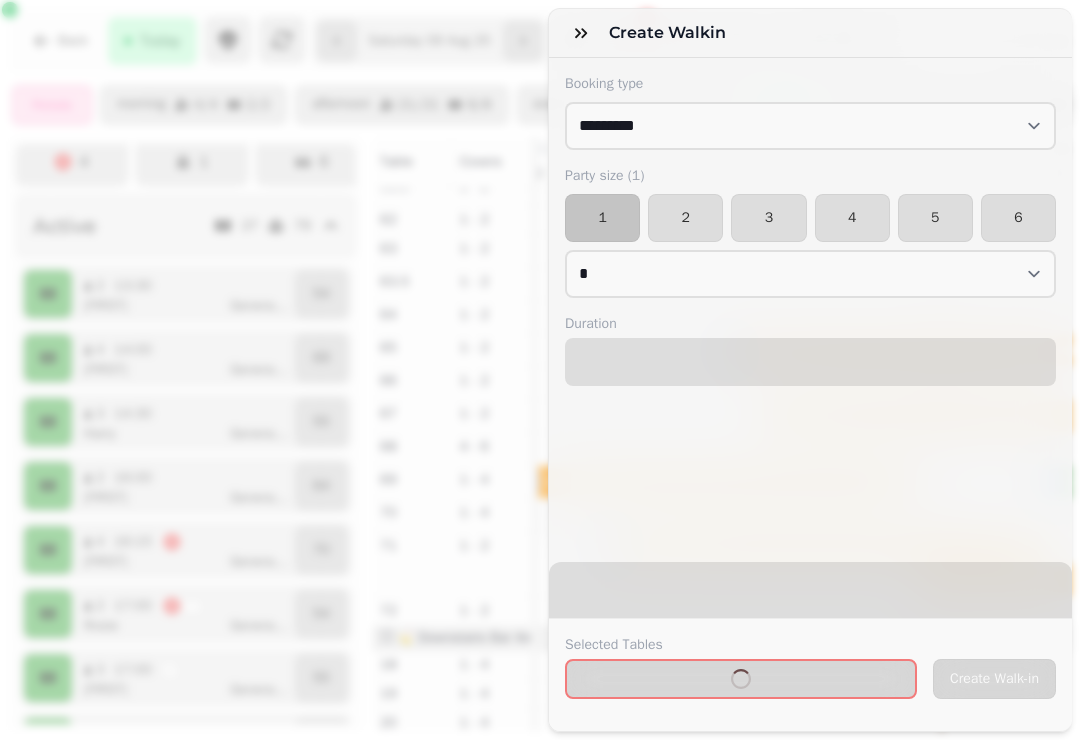 select on "****" 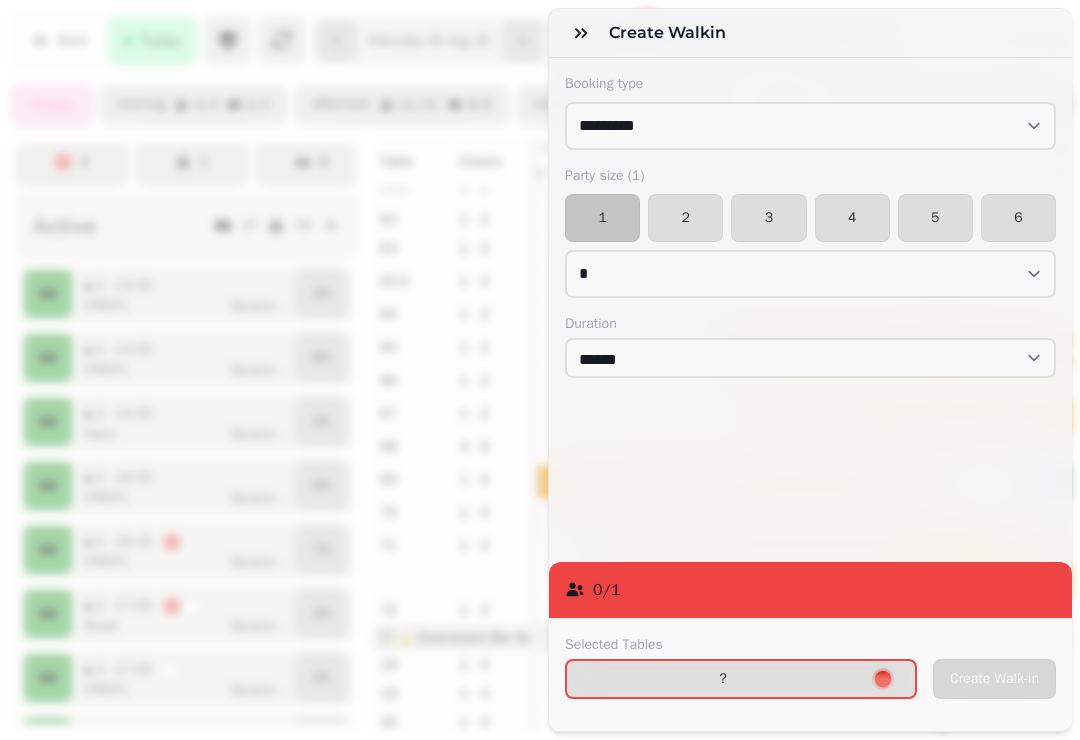 click on "3" at bounding box center [768, 218] 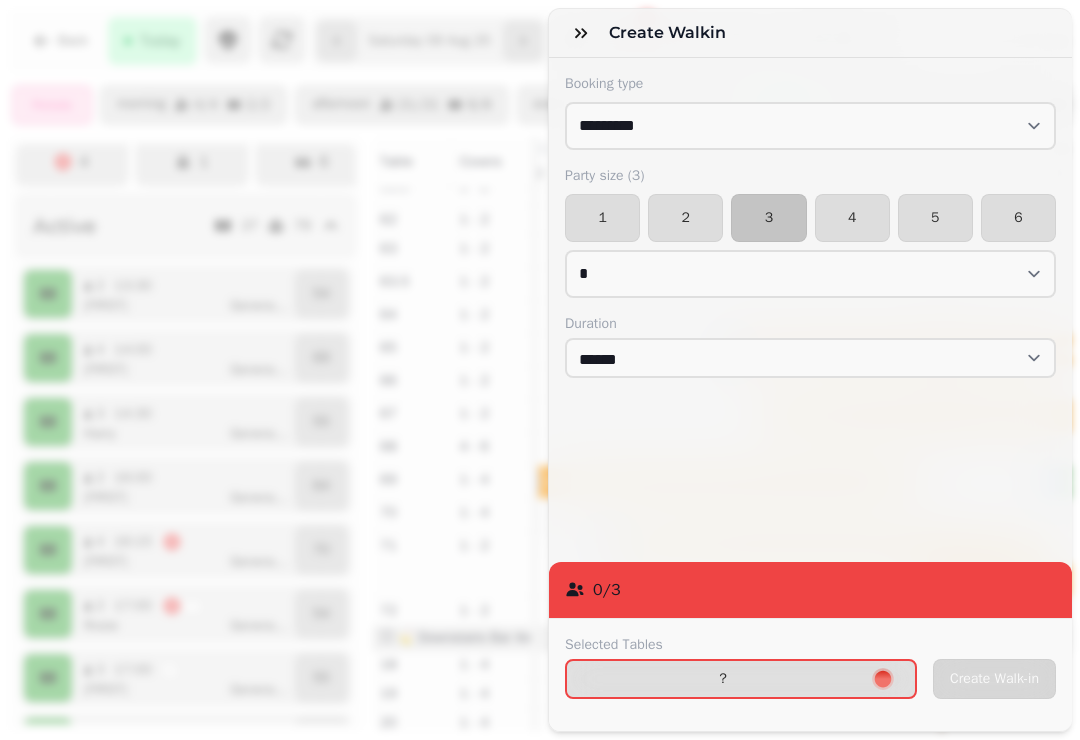 click on "?" at bounding box center [723, 679] 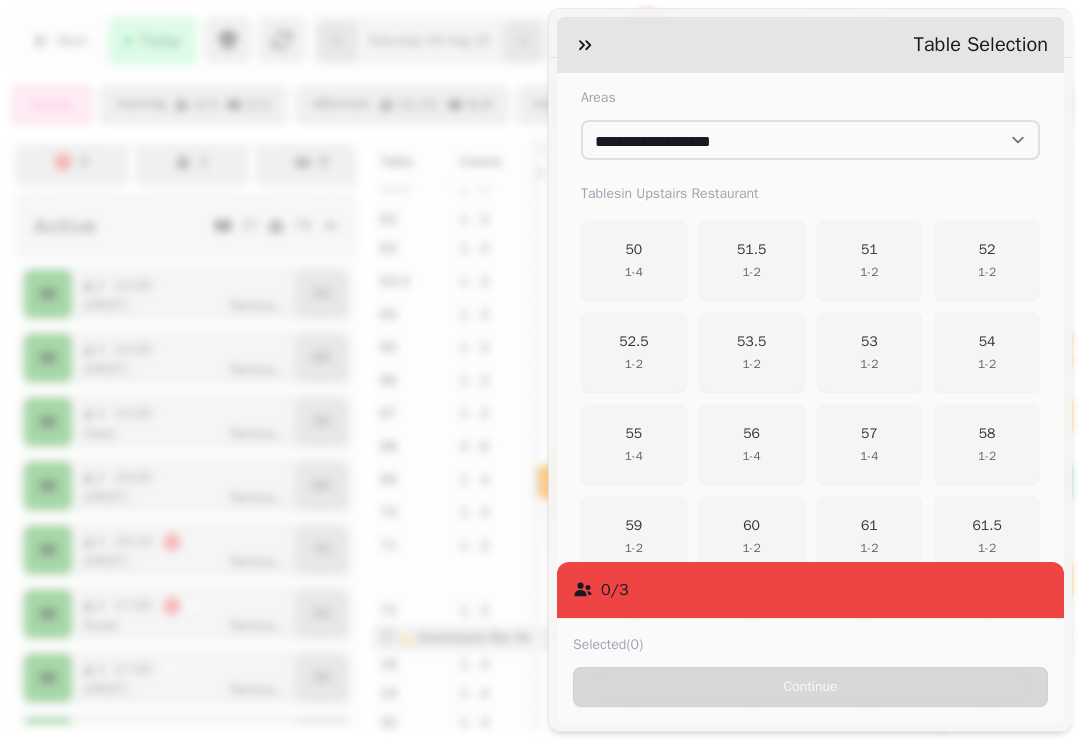 scroll, scrollTop: 300, scrollLeft: 0, axis: vertical 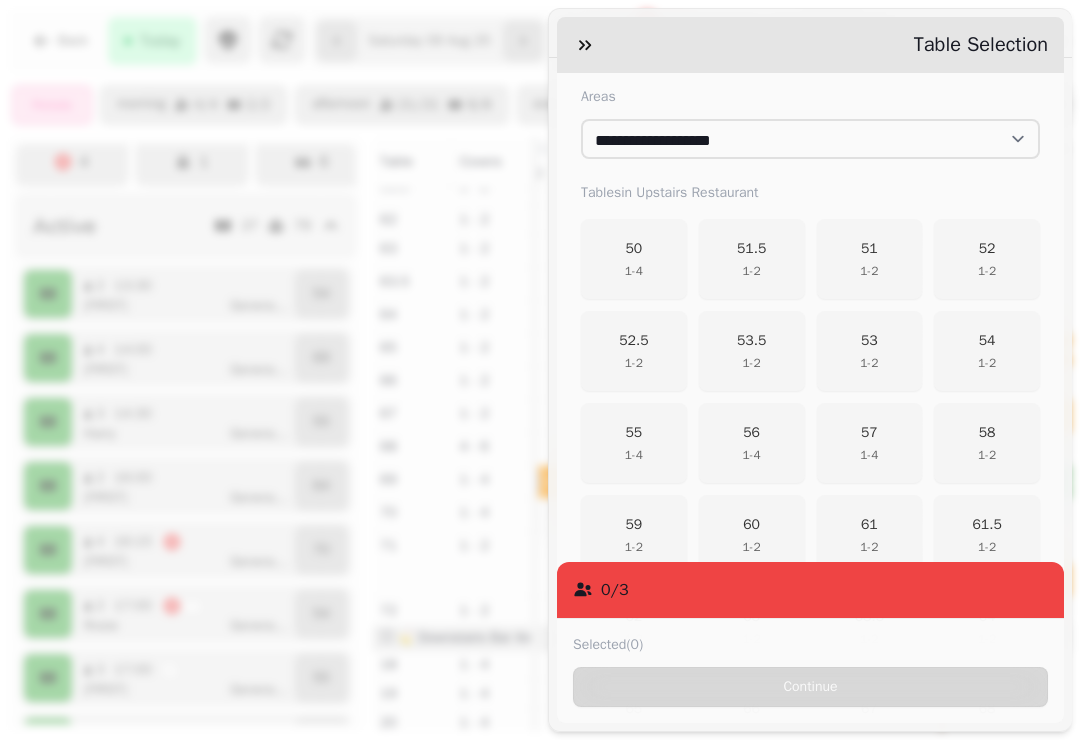 click on "55" at bounding box center [634, 433] 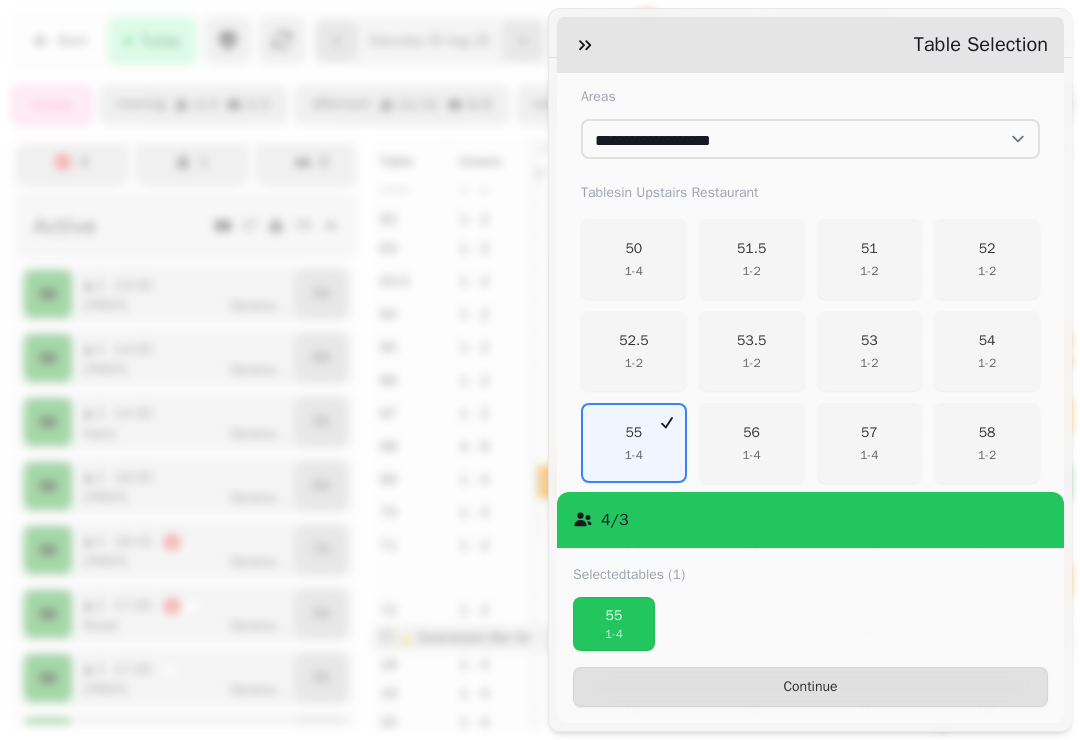 click on "Continue" at bounding box center (810, 687) 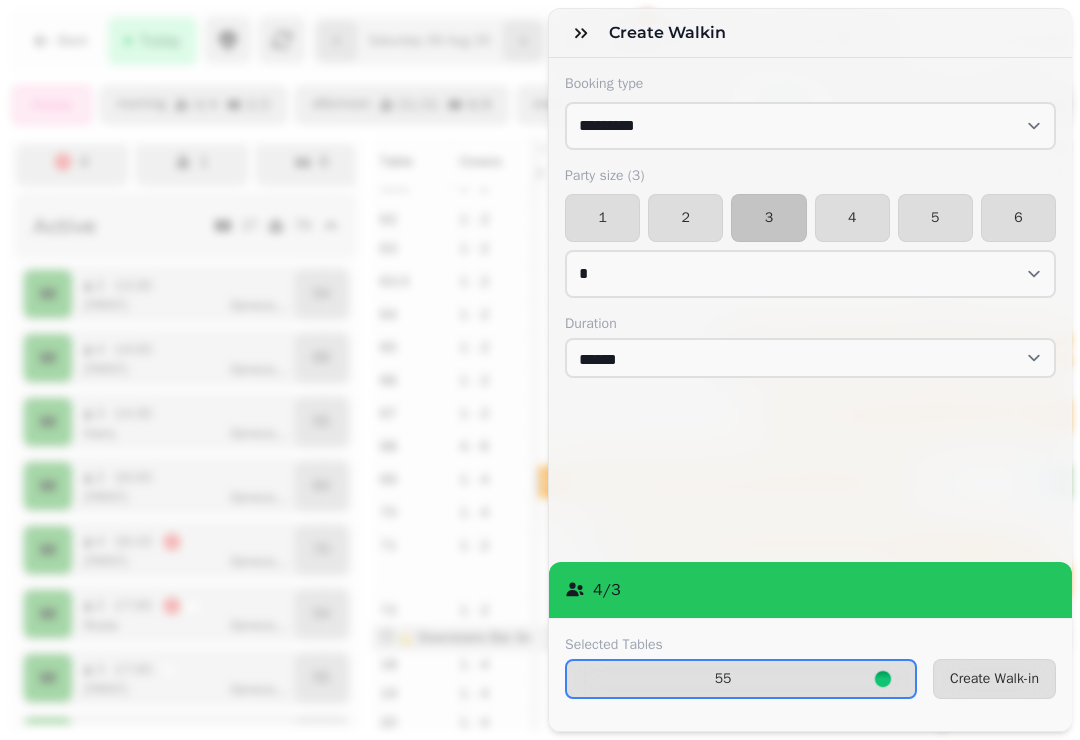 click on "Create Walk-in" at bounding box center (994, 679) 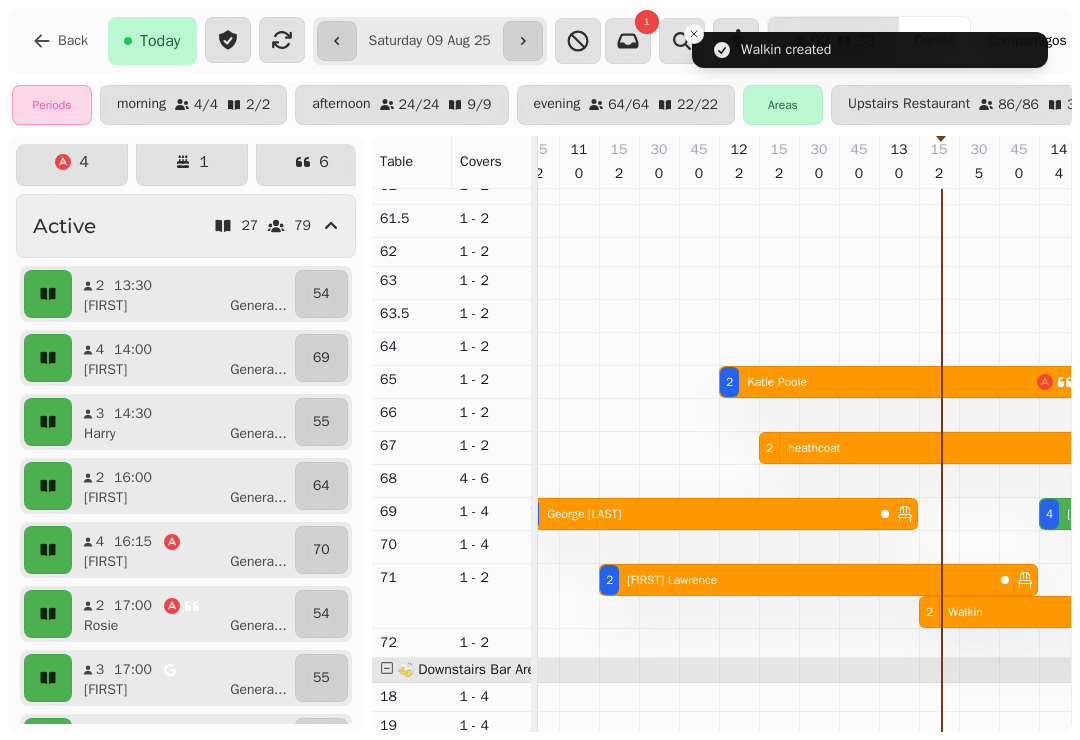 scroll, scrollTop: 545, scrollLeft: 36, axis: both 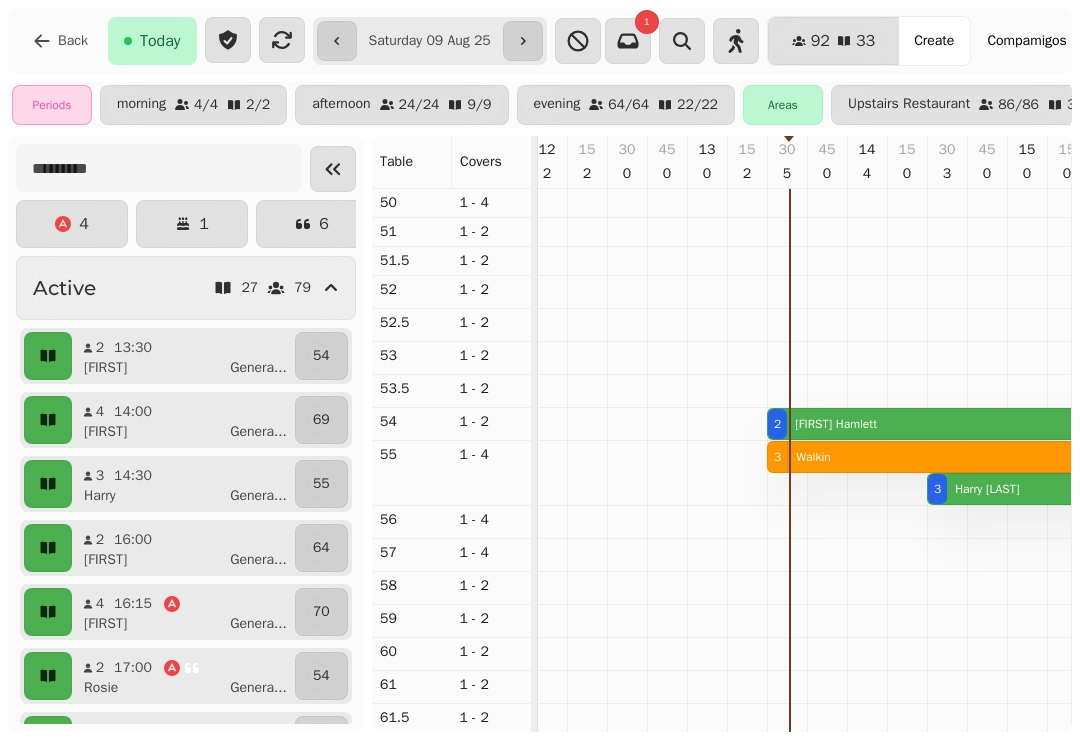 click on "Beth   Hamlett" at bounding box center [836, 424] 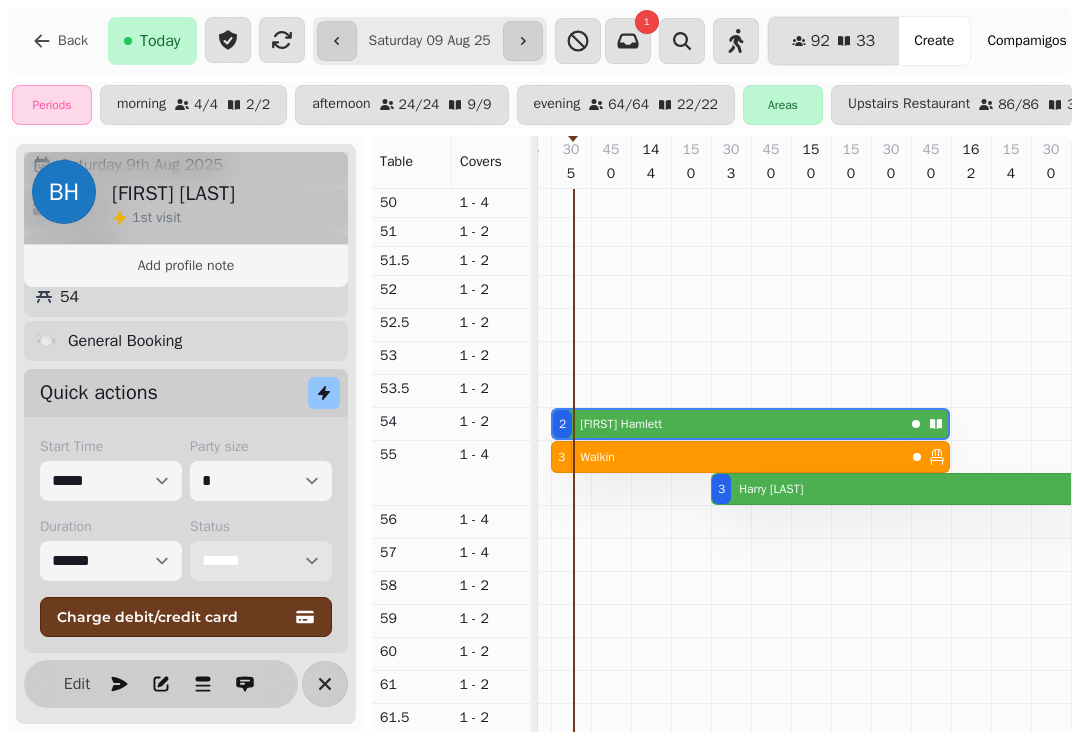 click on "**********" at bounding box center (261, 561) 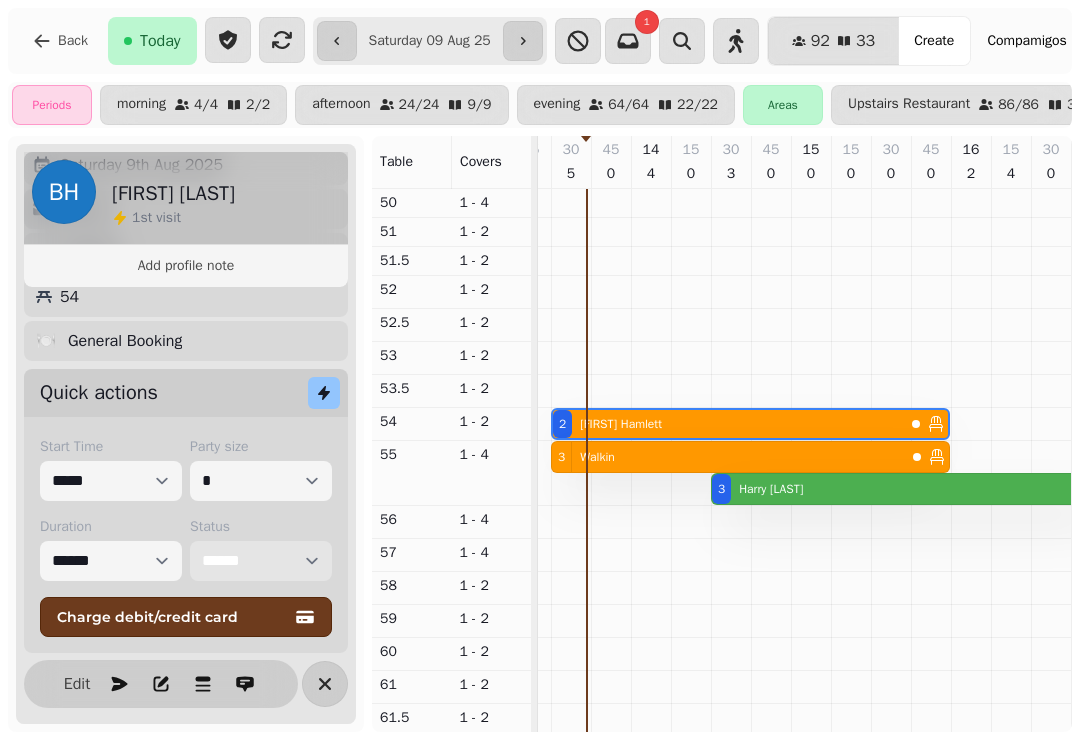 scroll, scrollTop: 0, scrollLeft: 546, axis: horizontal 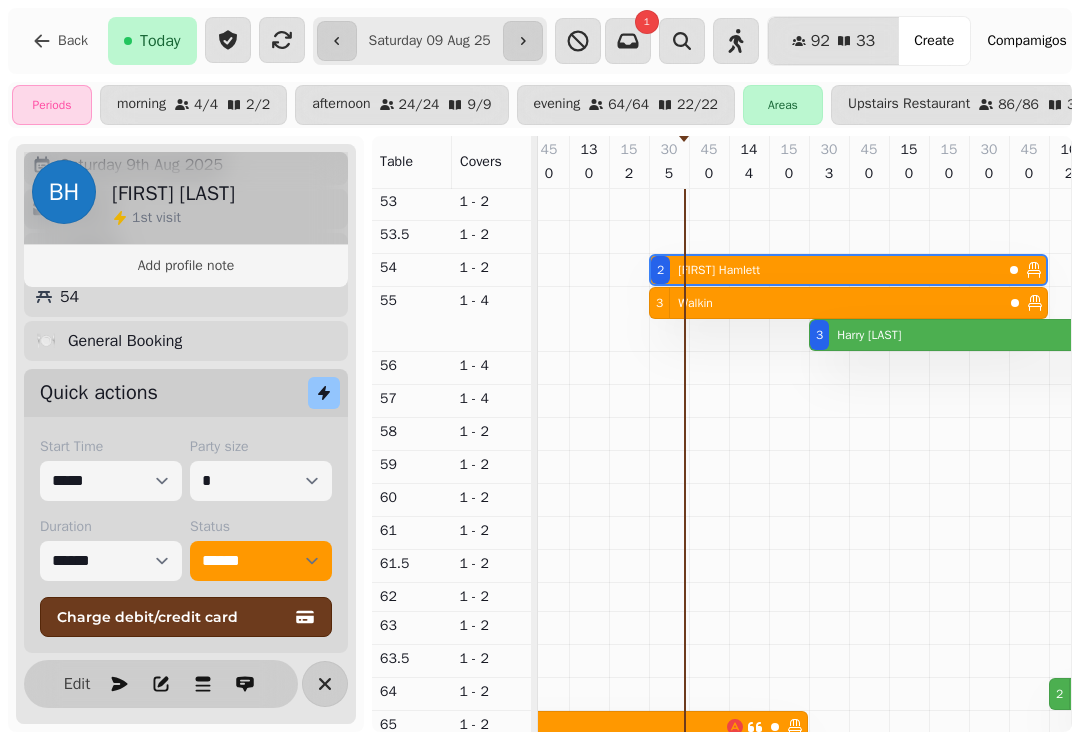 click at bounding box center (325, 684) 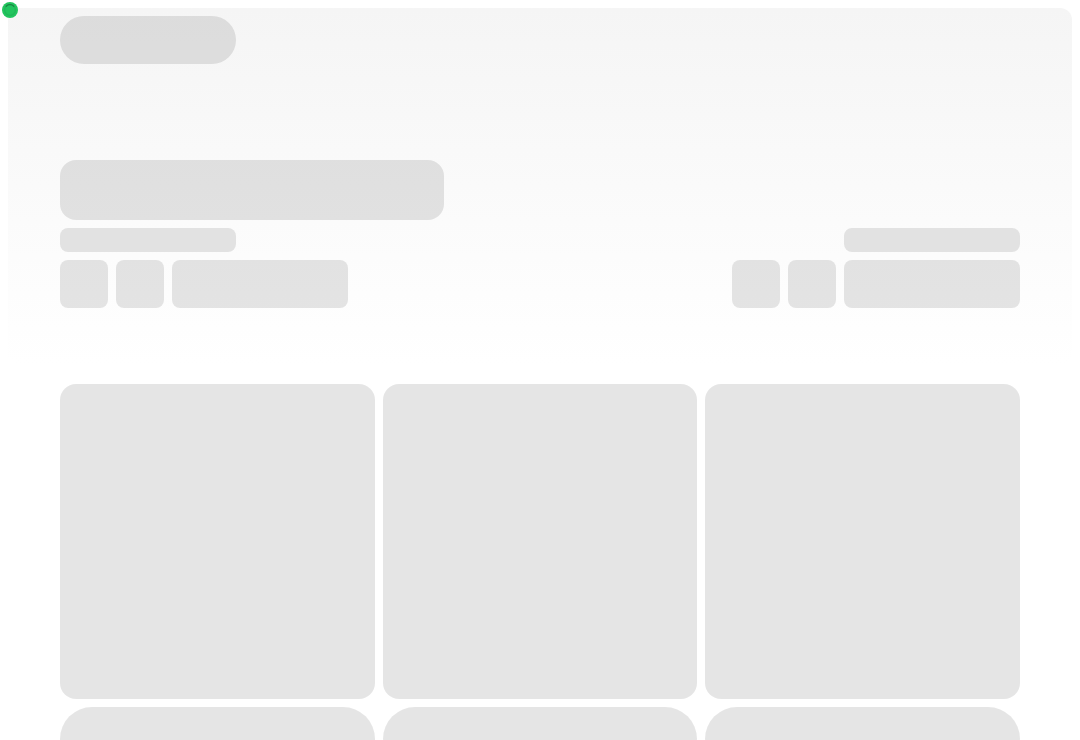 scroll, scrollTop: 0, scrollLeft: 0, axis: both 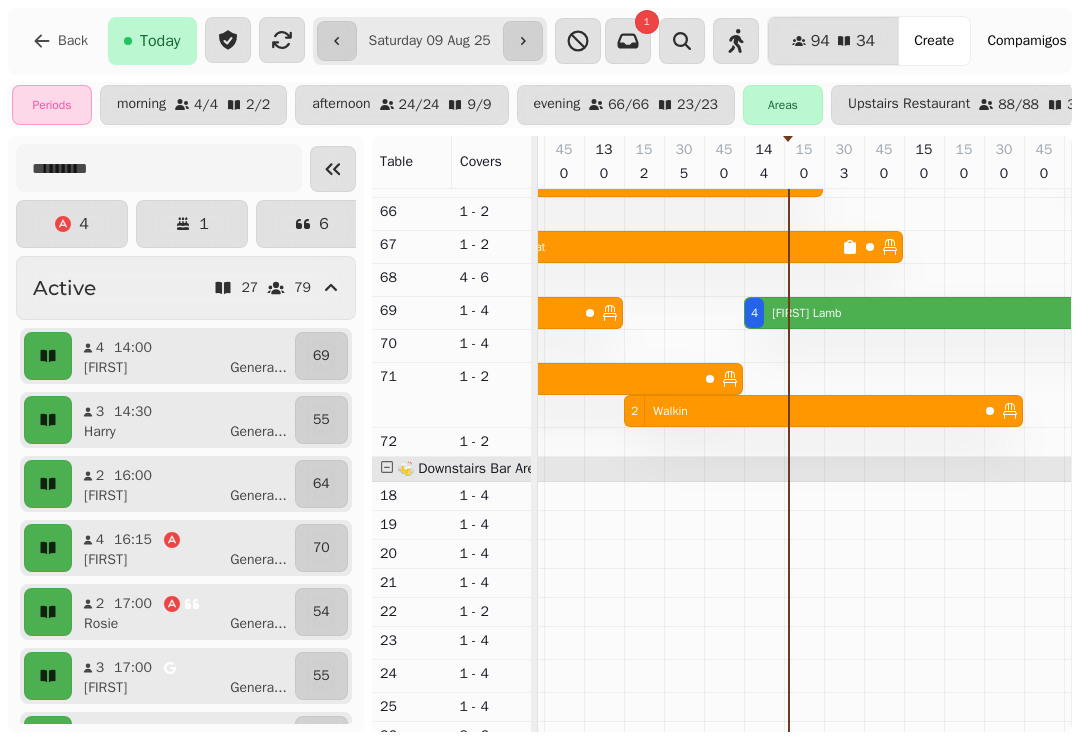 click on "[NUMBER] [FIRST] [LAST]" at bounding box center (921, 313) 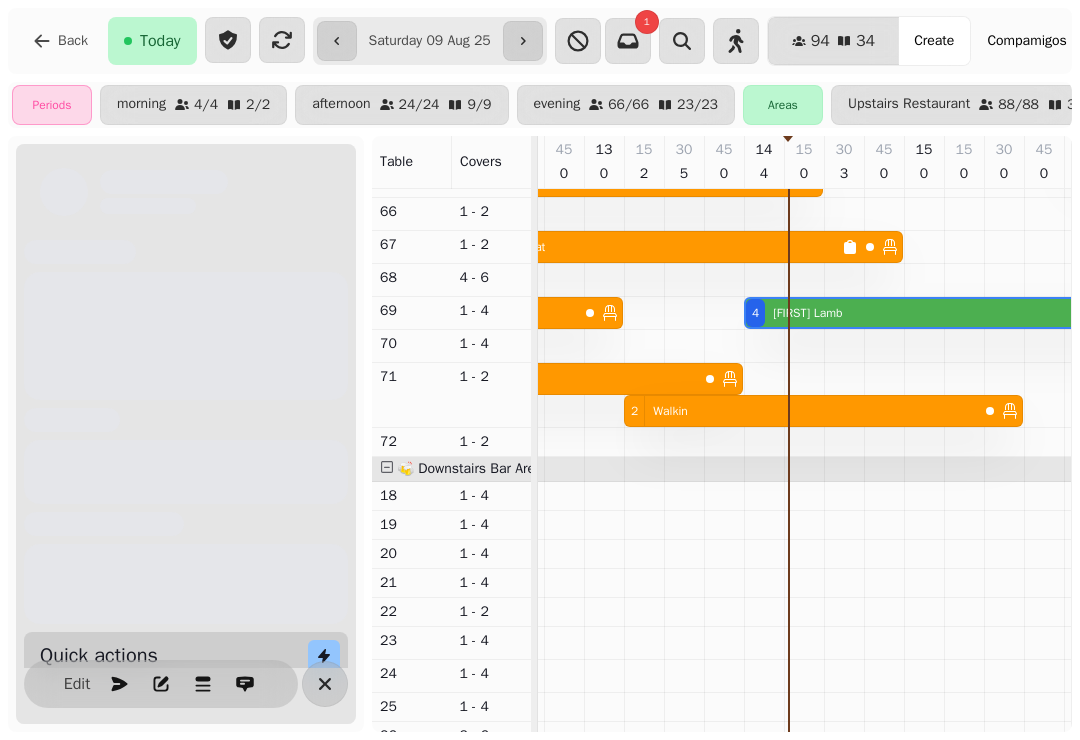 scroll, scrollTop: 0, scrollLeft: 627, axis: horizontal 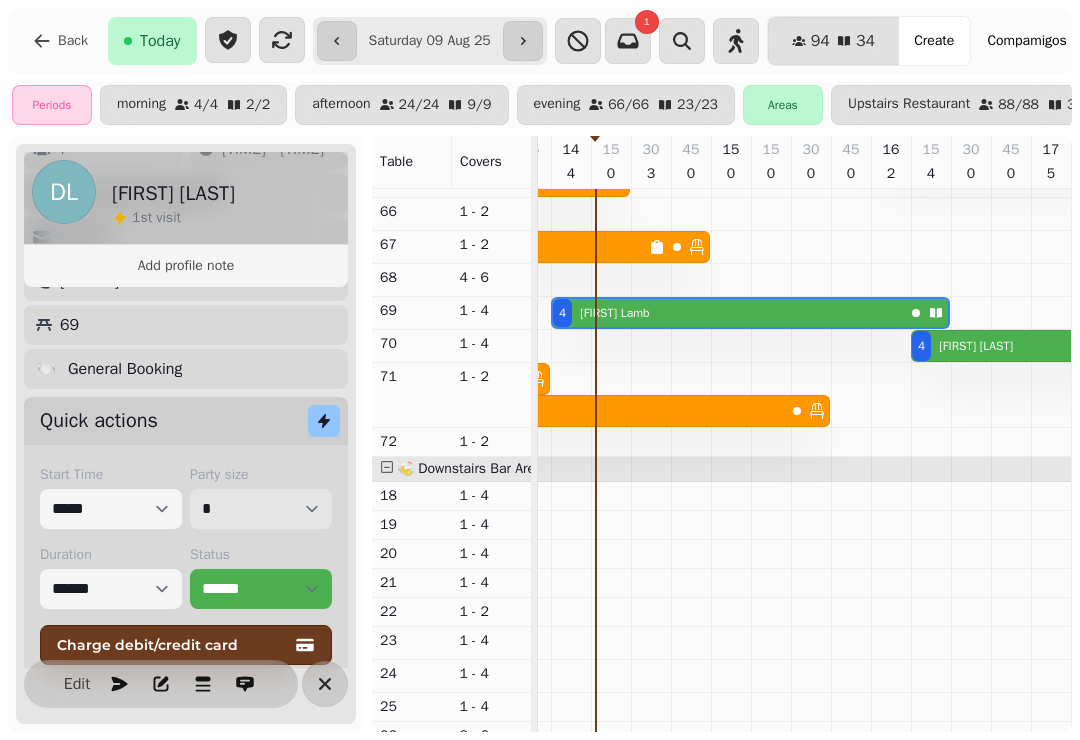 click on "* * * * * * * * * ** ** ** ** ** ** ** ** ** ** ** ** ** ** ** ** ** ** ** ** ** ** ** ** ** ** ** ** ** ** ** ** ** ** ** ** ** ** ** ** ** ** ** ** ** ** ** ** ** ** ** ** ** ** ** ** ** ** ** ** ** ** ** ** ** ** ** ** ** ** ** ** ** ** ** ** ** ** ** ** ** ** ** ** ** ** ** ** ** ** *** *** *** *** *** *** *** *** *** *** *** *** *** *** *** *** *** *** *** *** *** *** *** *** *** *** *** *** *** *** *** *** *** *** *** *** *** *** *** *** *** *** *** *** *** *** *** *** *** *** *** *** *** *** *** *** *** *** *** *** *** *** *** *** *** *** *** *** *** *** *** *** *** *** *** *** *** *** *** *** *** *** *** *** *** *** *** *** *** *** *** *** *** *** *** *** *** *** *** *** *** *** *** *** *** *** *** *** *** *** *** *** *** *** *** *** *** *** *** *** *** *** *** *** *** *** *** *** *** *** *** *** *** *** *** *** *** *** *** *** *** *** *** *** *** *** *** *** *** *** ***" at bounding box center [261, 509] 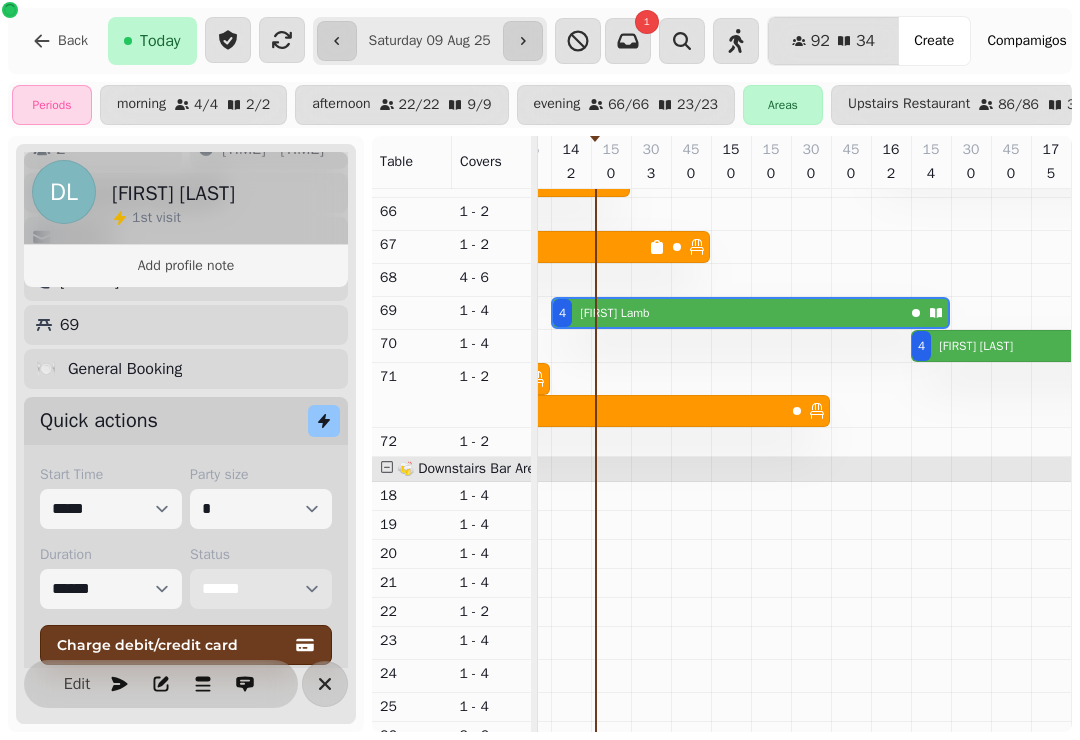 click on "**********" at bounding box center [261, 589] 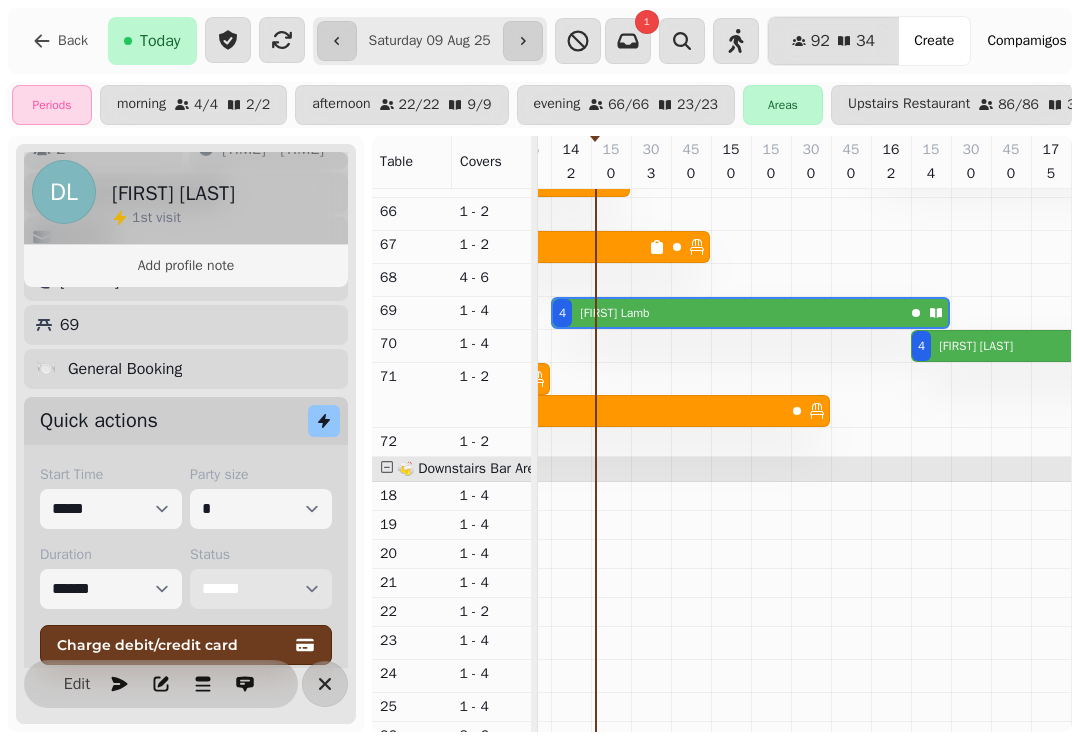 select on "******" 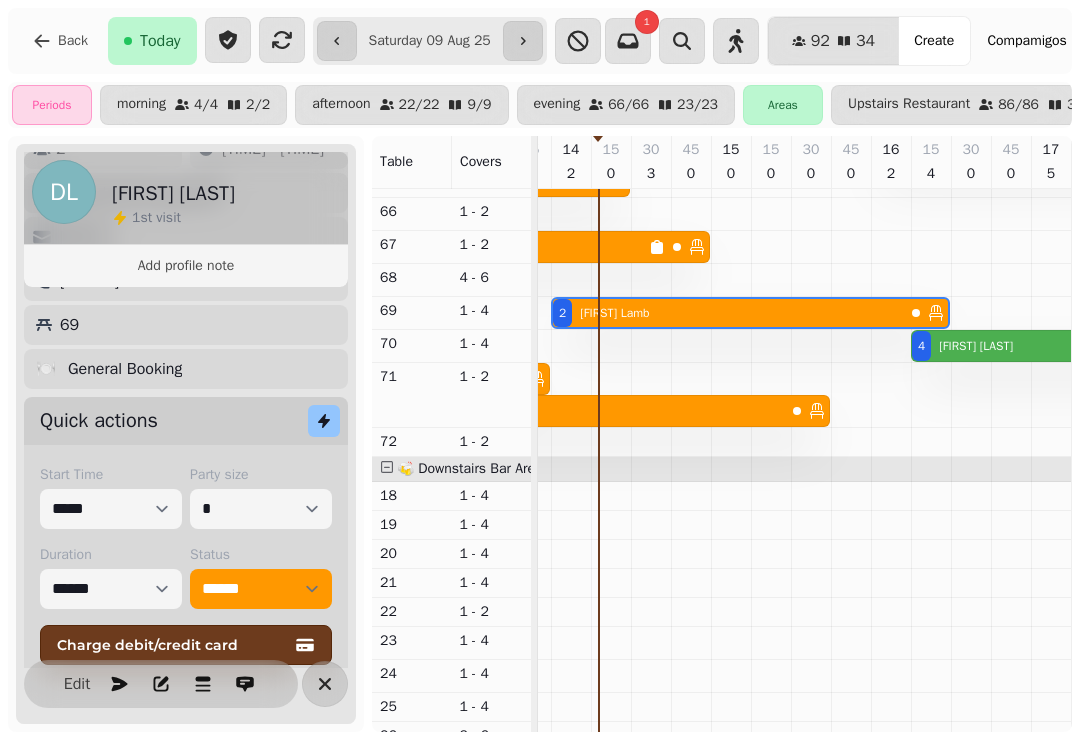 click at bounding box center (325, 684) 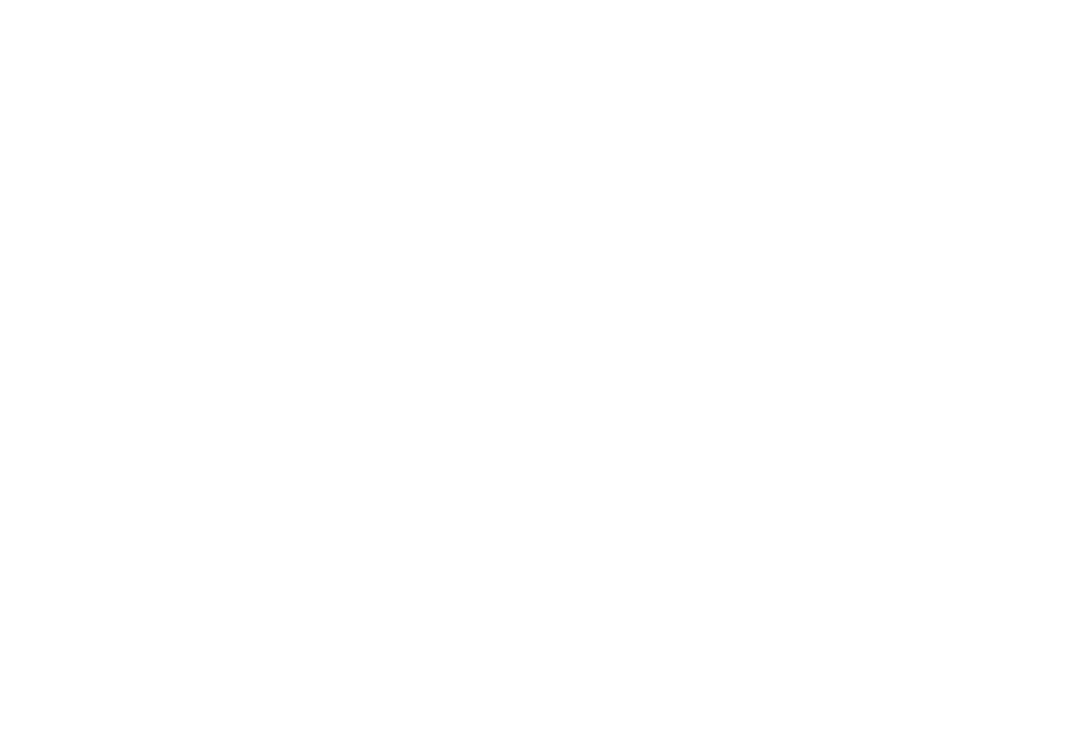scroll, scrollTop: 0, scrollLeft: 0, axis: both 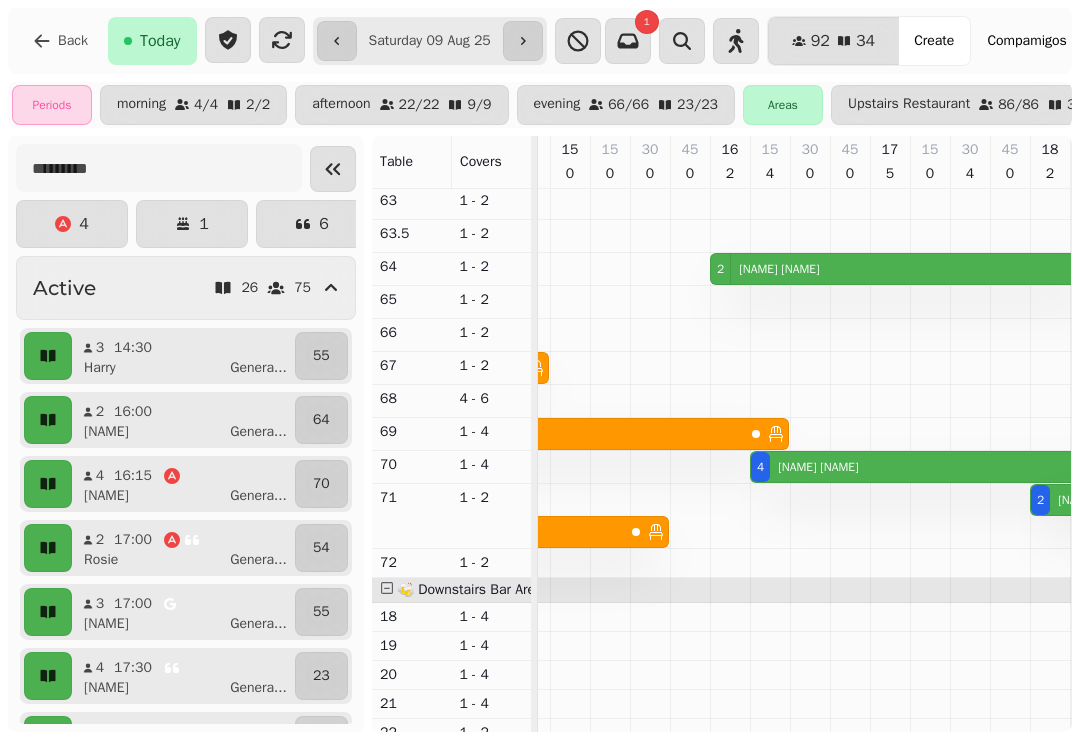 click on "55" at bounding box center [321, 356] 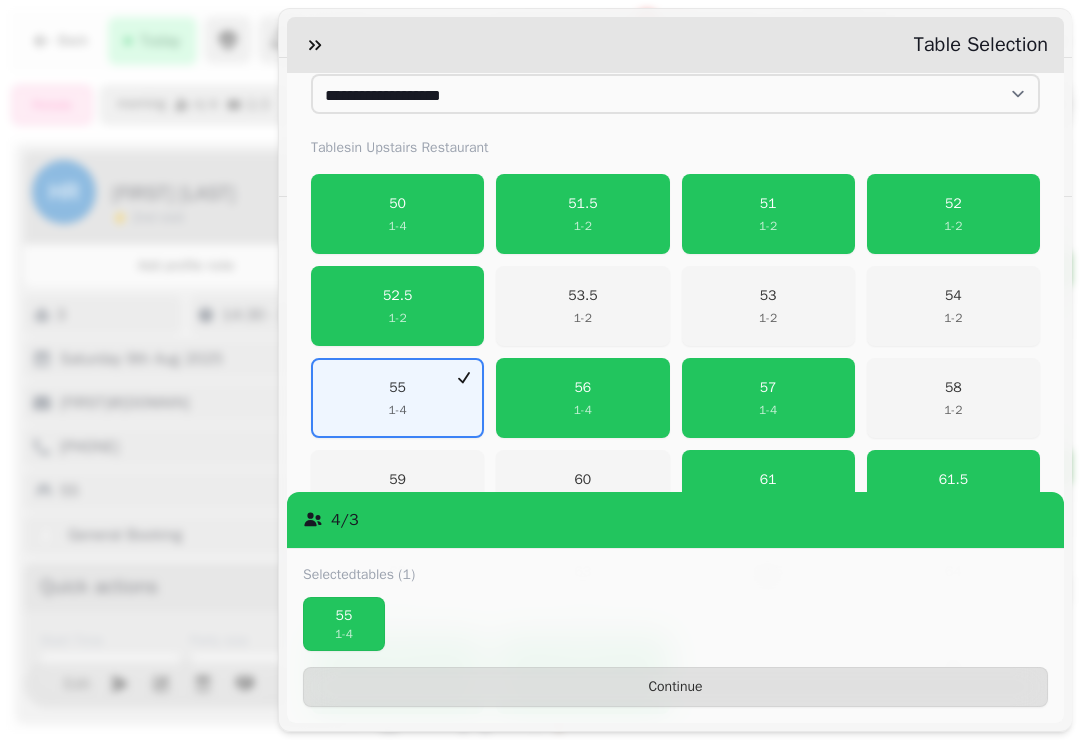click on "**********" at bounding box center [675, 370] 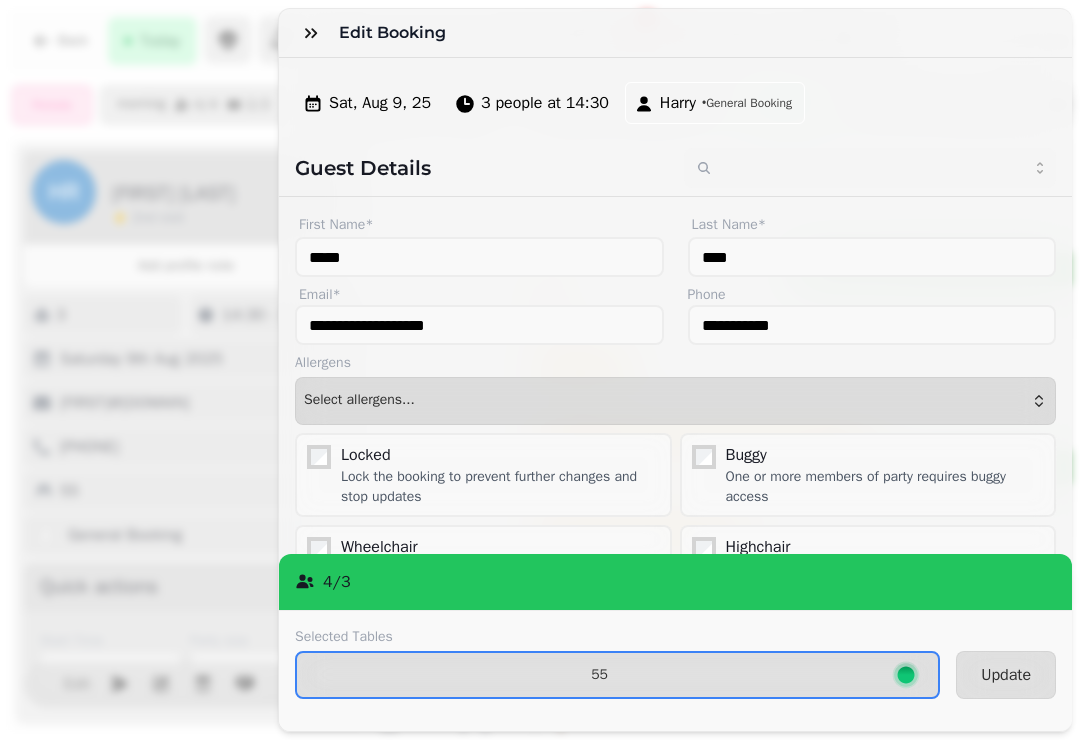 click 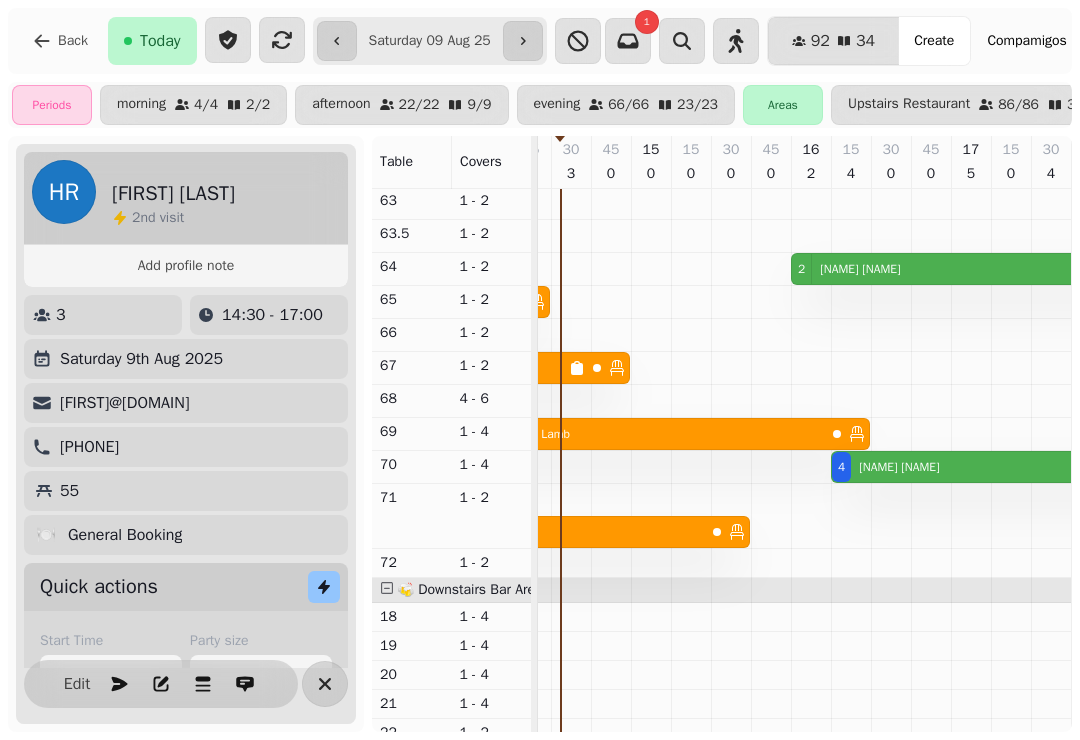 click 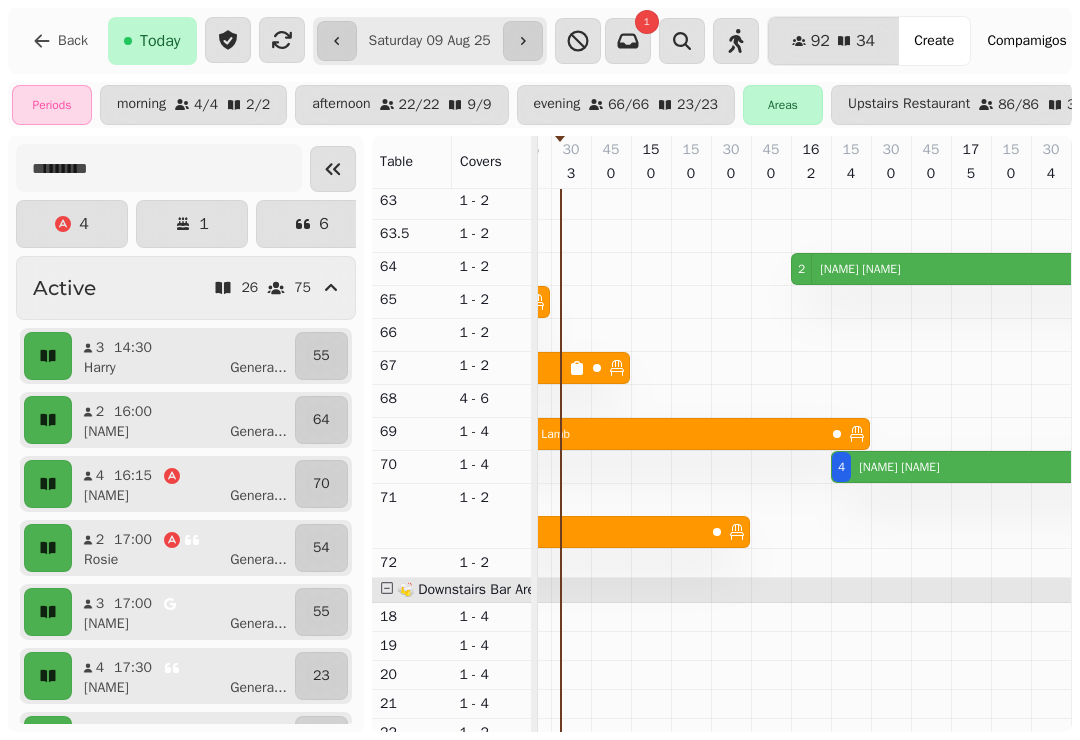 click 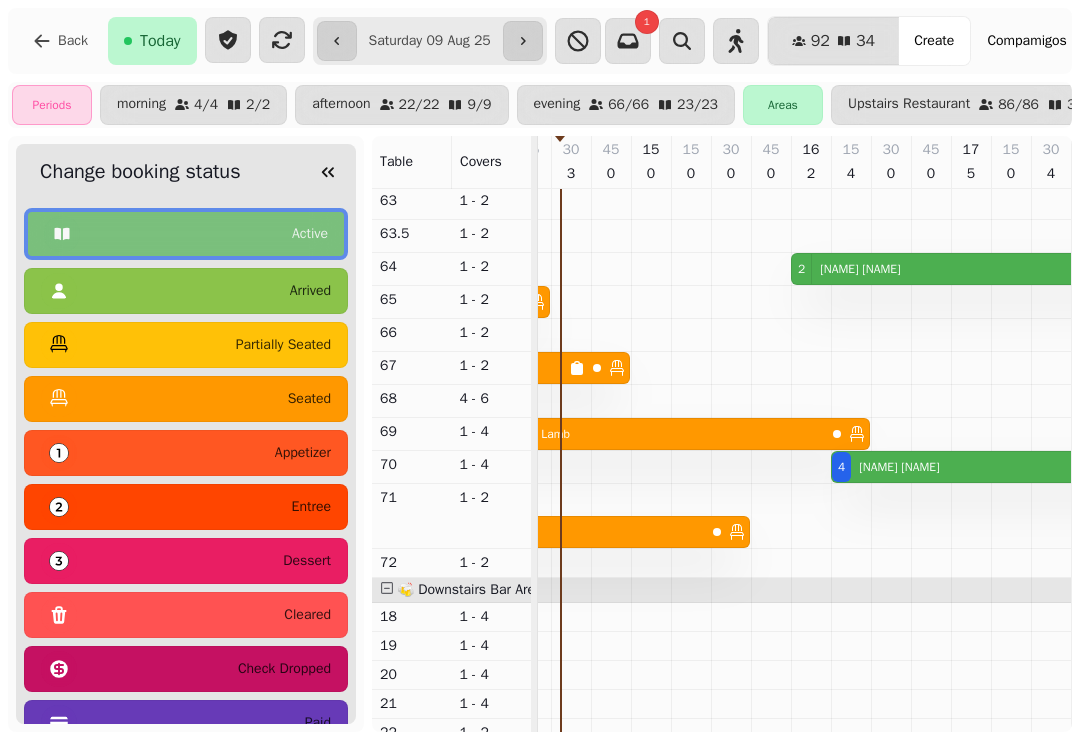 click on "seated" at bounding box center [186, 399] 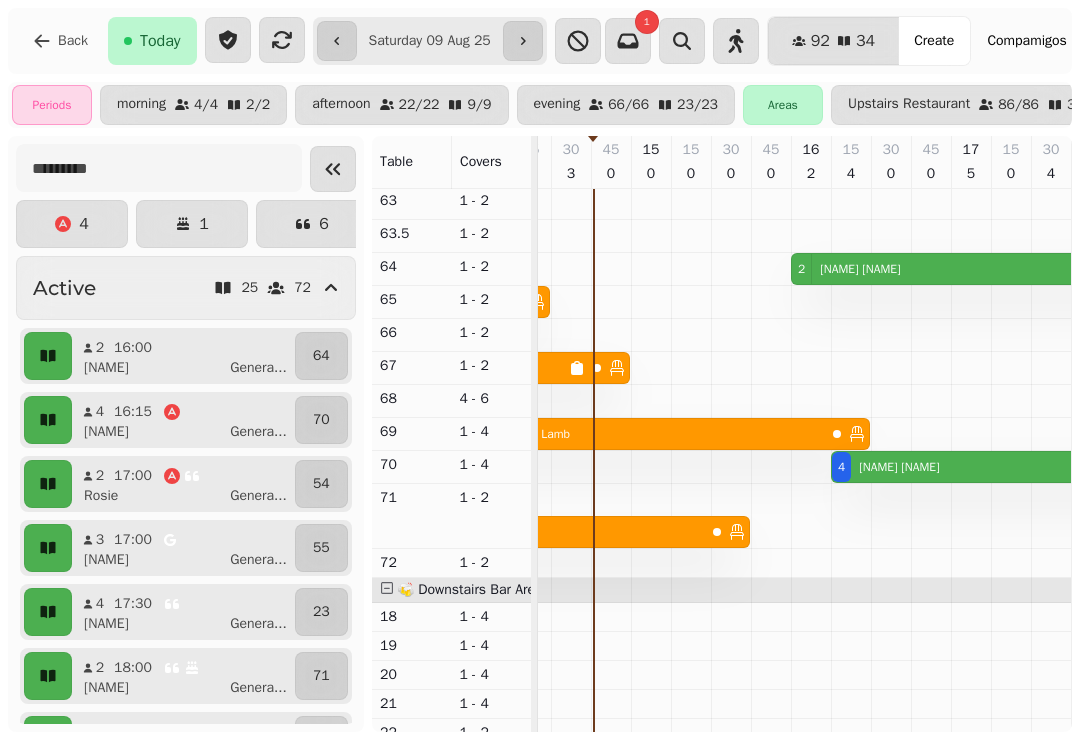 click 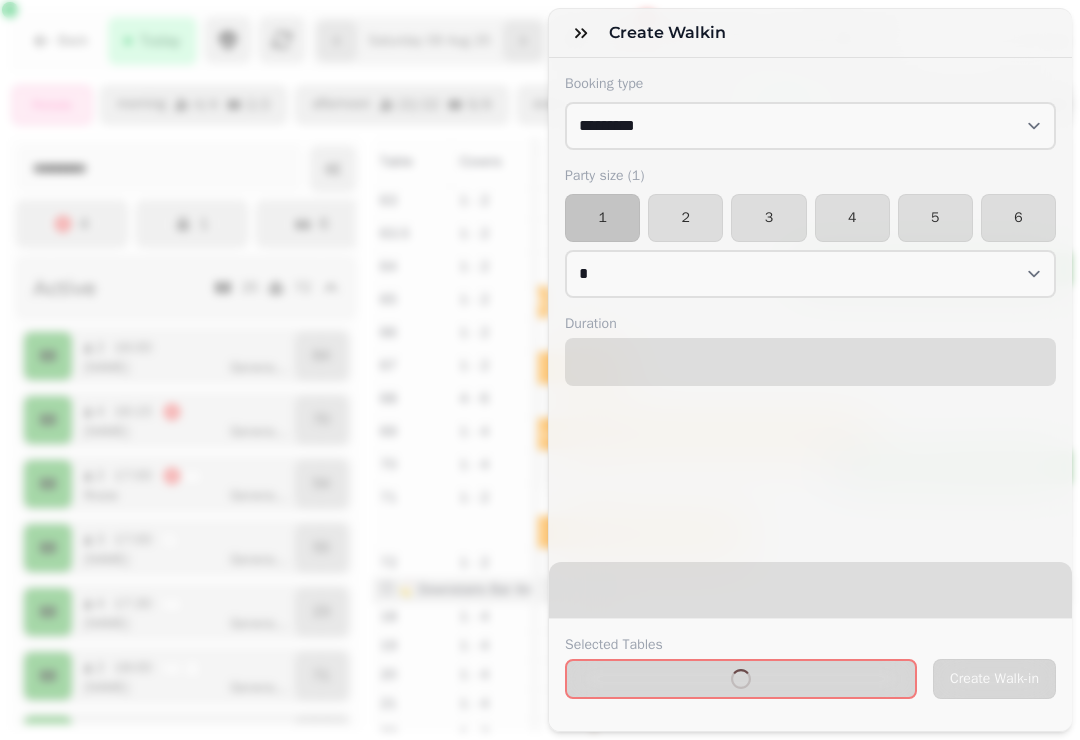 select on "****" 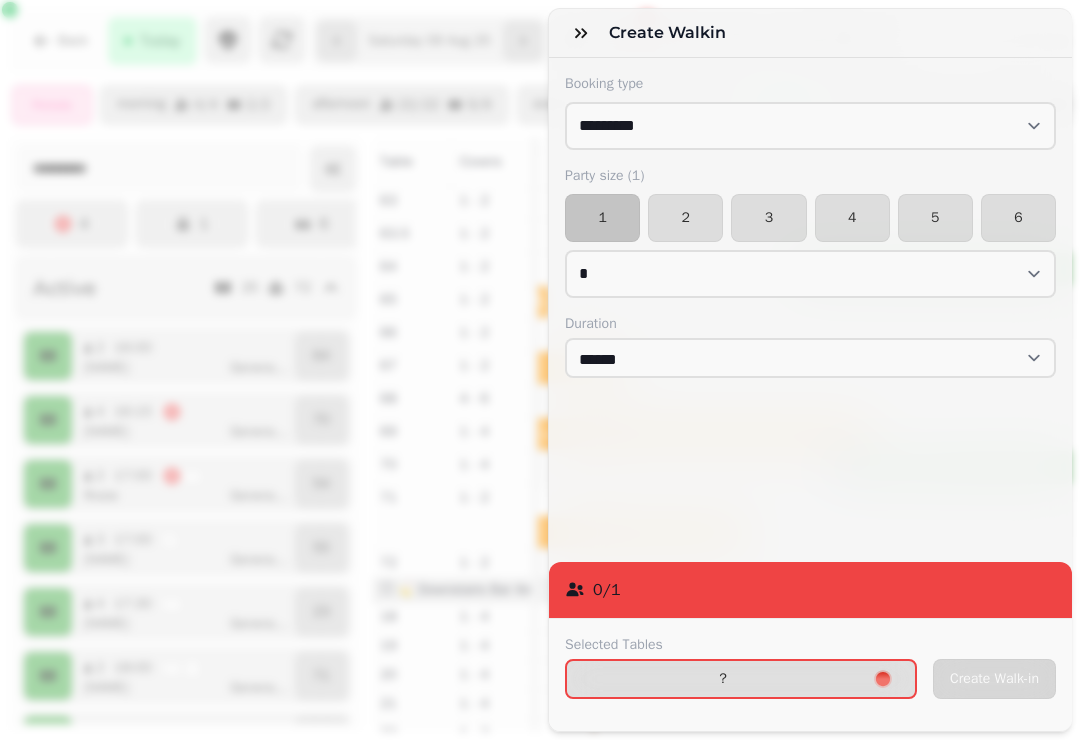 click on "4" at bounding box center (852, 218) 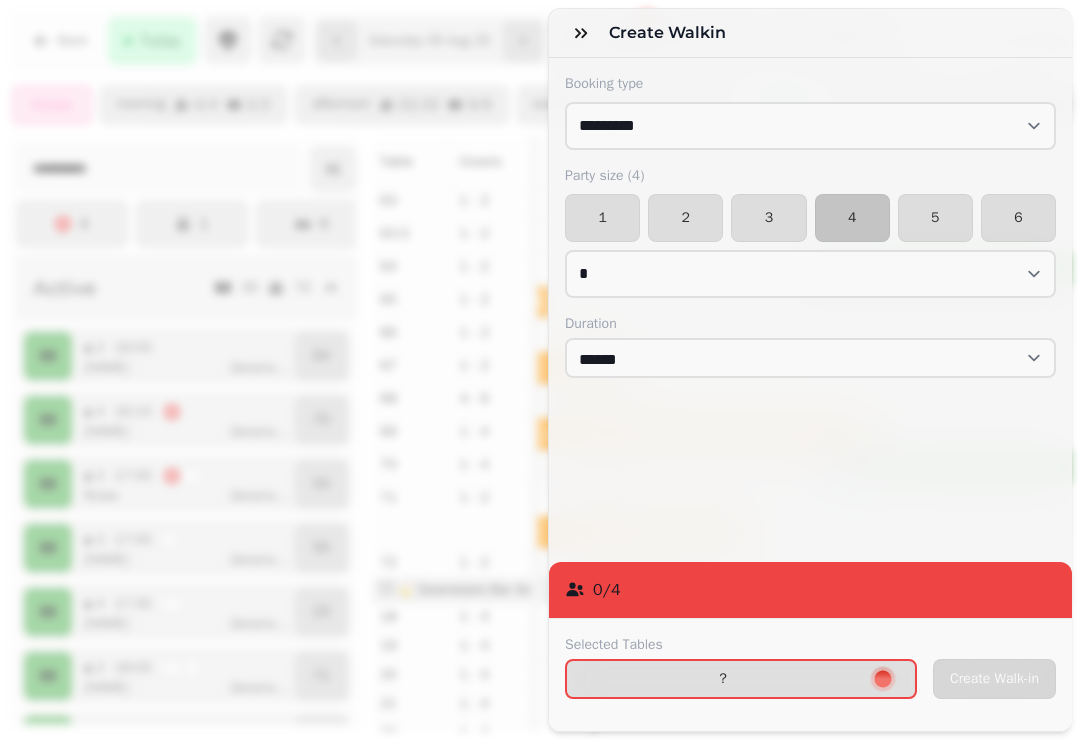 click on "?" at bounding box center [723, 679] 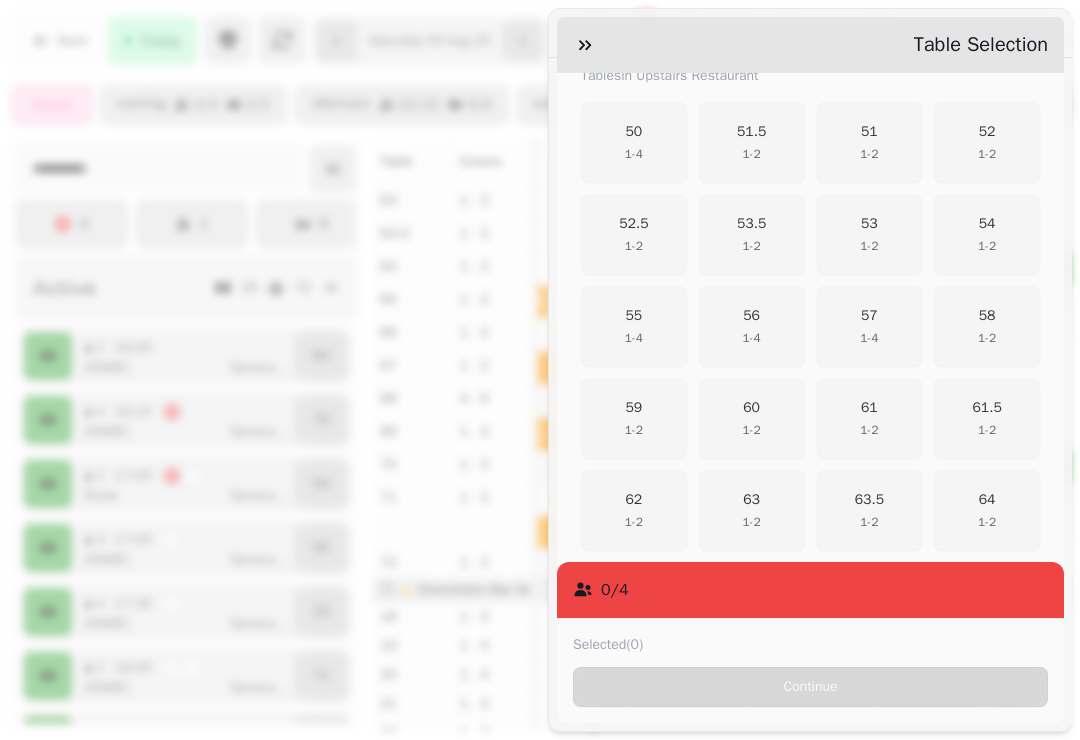 scroll, scrollTop: 411, scrollLeft: 0, axis: vertical 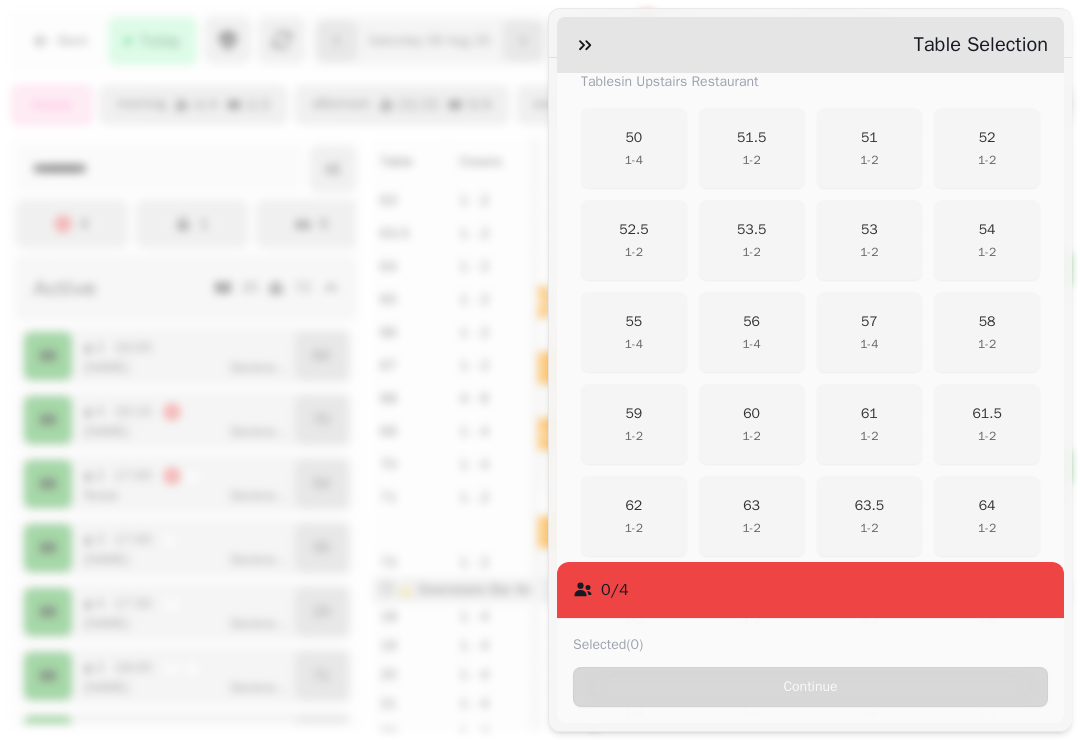 click on "1  -  4" at bounding box center (752, 344) 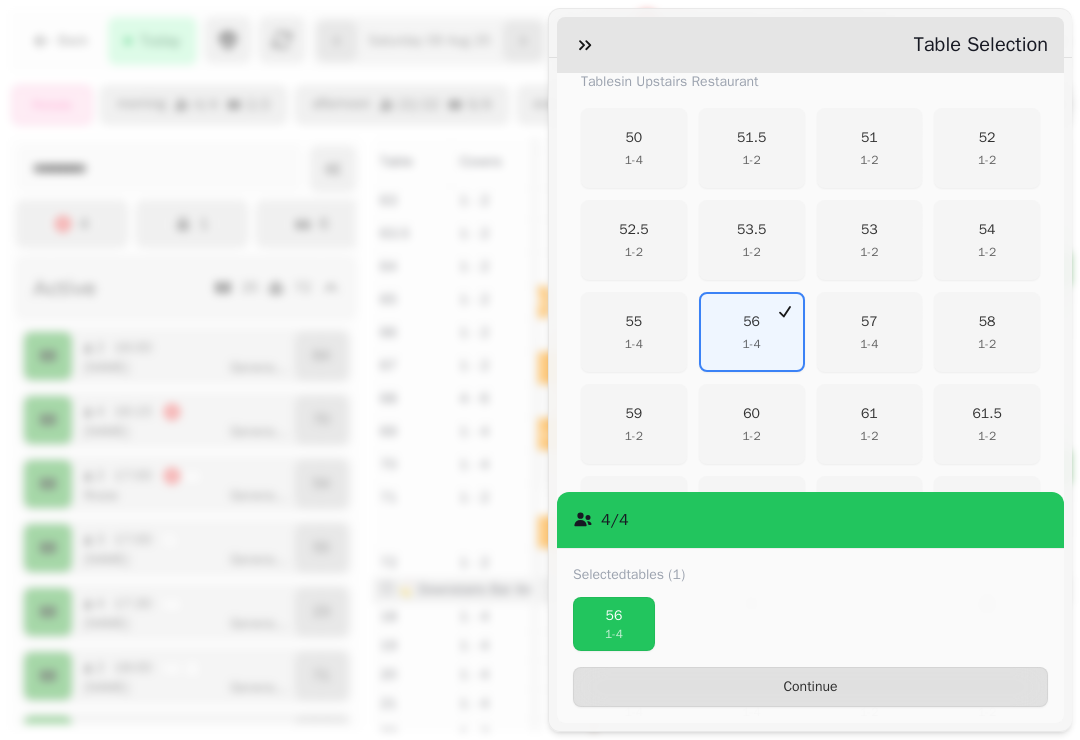 click on "Continue" at bounding box center [810, 687] 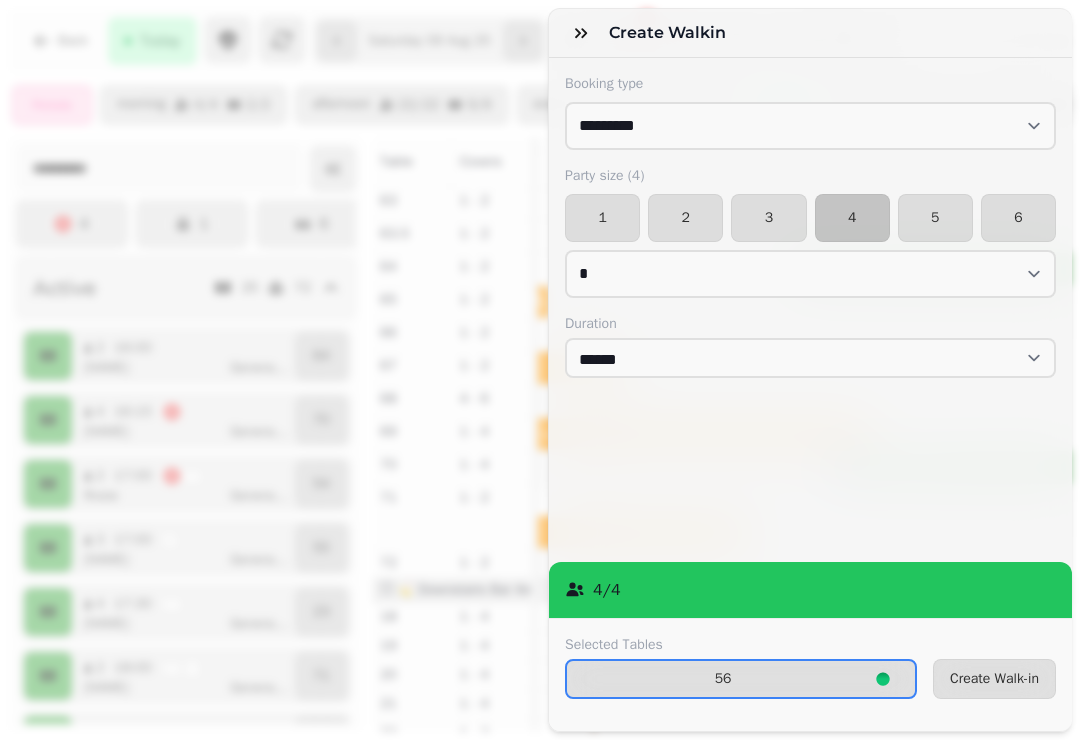 click on "Create Walk-in" at bounding box center [994, 679] 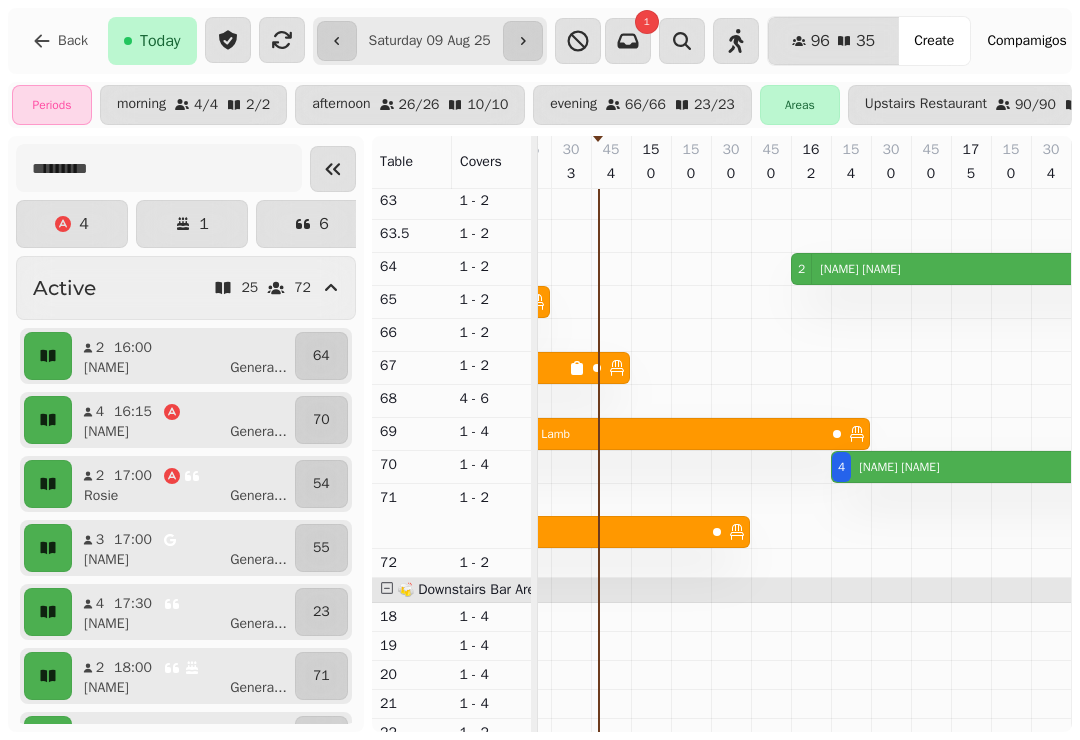 scroll, scrollTop: 639, scrollLeft: 886, axis: both 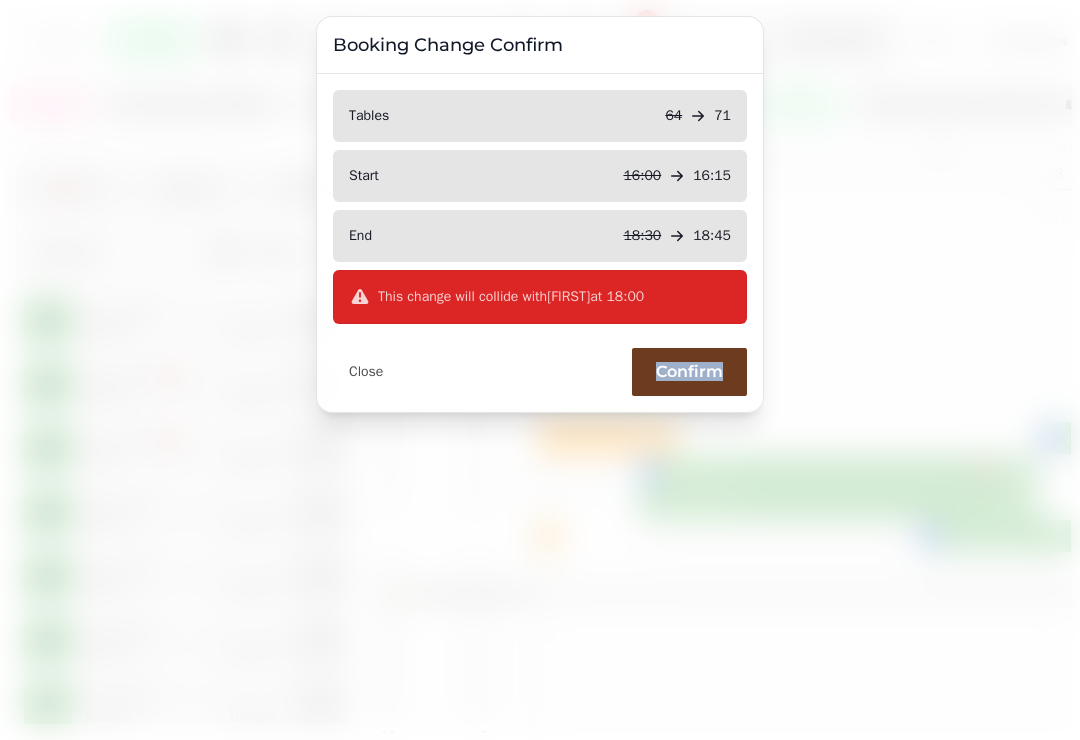 click on "Tables 64 71 Start 16:00 16:15 End 18:30 18:45 This change will collide with  Niall  at   18:00 Close Confirm" at bounding box center (540, 243) 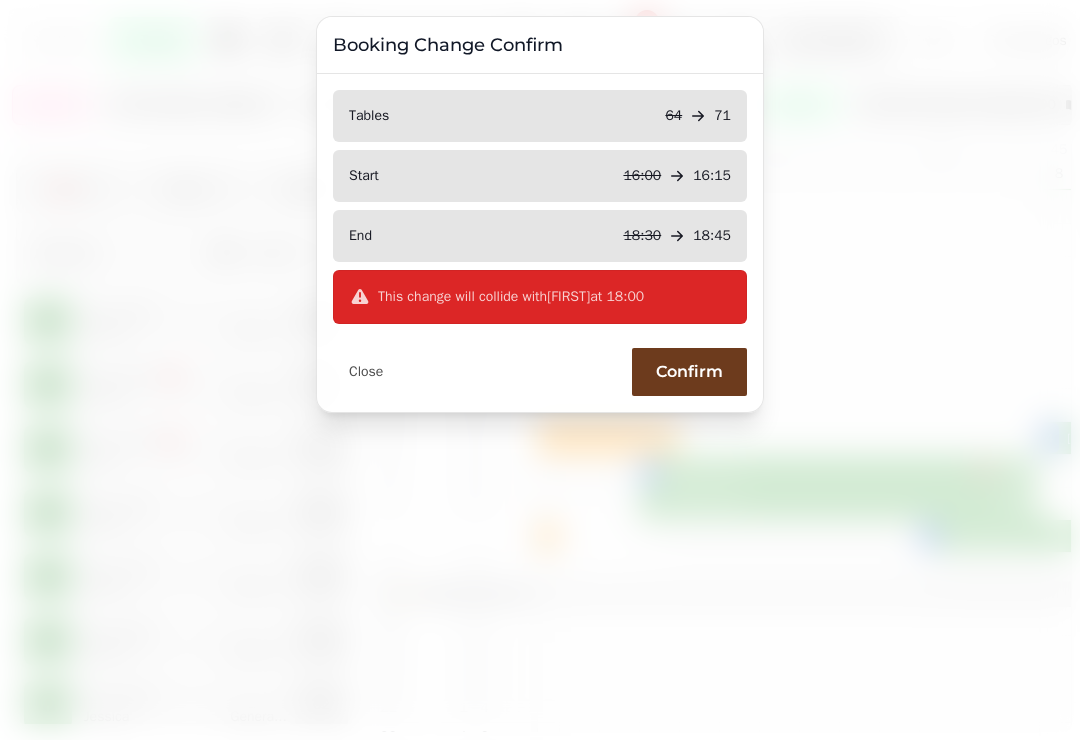 click on "Confirm" at bounding box center (689, 372) 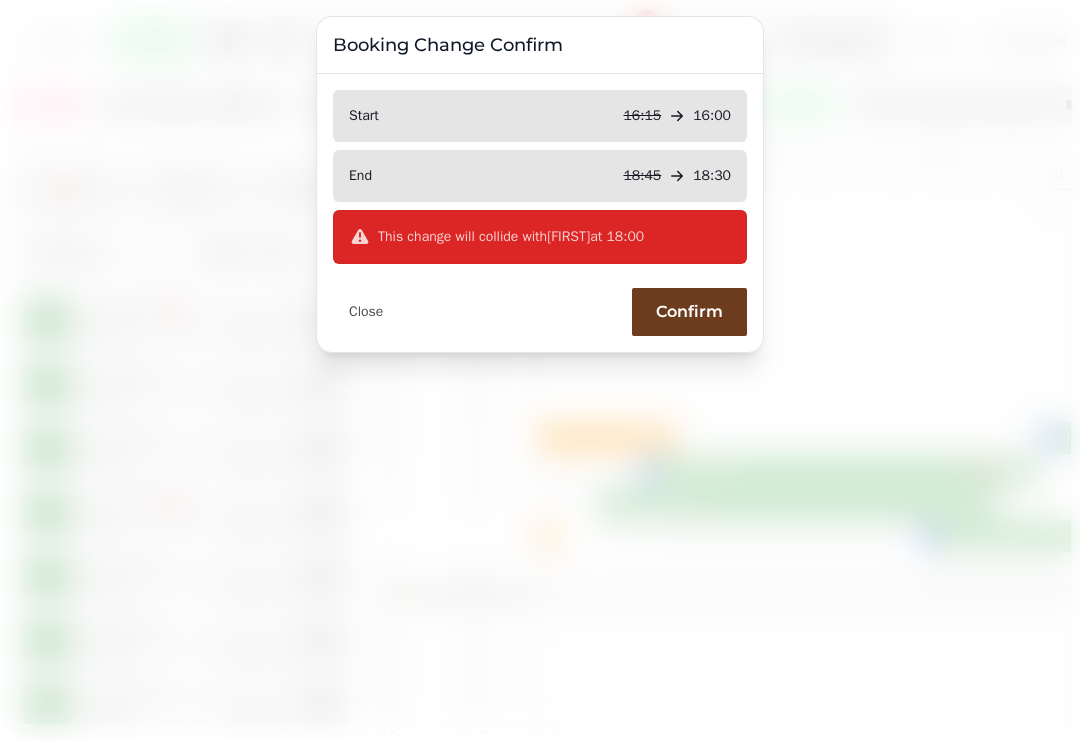 click on "Confirm" at bounding box center [689, 312] 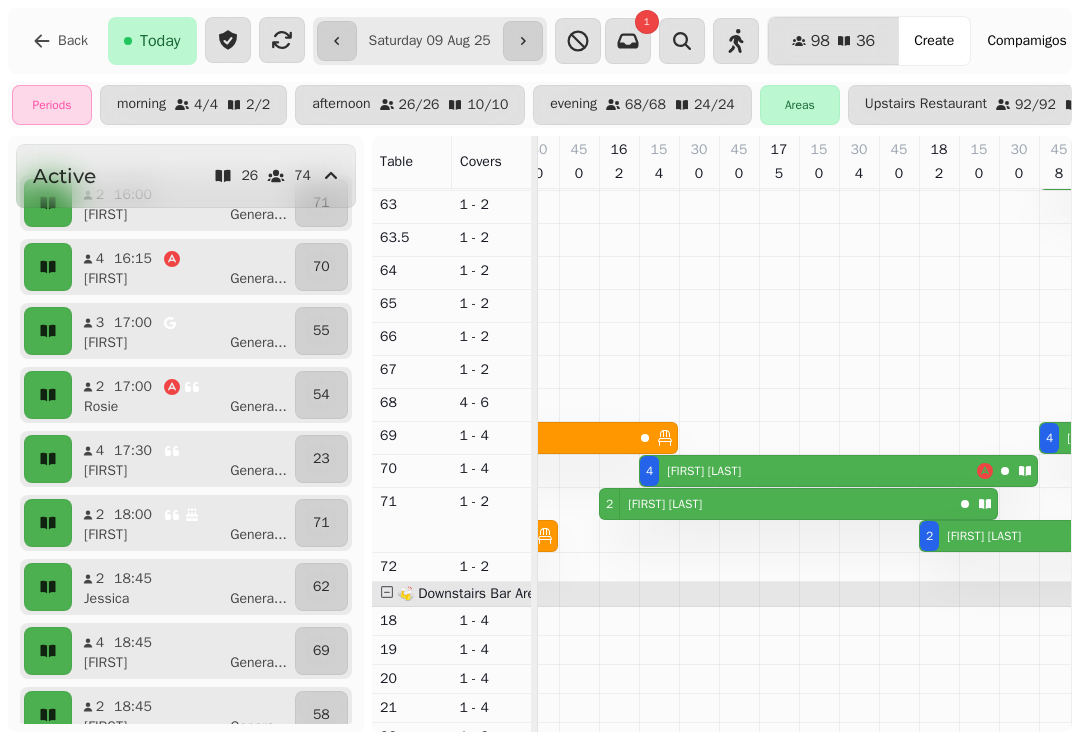 scroll, scrollTop: 151, scrollLeft: 0, axis: vertical 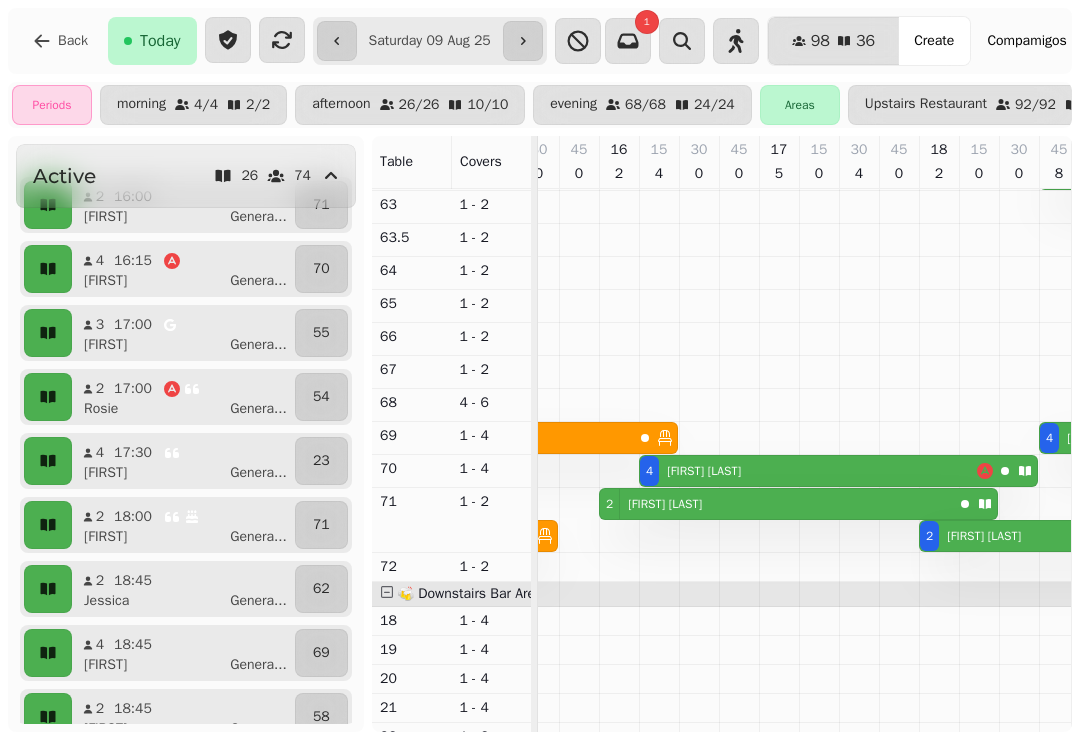 click on "2 18:00 Niall Genera ..." at bounding box center [183, 525] 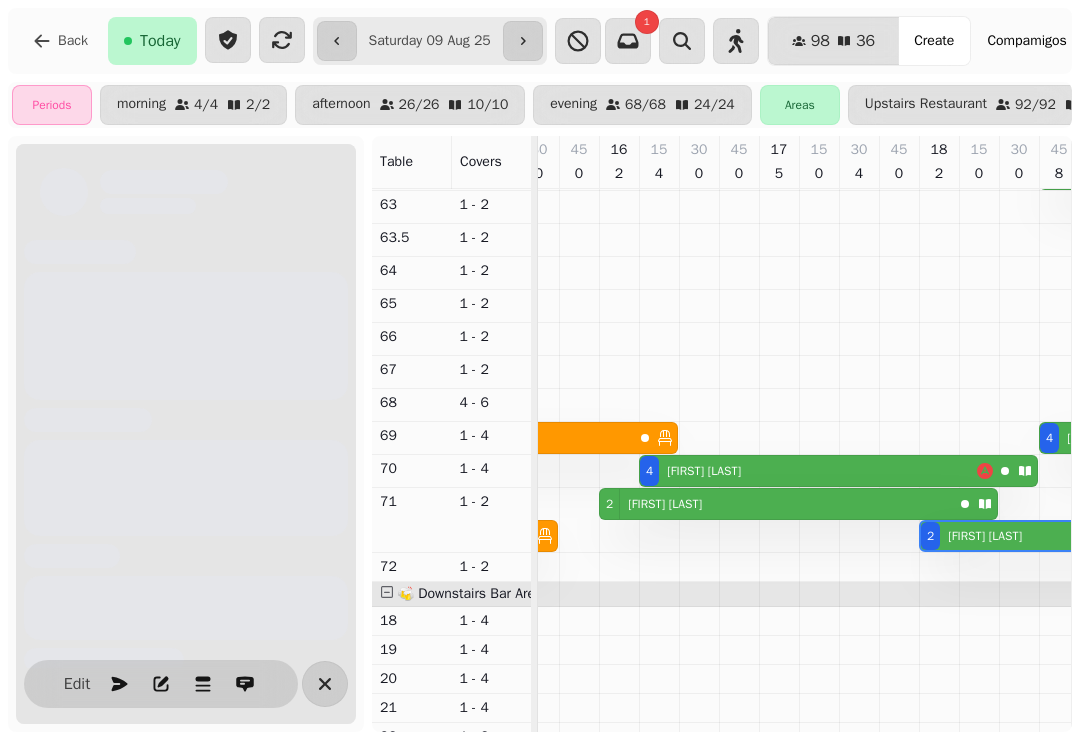 scroll, scrollTop: 0, scrollLeft: 1267, axis: horizontal 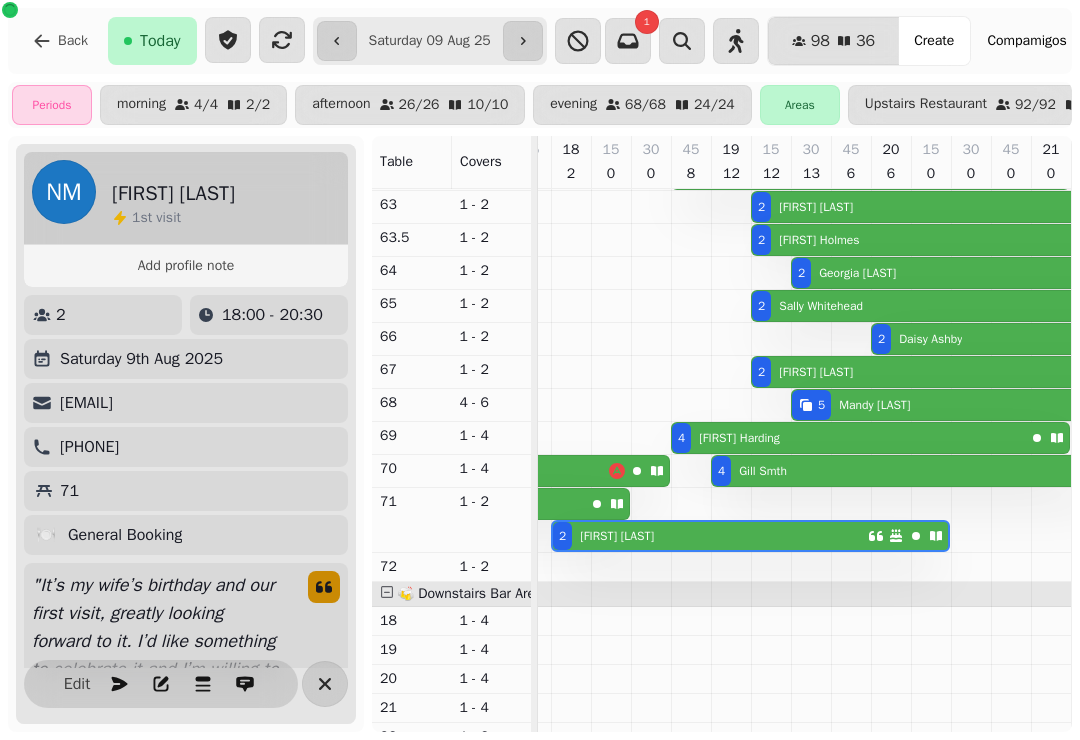 click 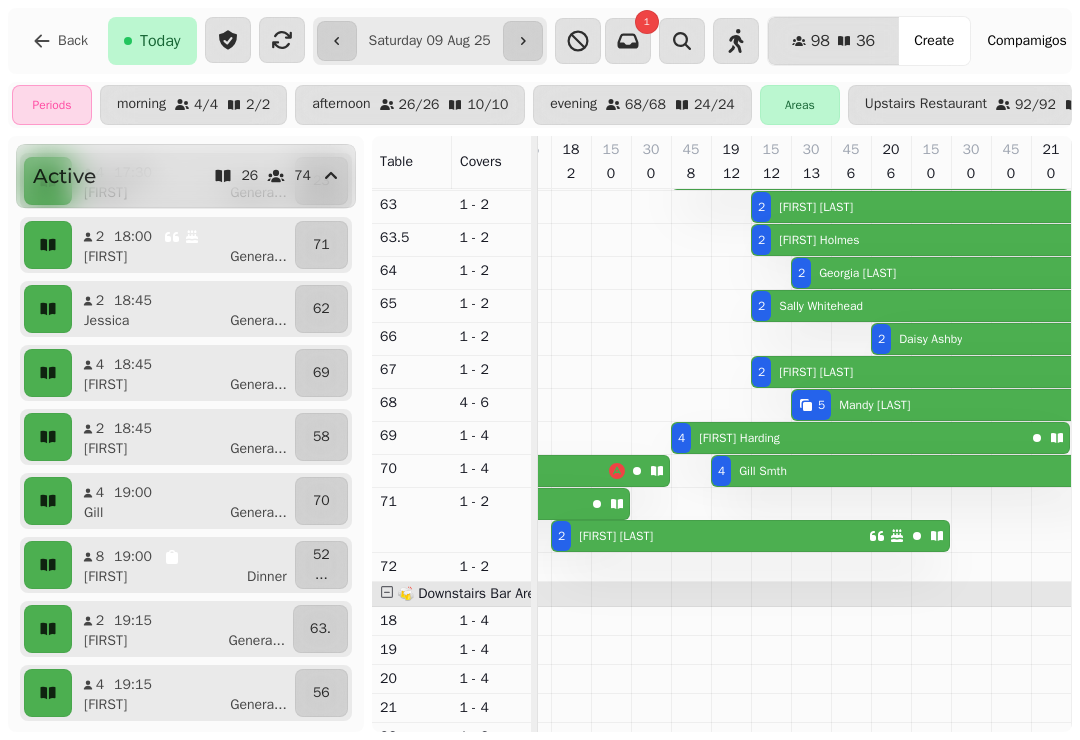 scroll, scrollTop: 434, scrollLeft: 0, axis: vertical 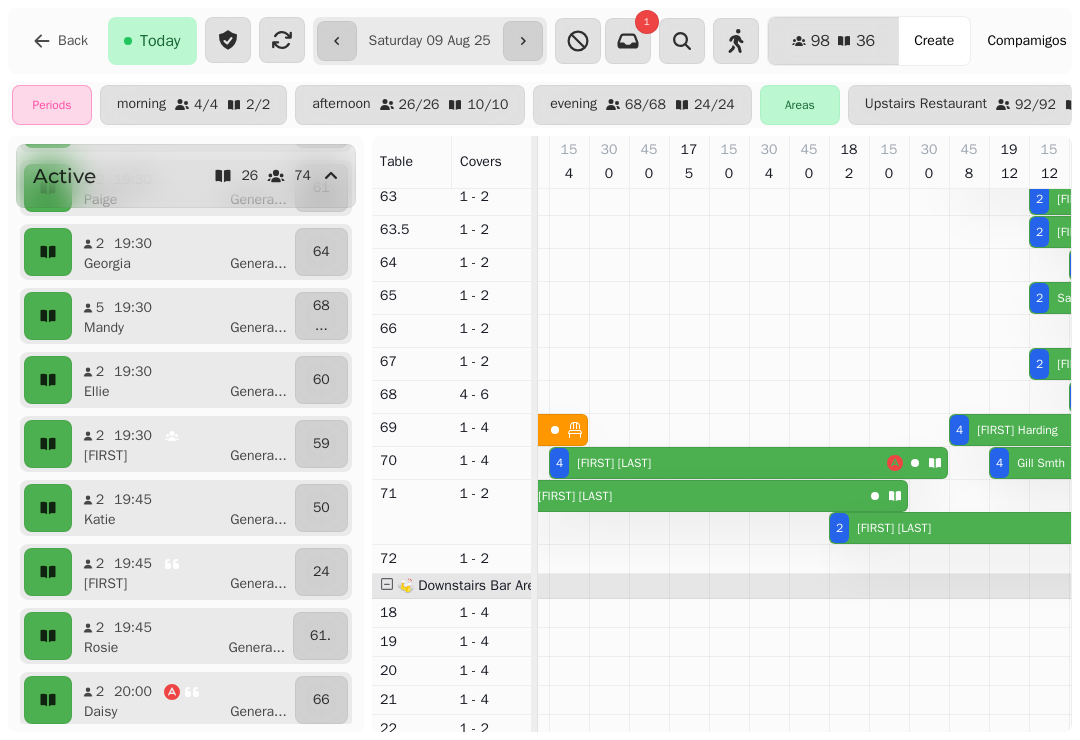 click on "2 19:30 Tom Genera ..." at bounding box center [183, 444] 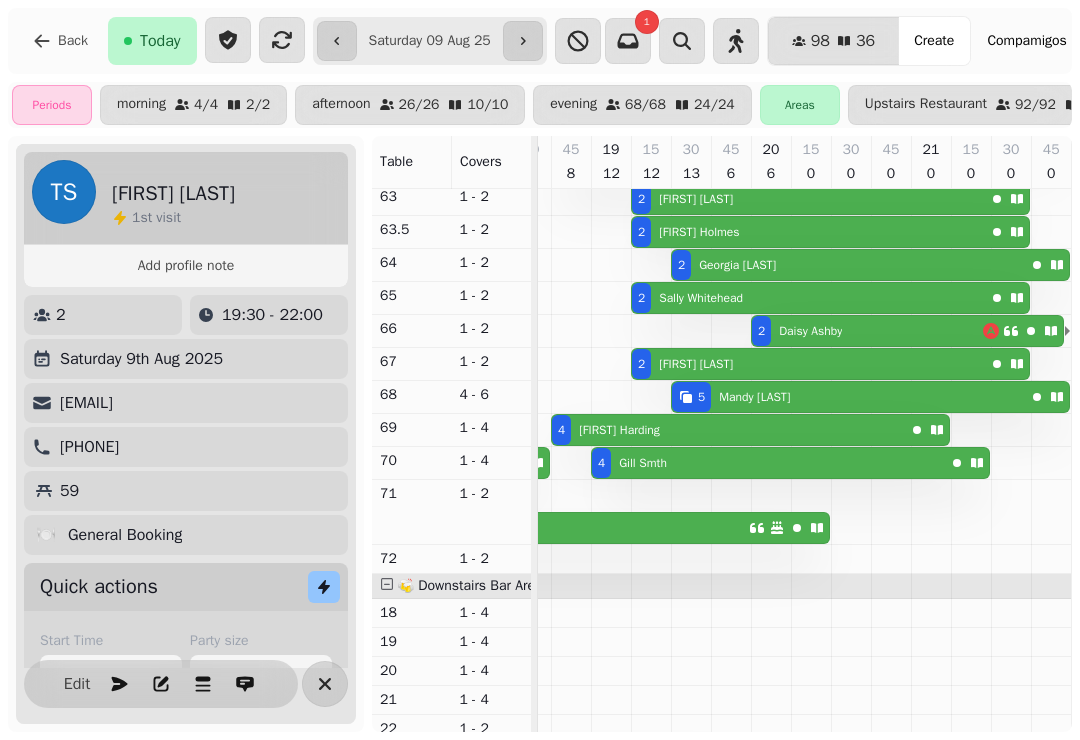 click 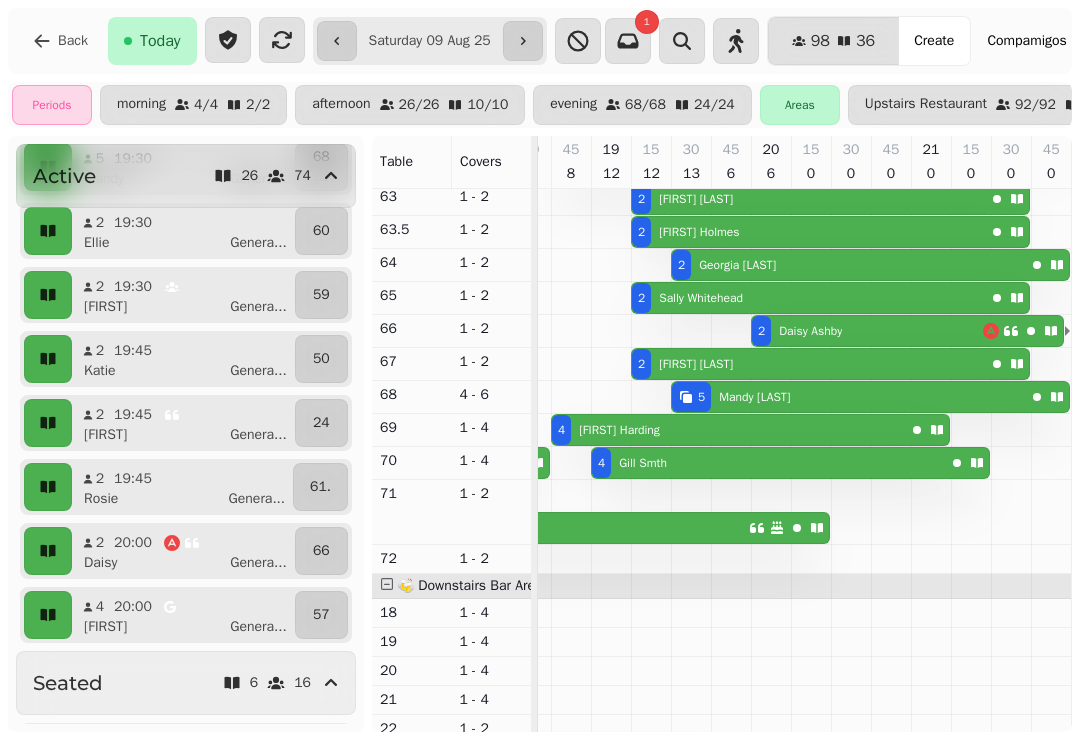 scroll, scrollTop: 452, scrollLeft: 1375, axis: both 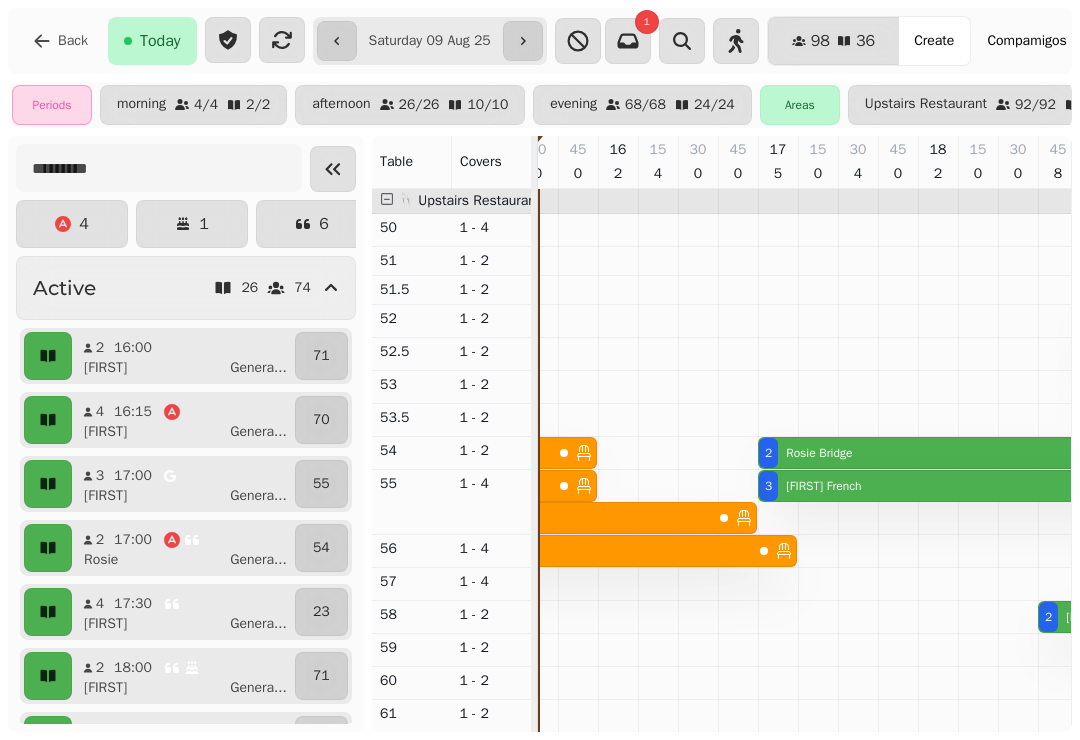 click at bounding box center (628, 41) 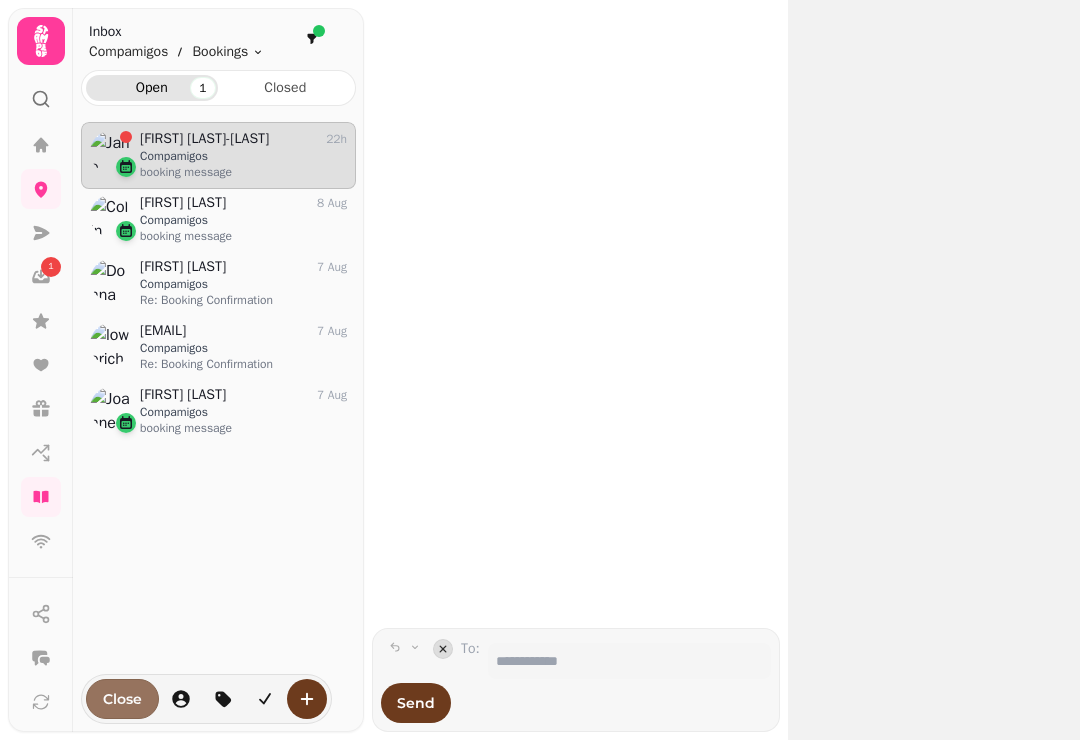 scroll, scrollTop: 1, scrollLeft: 1, axis: both 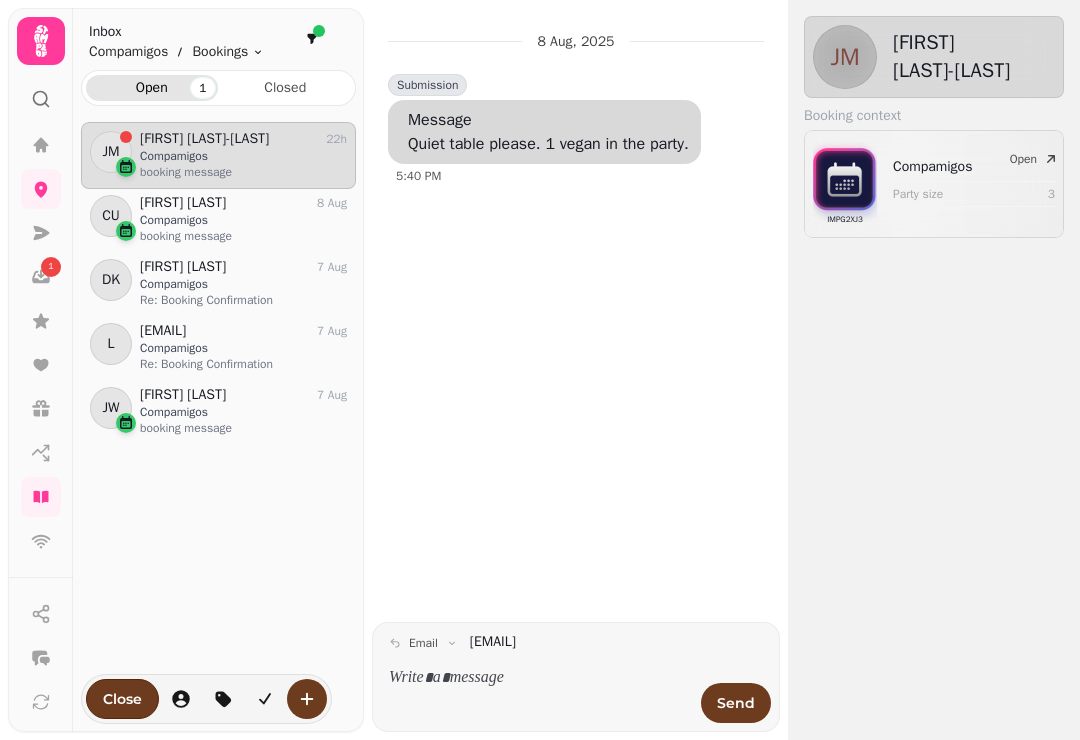click on "Close" at bounding box center (122, 699) 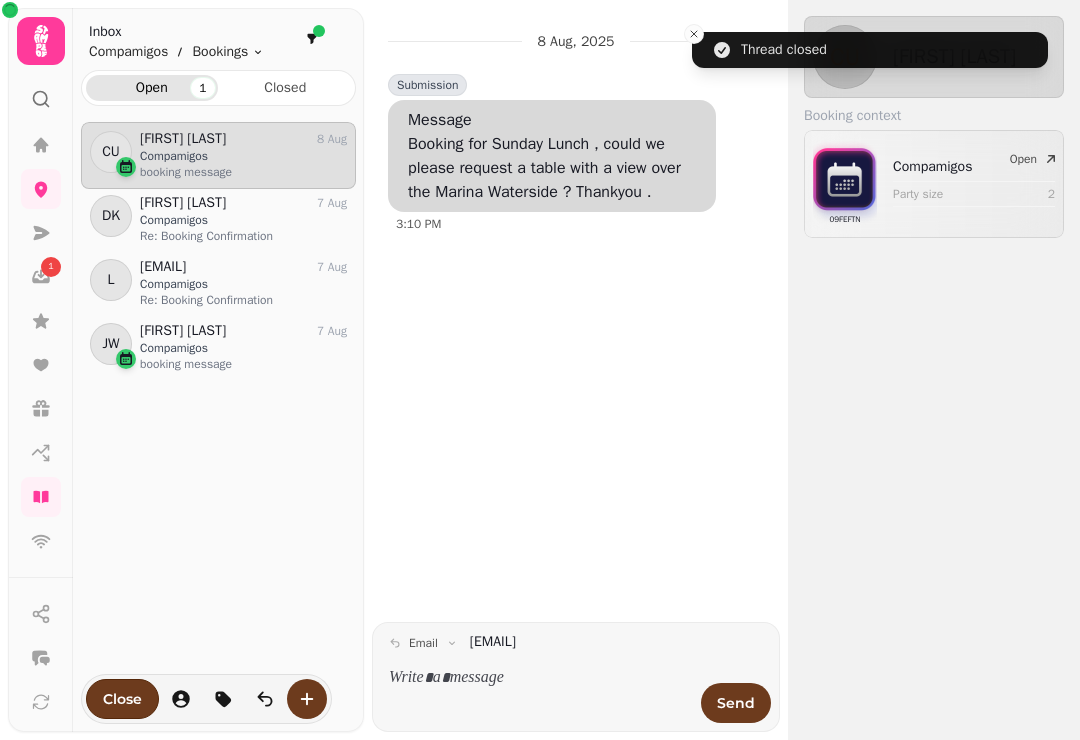 click 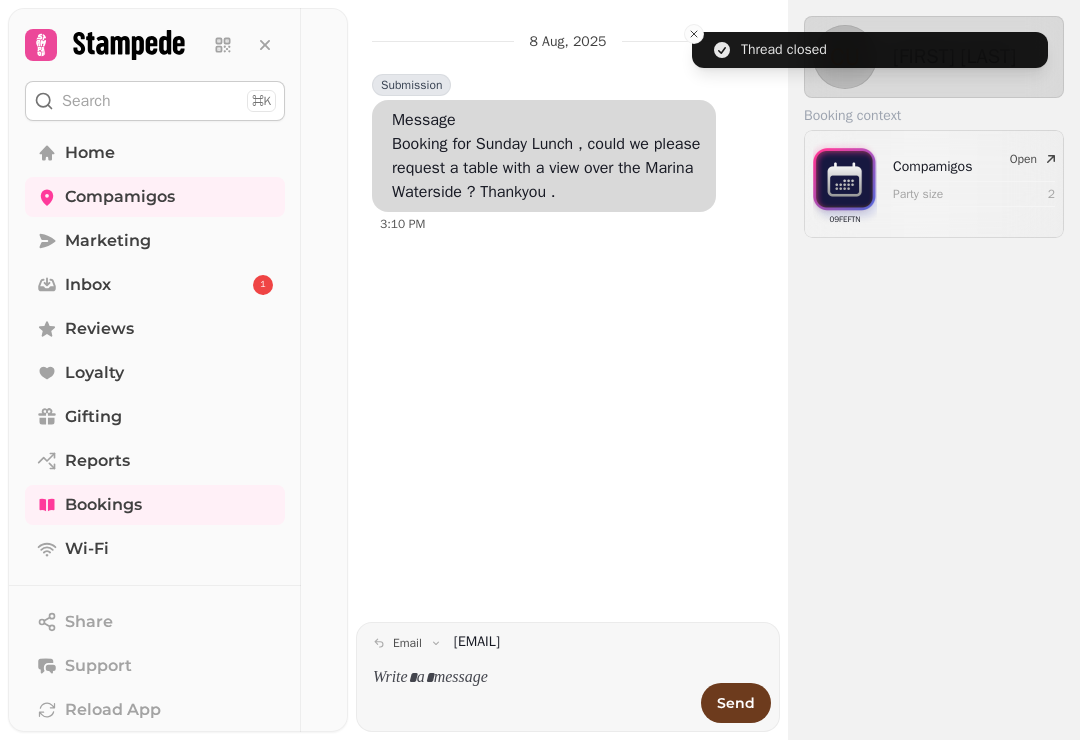 click on "Home" at bounding box center [155, 153] 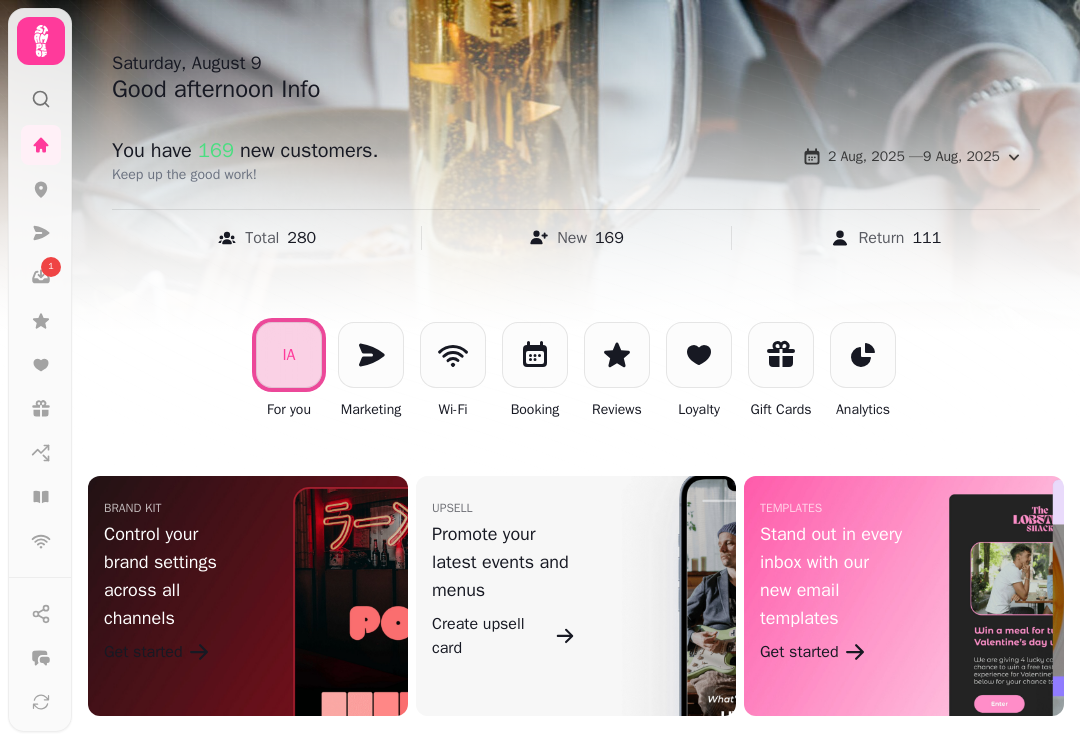 scroll, scrollTop: 87, scrollLeft: 0, axis: vertical 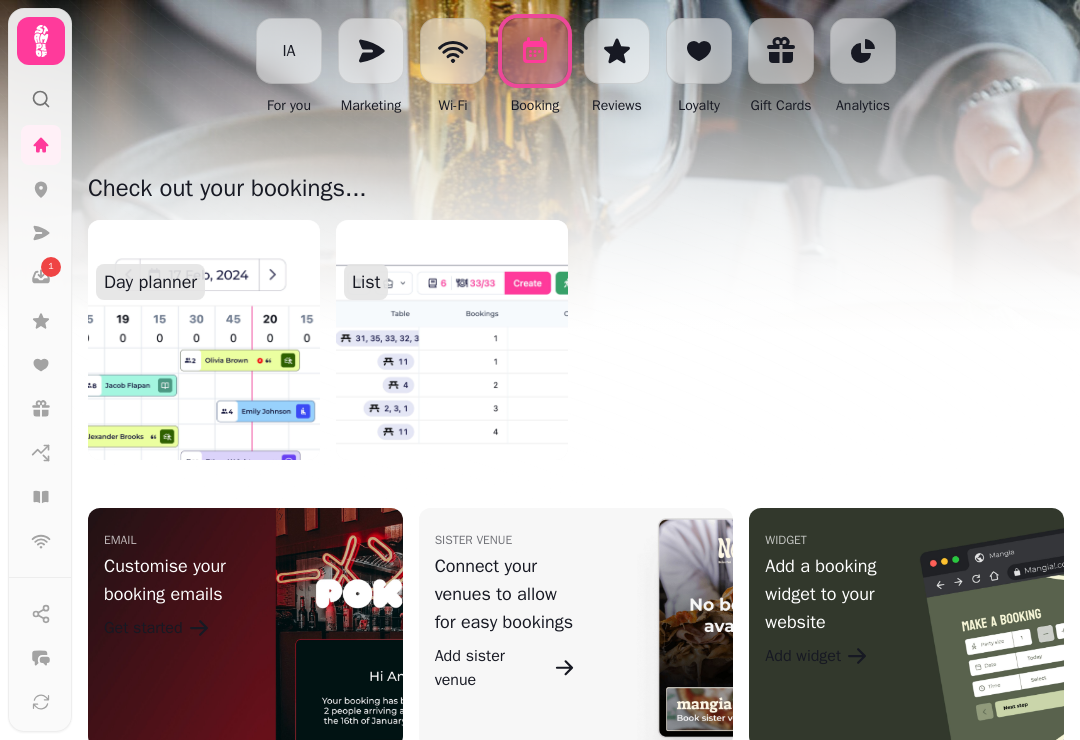 click at bounding box center (204, 340) 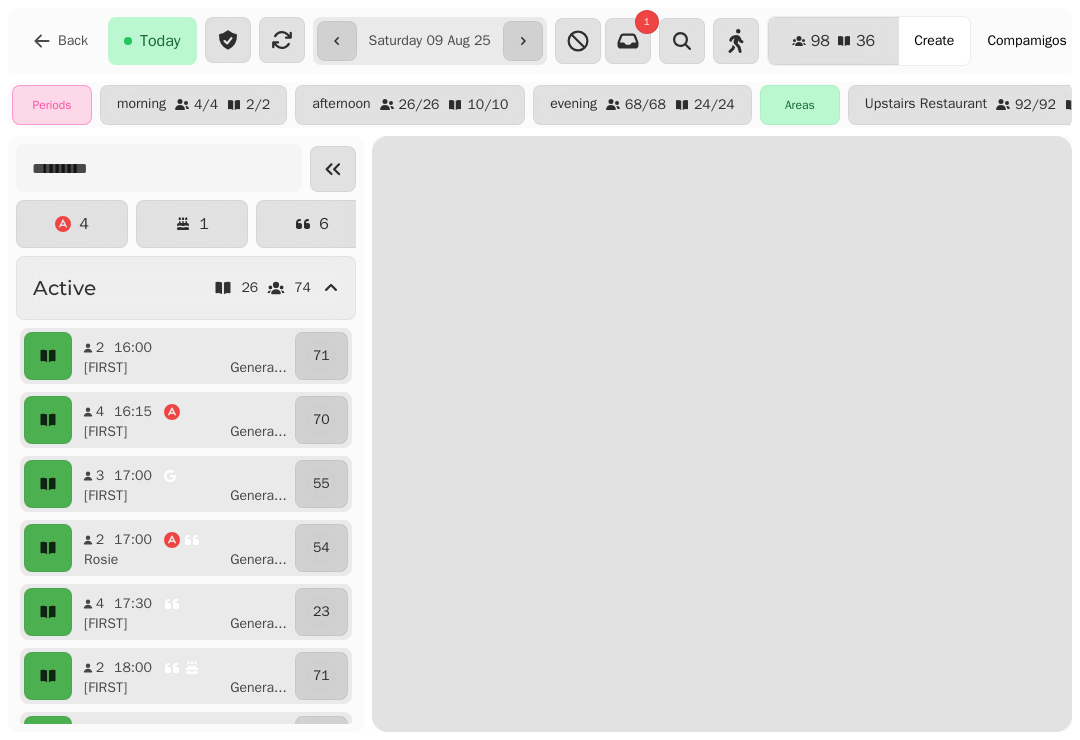 scroll, scrollTop: 0, scrollLeft: 0, axis: both 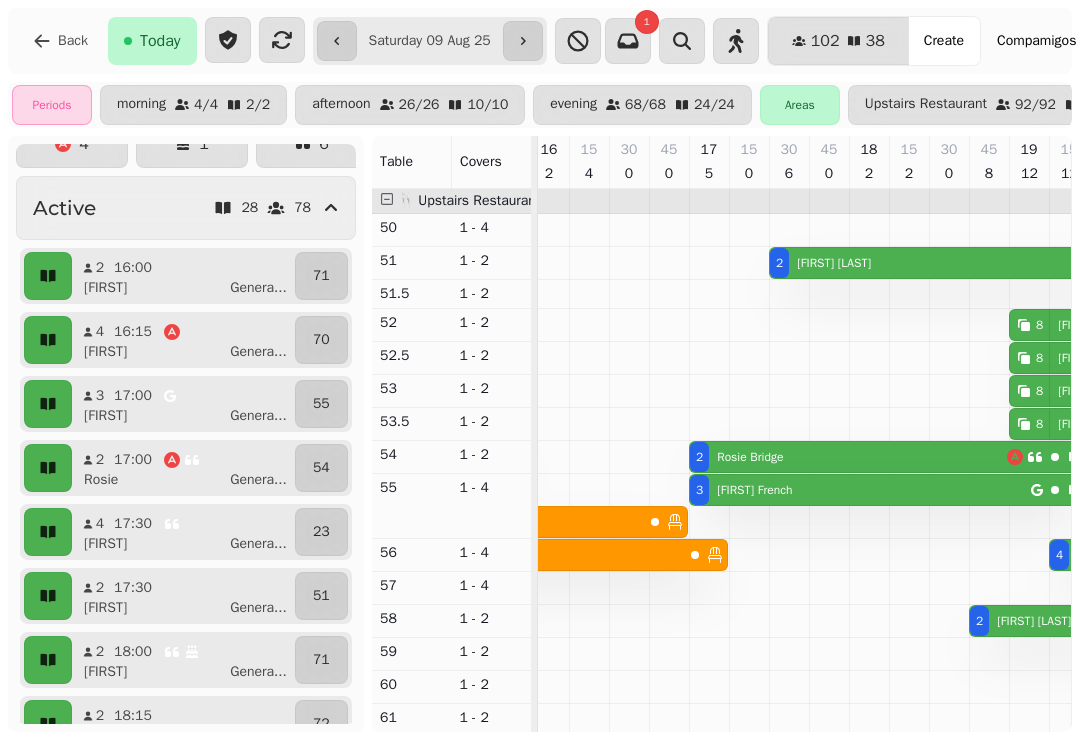 click on "[FIRST] [LAST] ..." at bounding box center (191, 352) 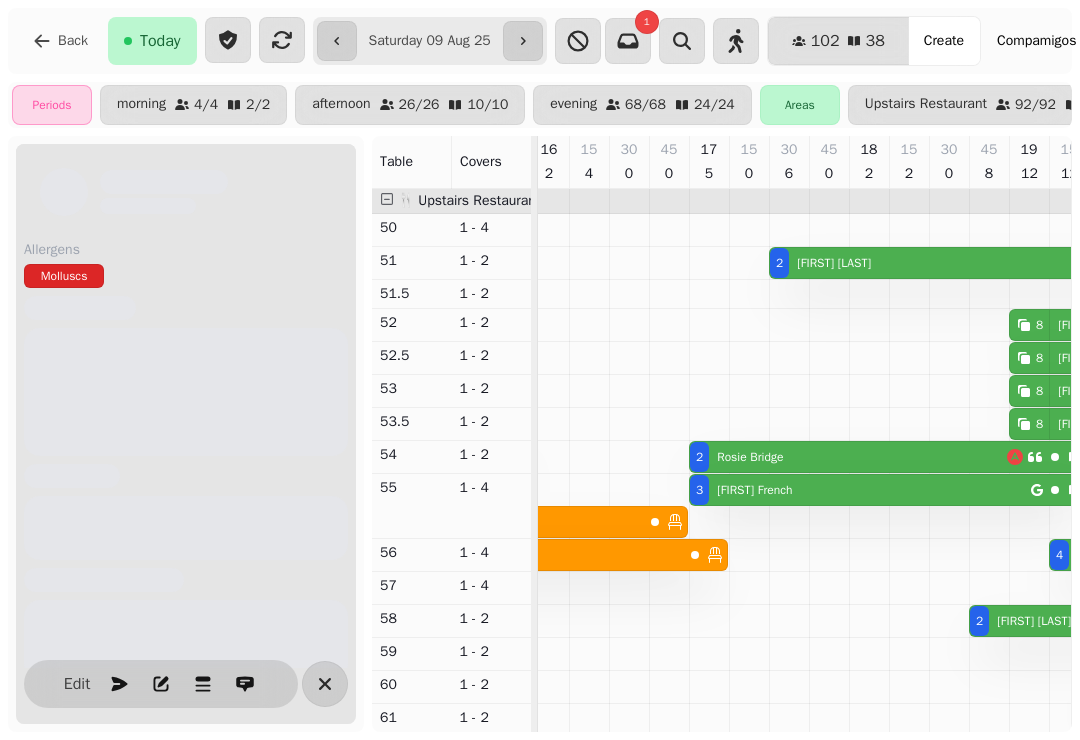 scroll, scrollTop: 0, scrollLeft: 987, axis: horizontal 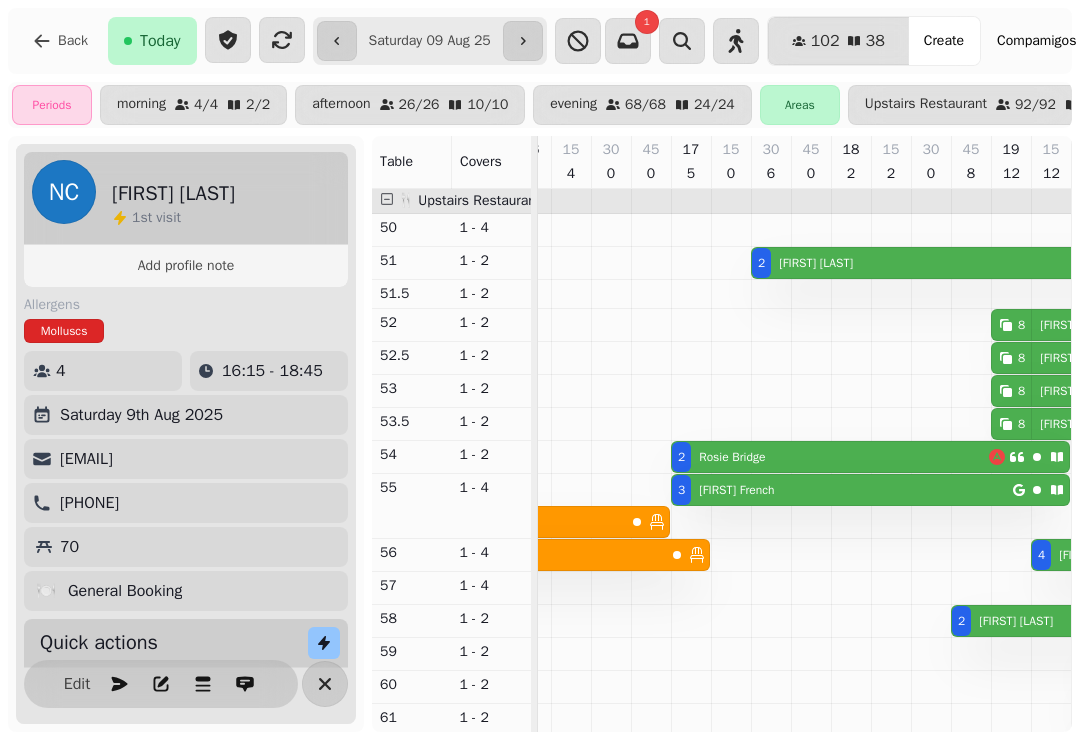 click at bounding box center [325, 684] 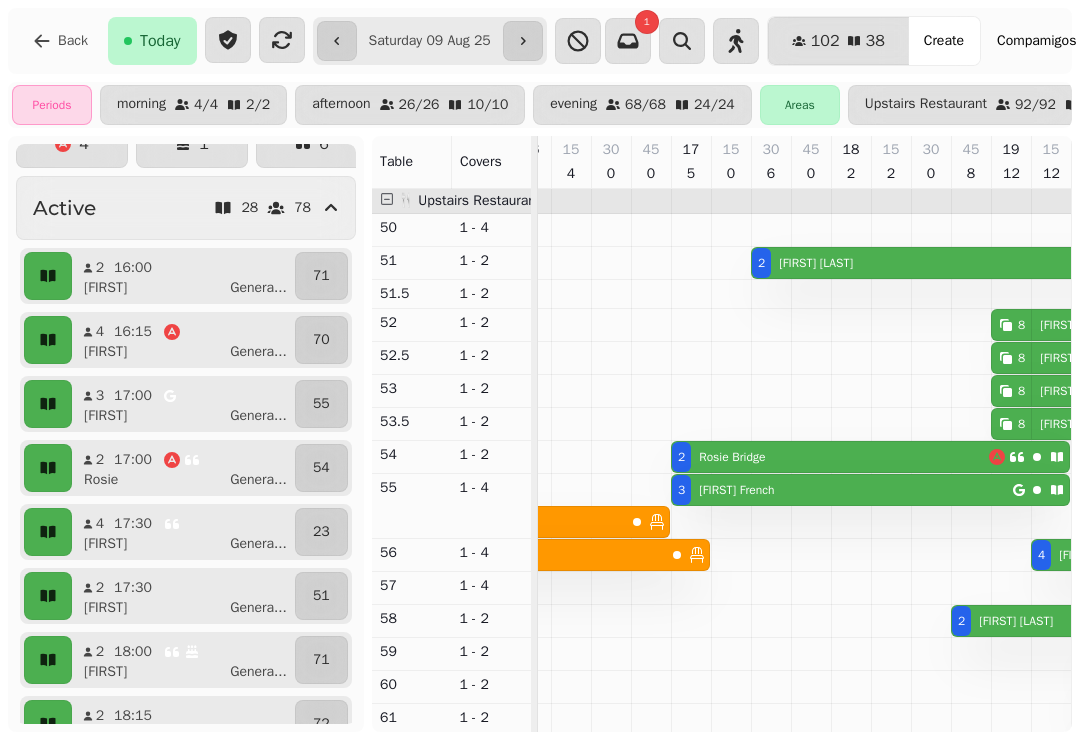 click on "17:00" at bounding box center (133, 460) 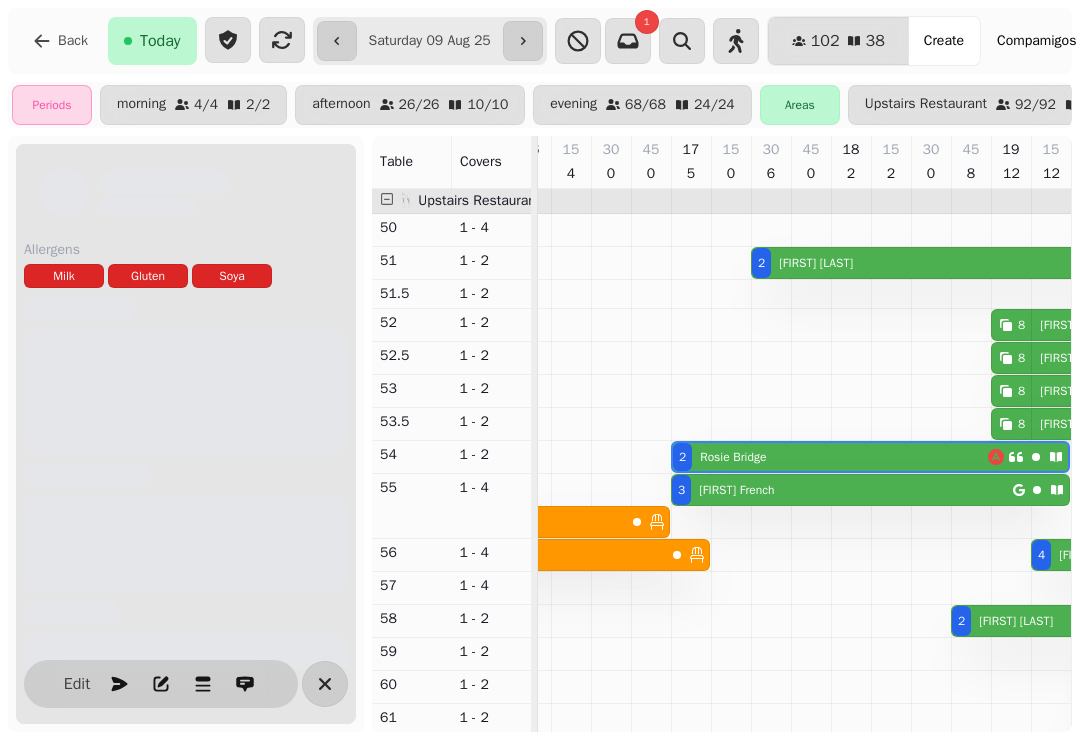 scroll, scrollTop: 0, scrollLeft: 1107, axis: horizontal 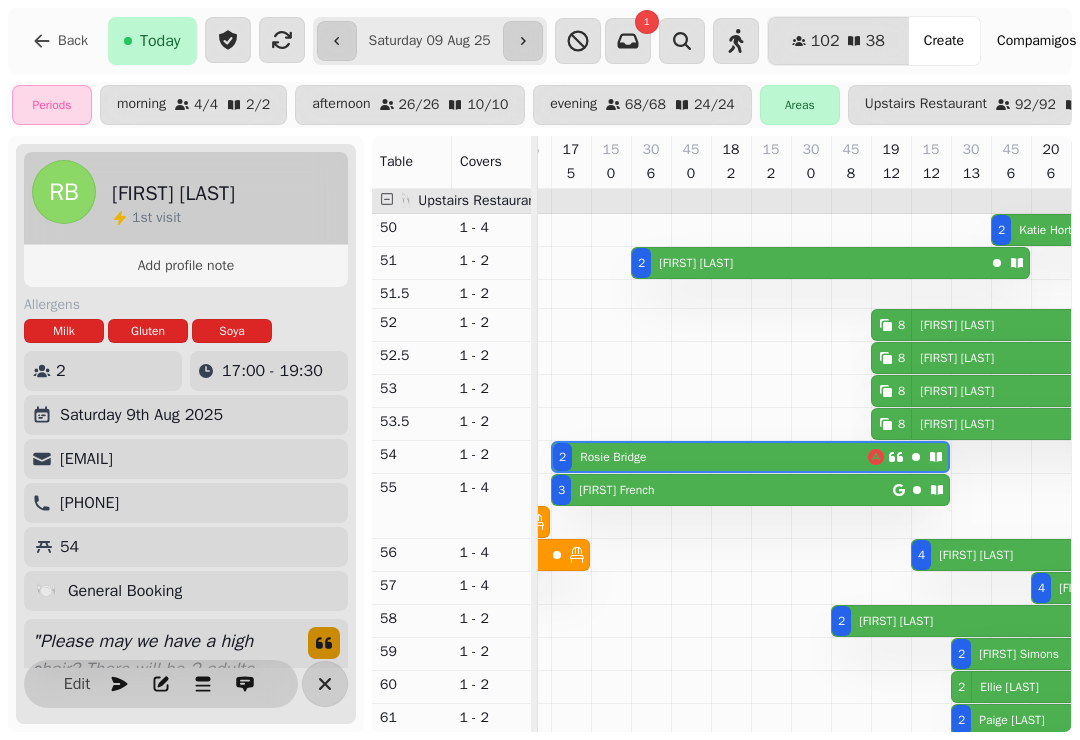click at bounding box center (325, 684) 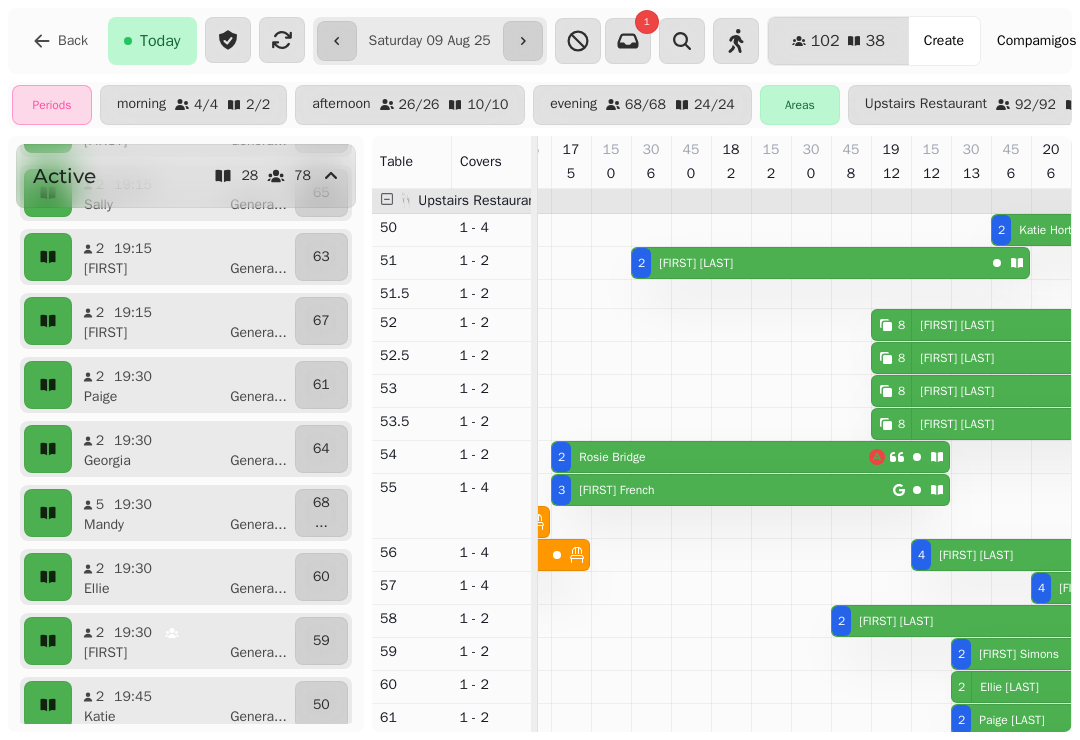 scroll, scrollTop: 1124, scrollLeft: 0, axis: vertical 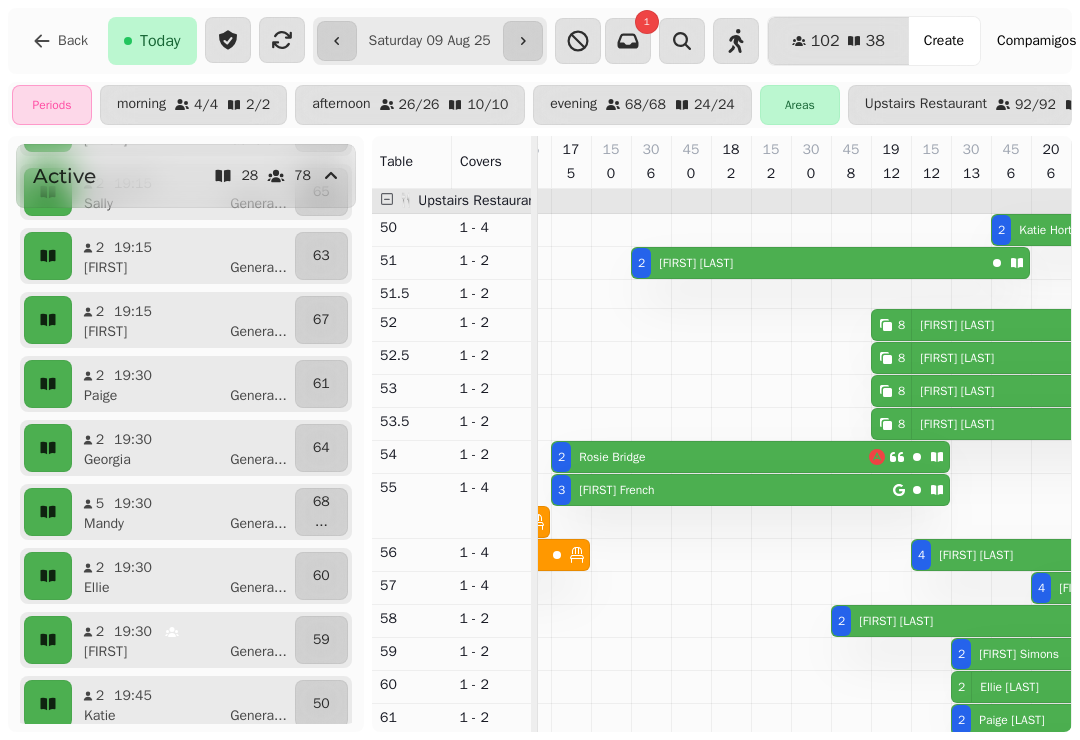 click on "19:30" at bounding box center (133, 376) 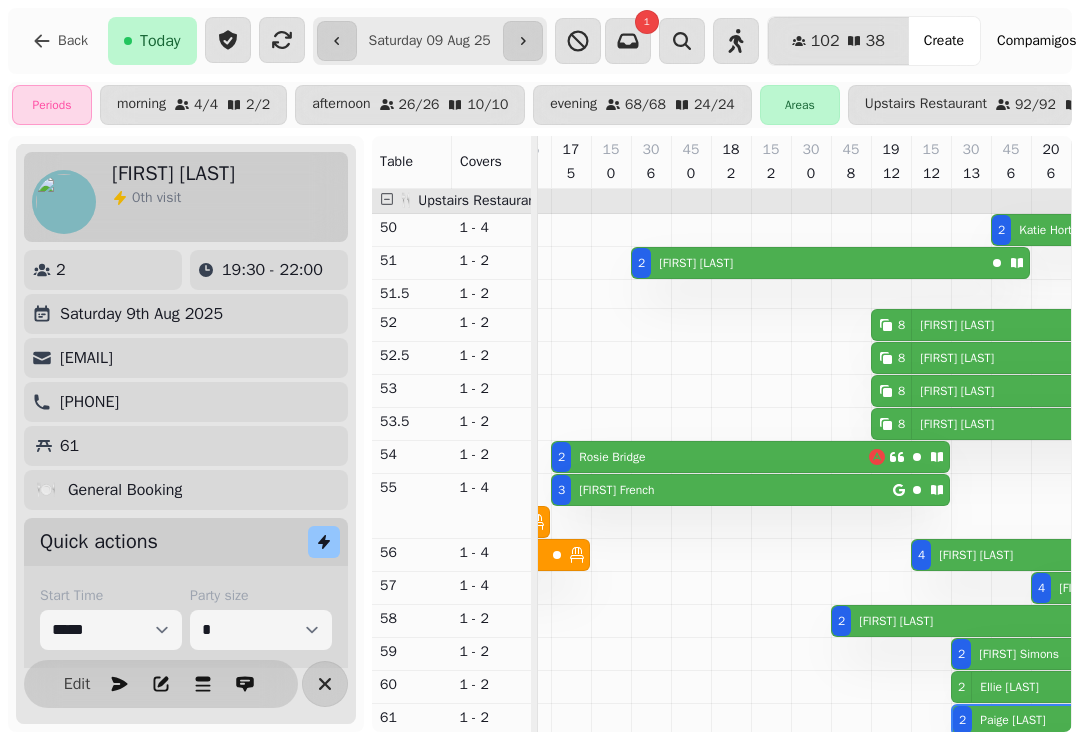 scroll, scrollTop: 0, scrollLeft: 1387, axis: horizontal 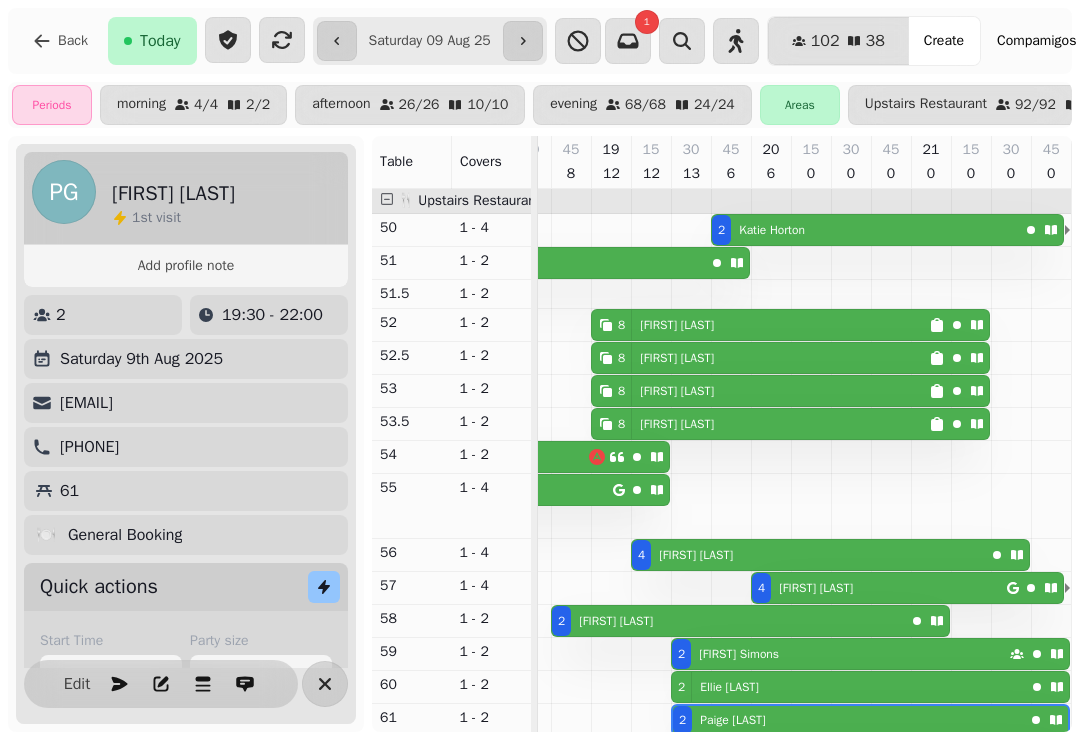 click 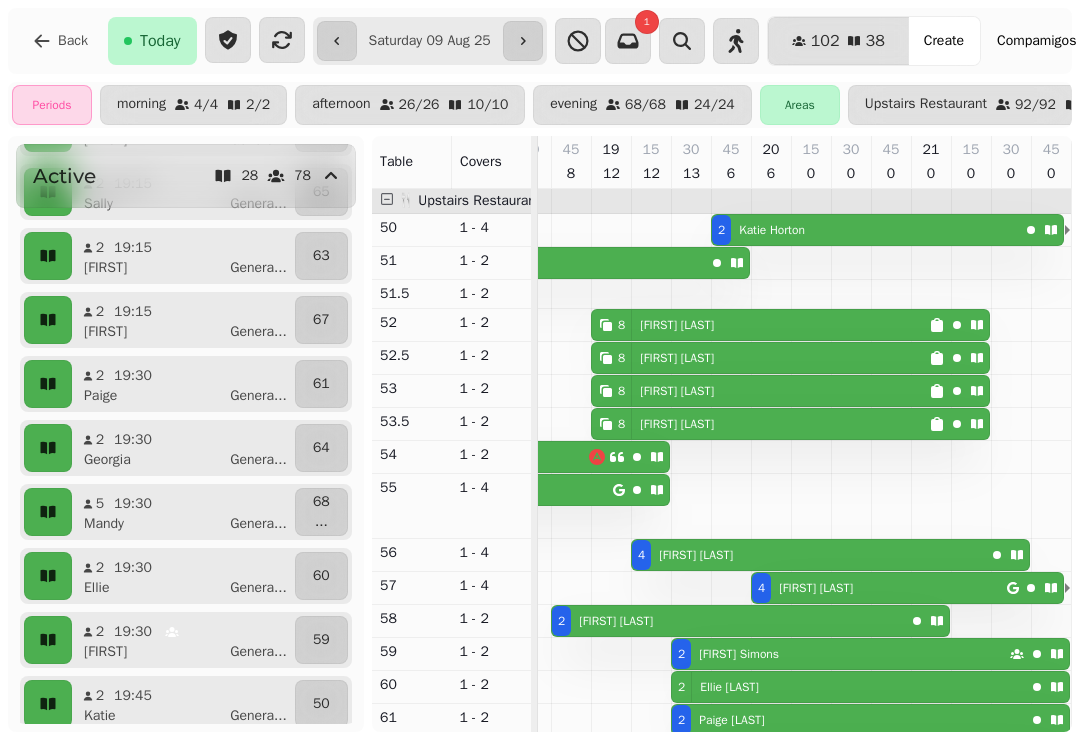 click on "[FIRST] [LAST] ..." at bounding box center (191, 588) 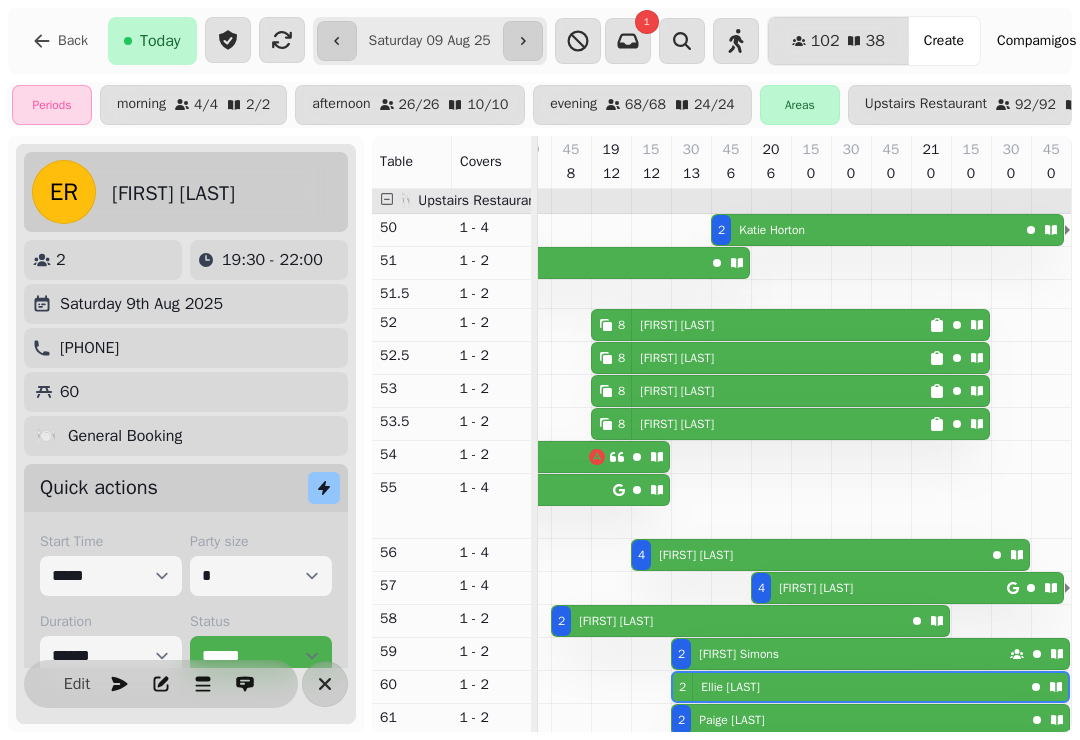 click 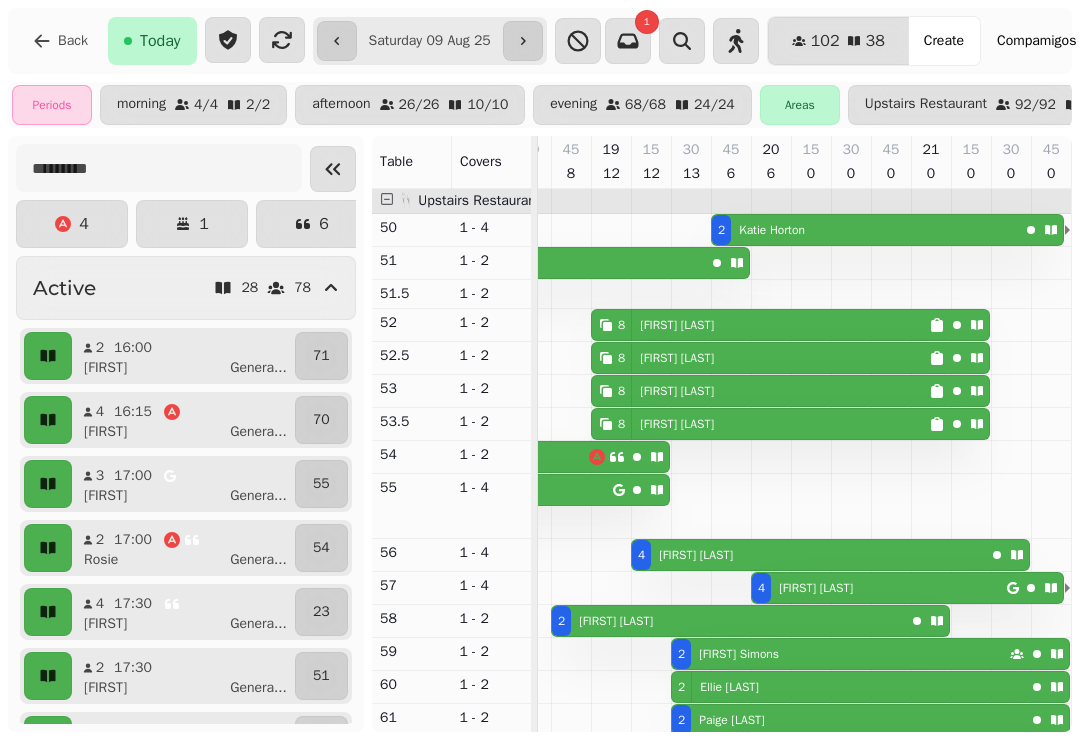 scroll, scrollTop: 0, scrollLeft: 0, axis: both 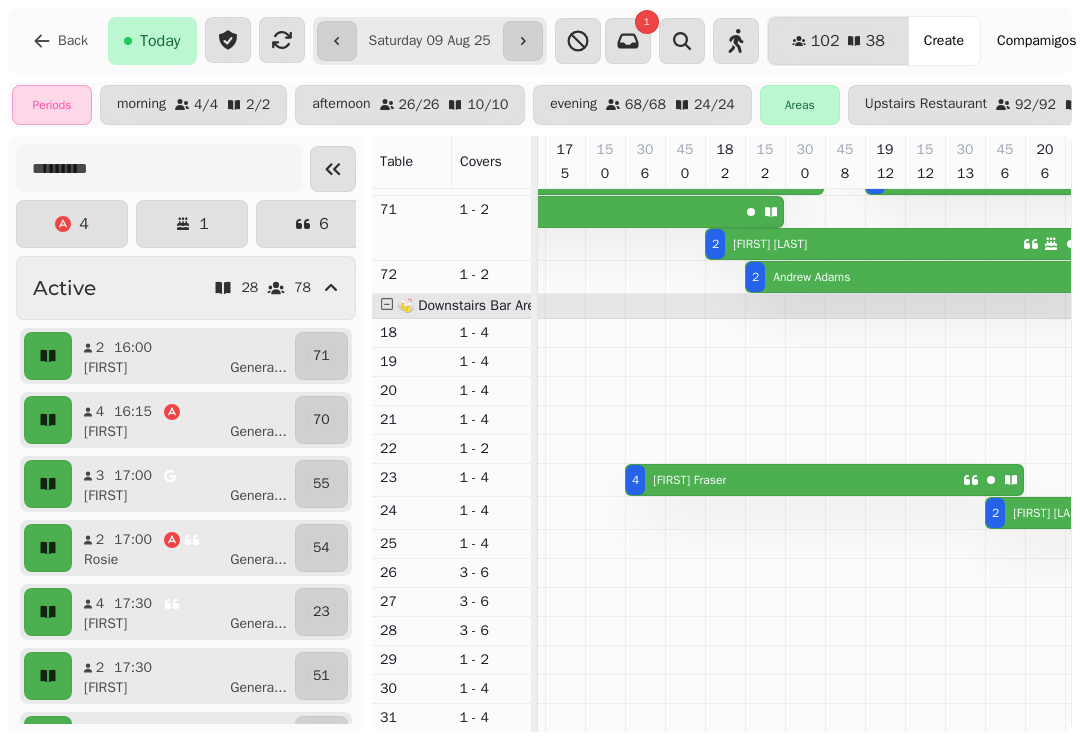 click on "**********" at bounding box center (430, 41) 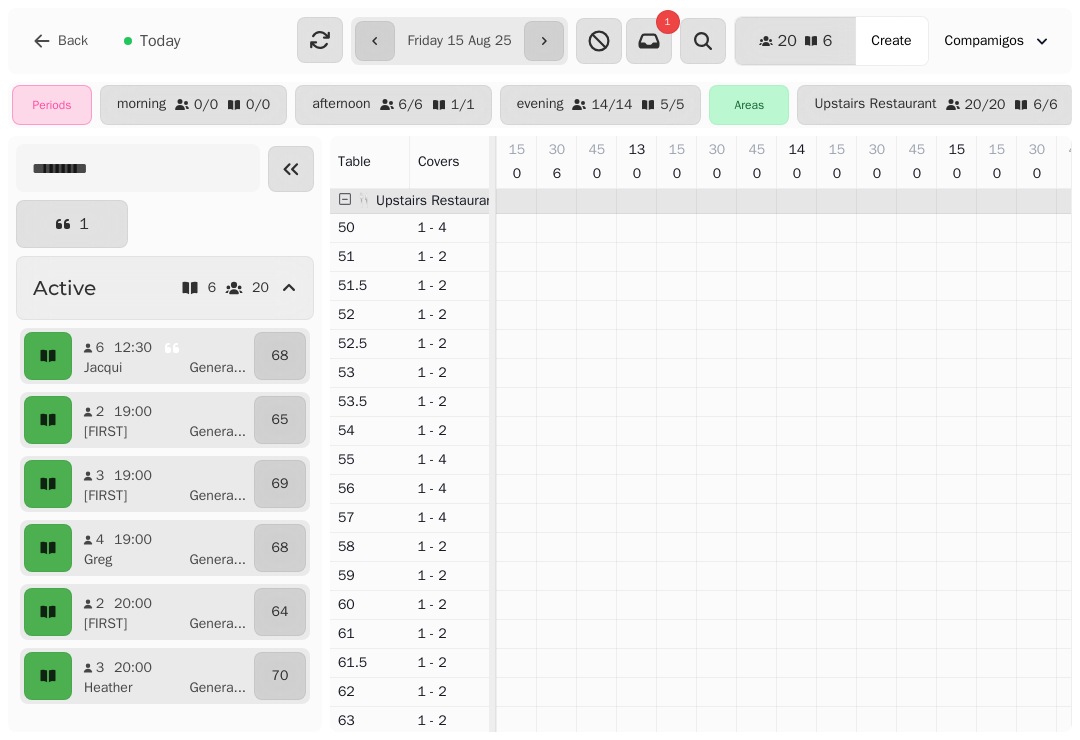 click on "evening 14 / 14 5 / 5" at bounding box center [601, 105] 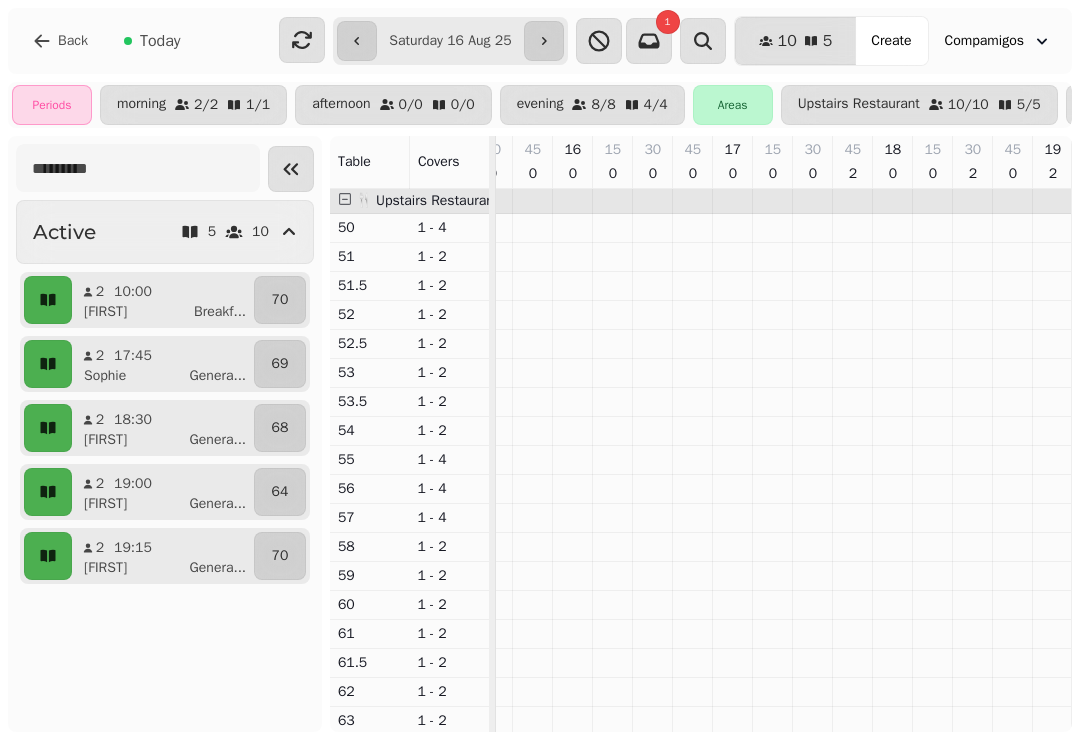 type on "**********" 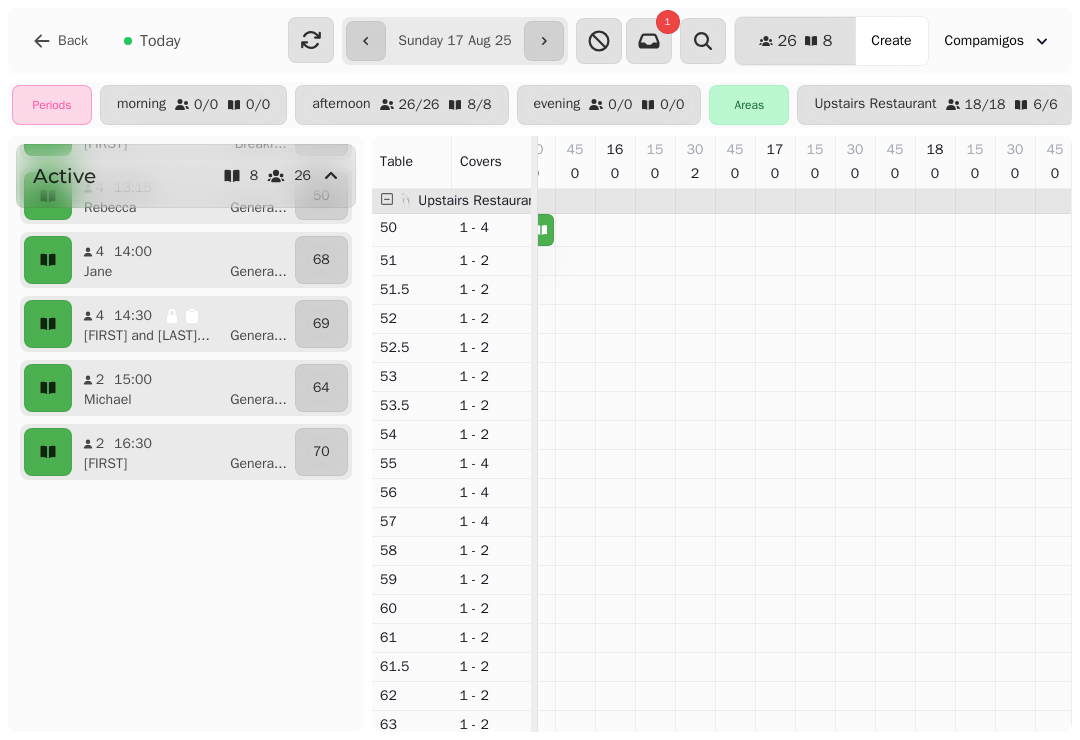 click on "14:30" at bounding box center [157, 316] 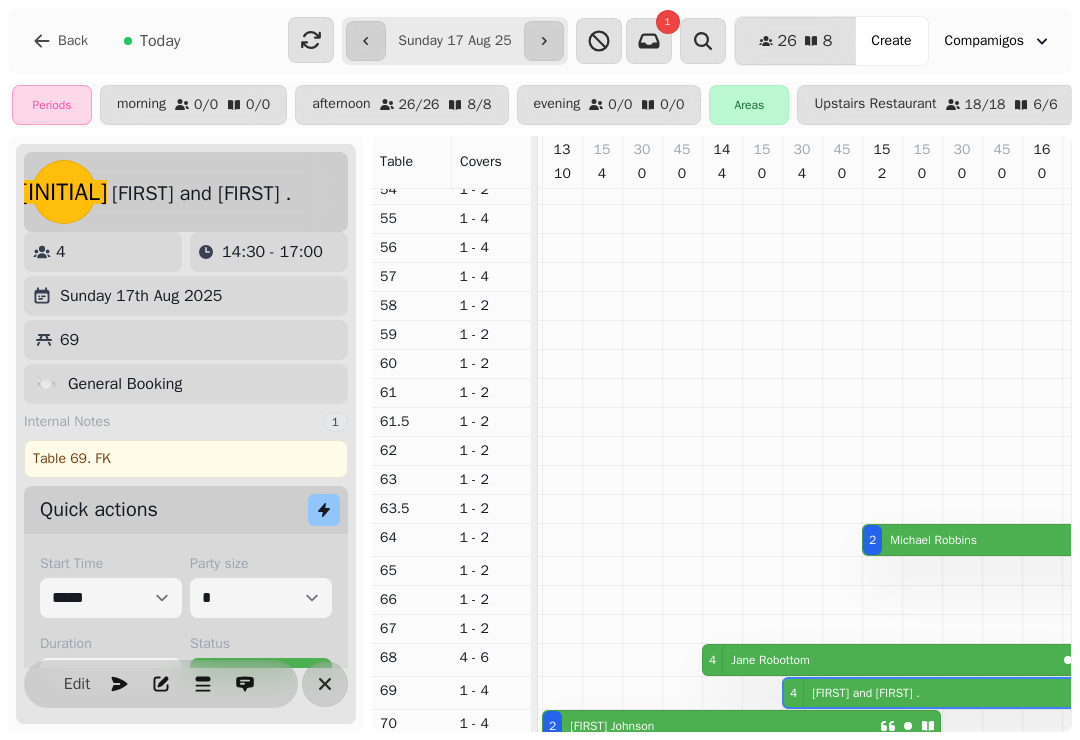 click on "**********" at bounding box center (454, 41) 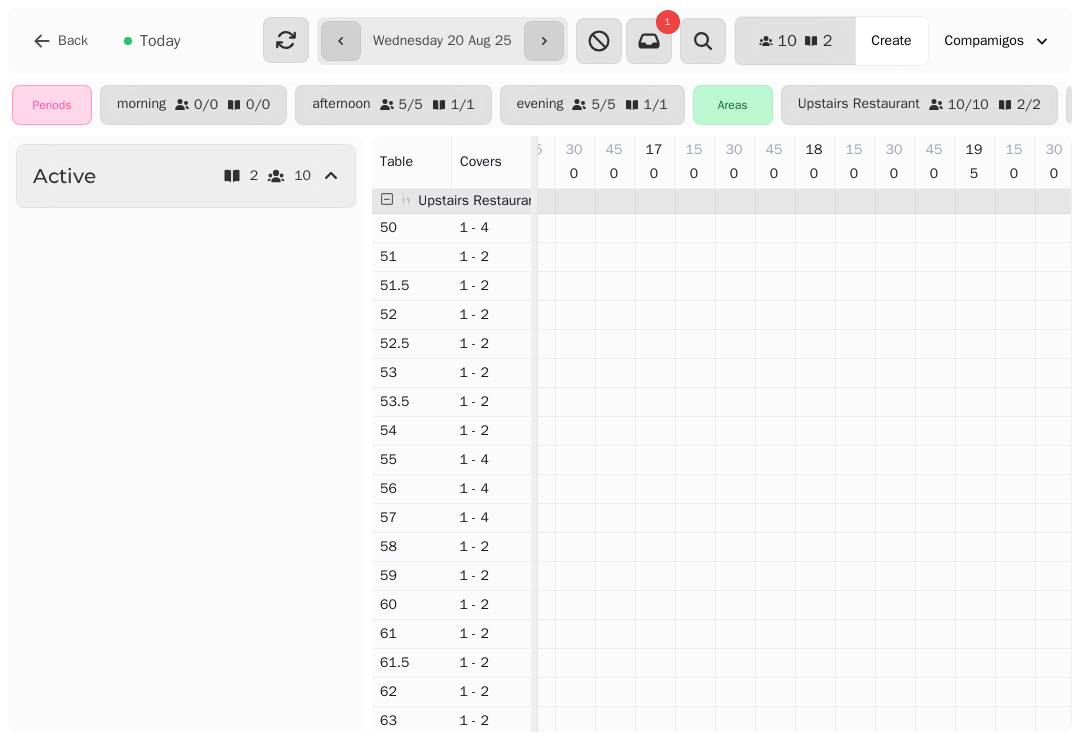 click on "**********" at bounding box center [442, 41] 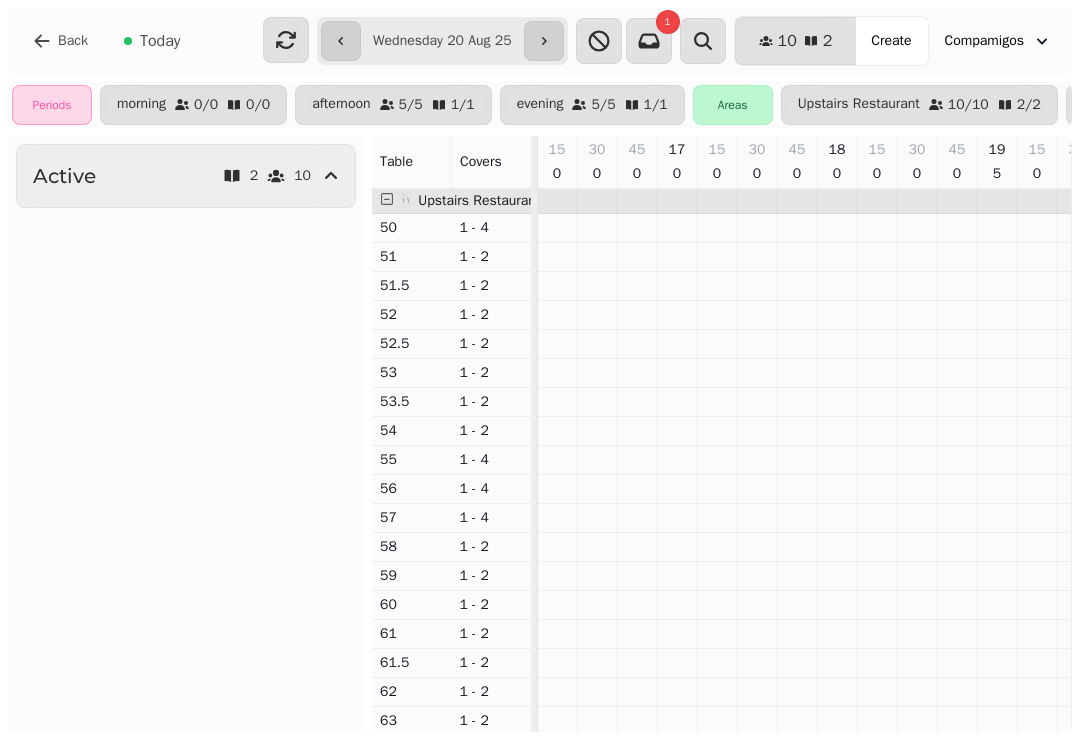 type on "**********" 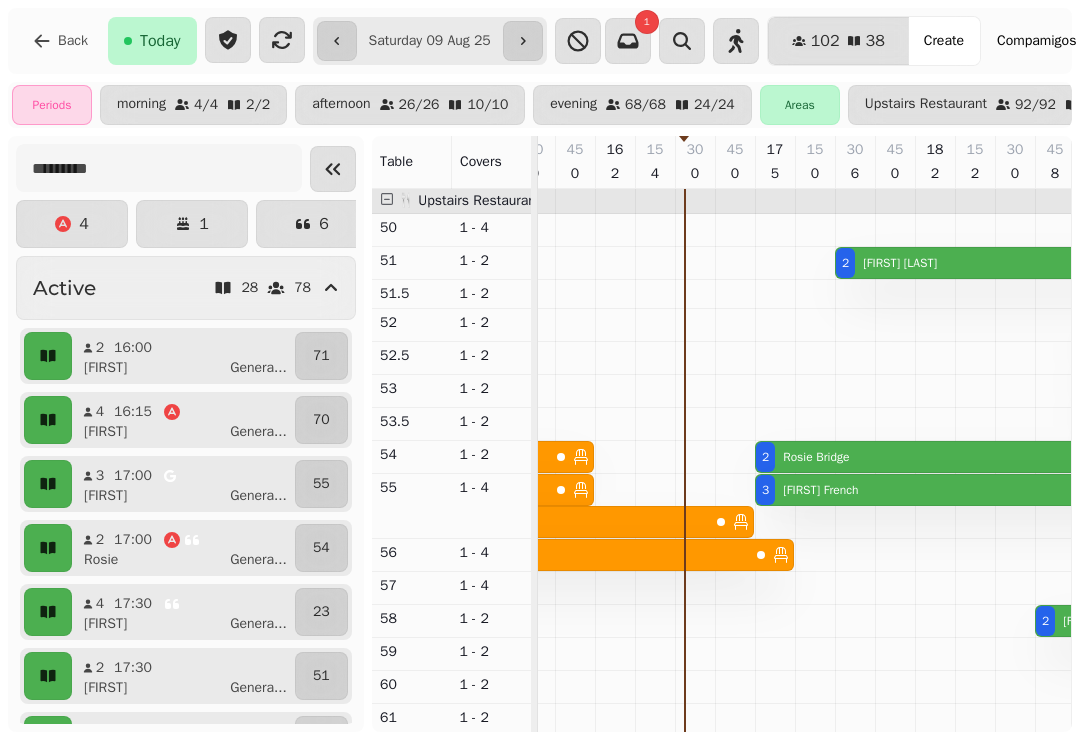 click on "**********" at bounding box center (430, 41) 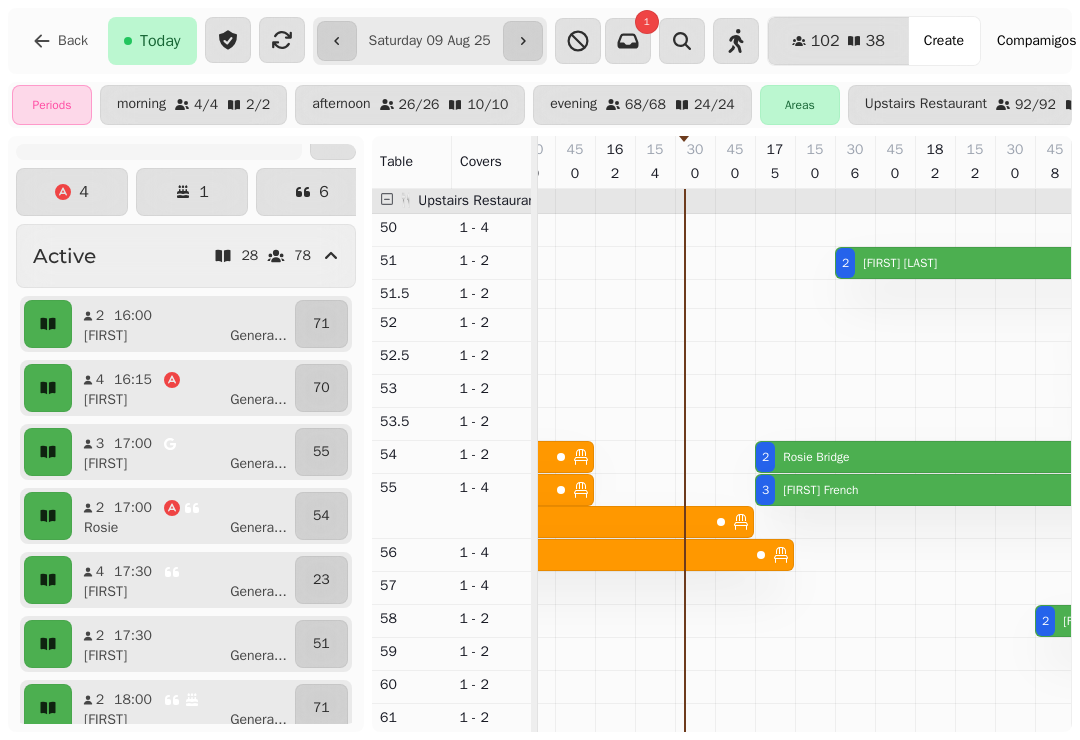 scroll, scrollTop: 34, scrollLeft: 0, axis: vertical 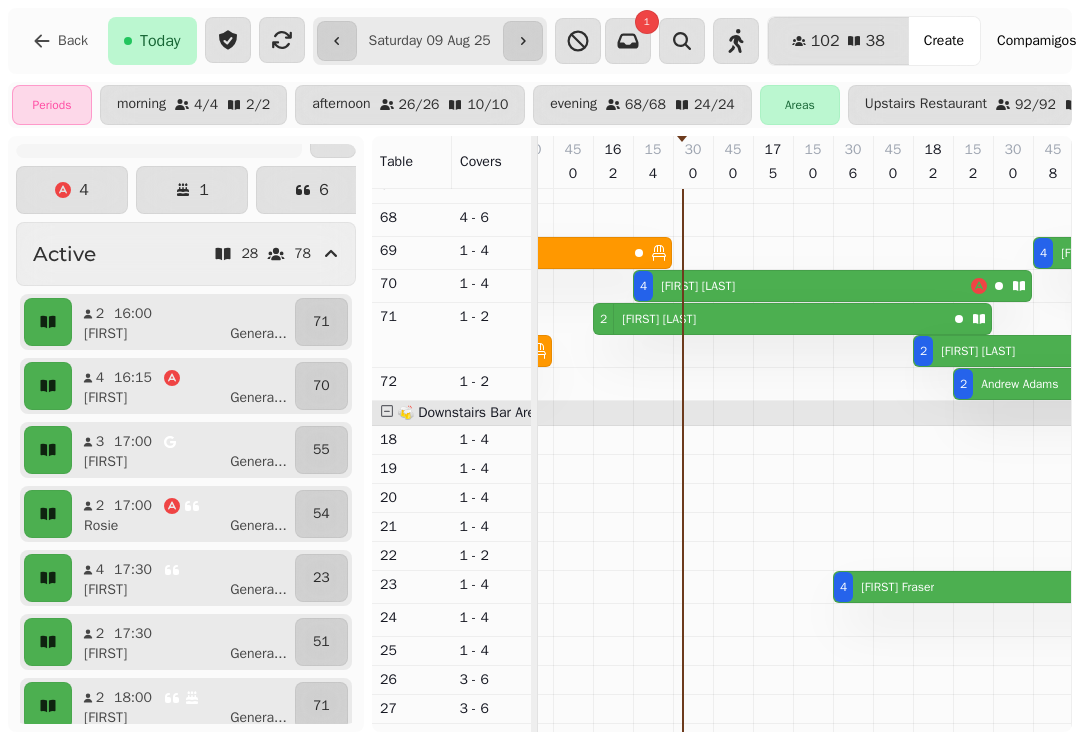 click on "4 [FIRST] [LAST]" at bounding box center (802, 286) 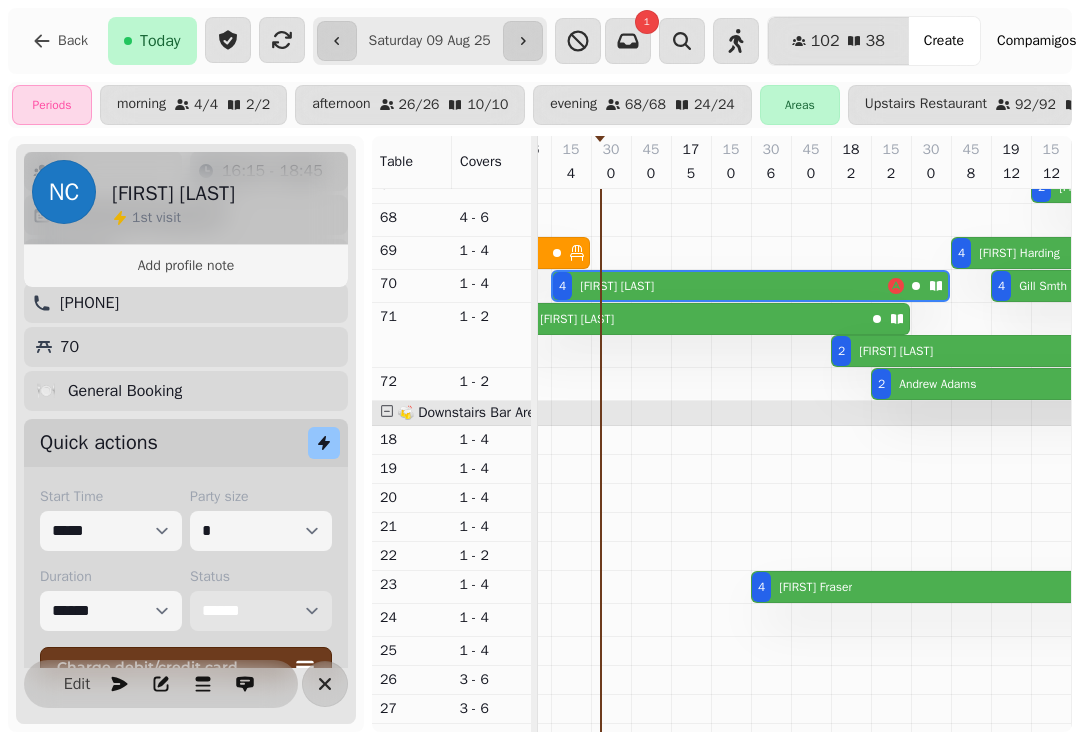 click on "**********" at bounding box center [261, 611] 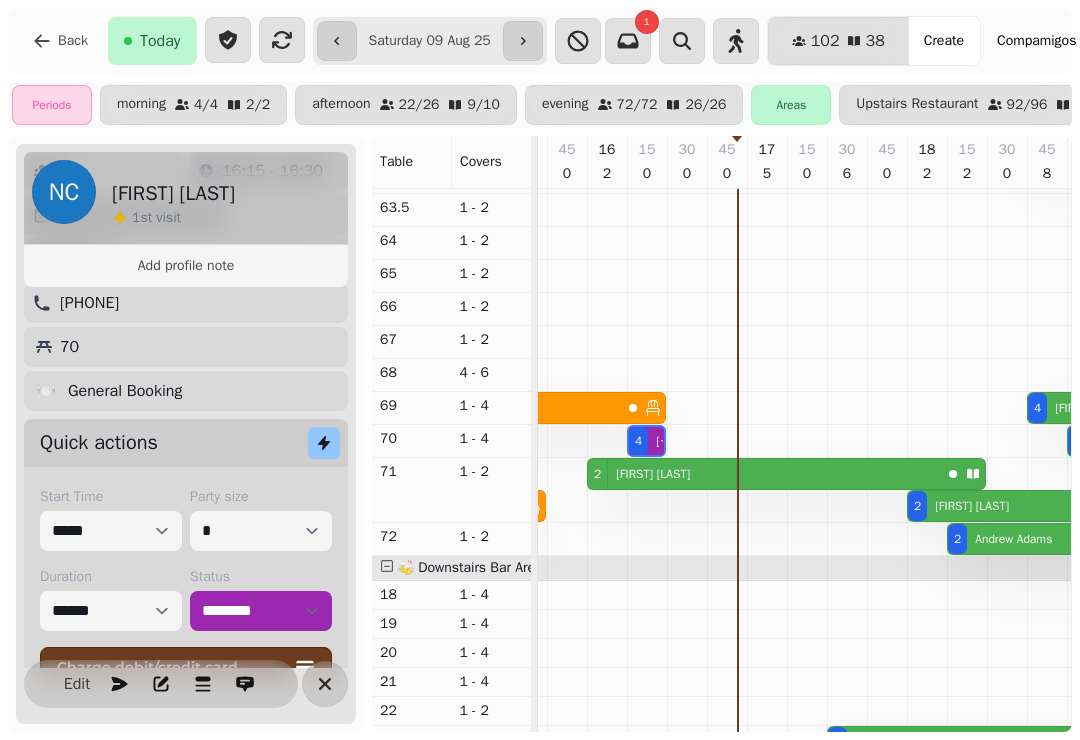 click at bounding box center [325, 684] 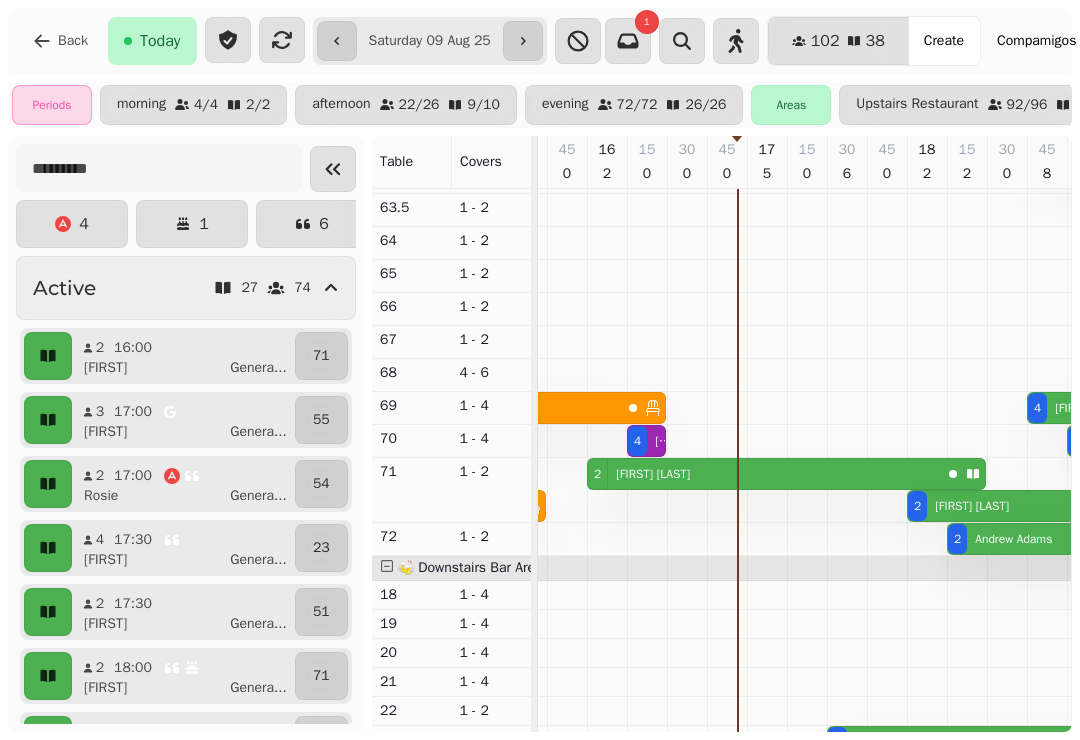 scroll, scrollTop: 0, scrollLeft: 0, axis: both 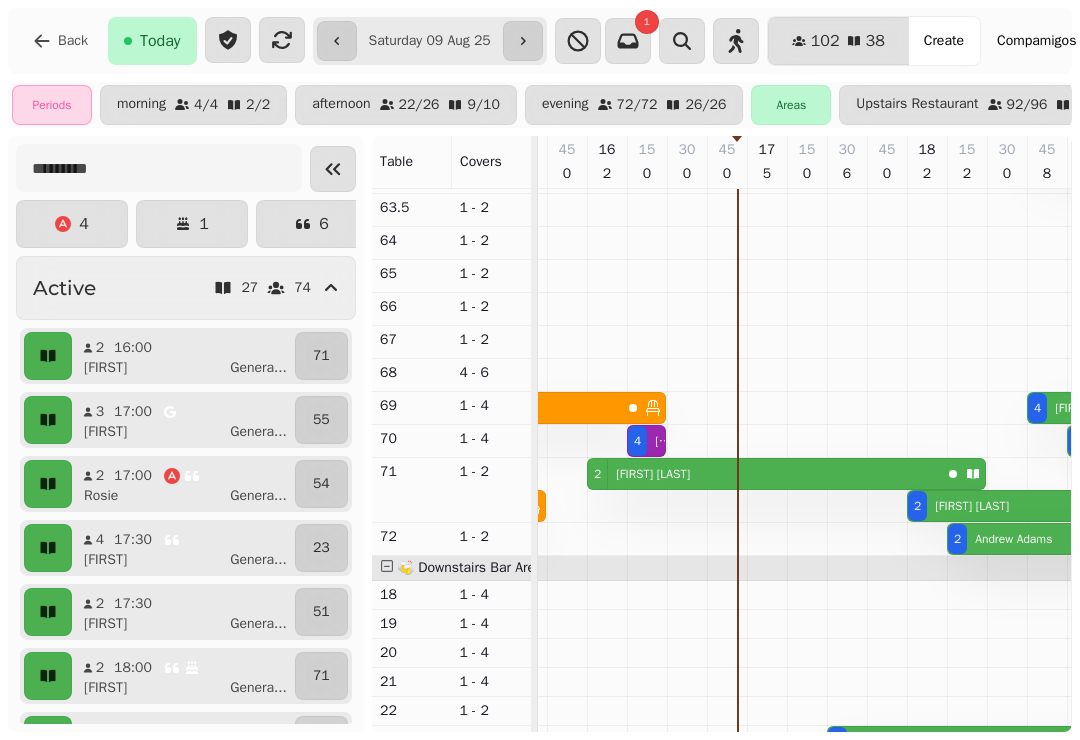 click at bounding box center [48, 420] 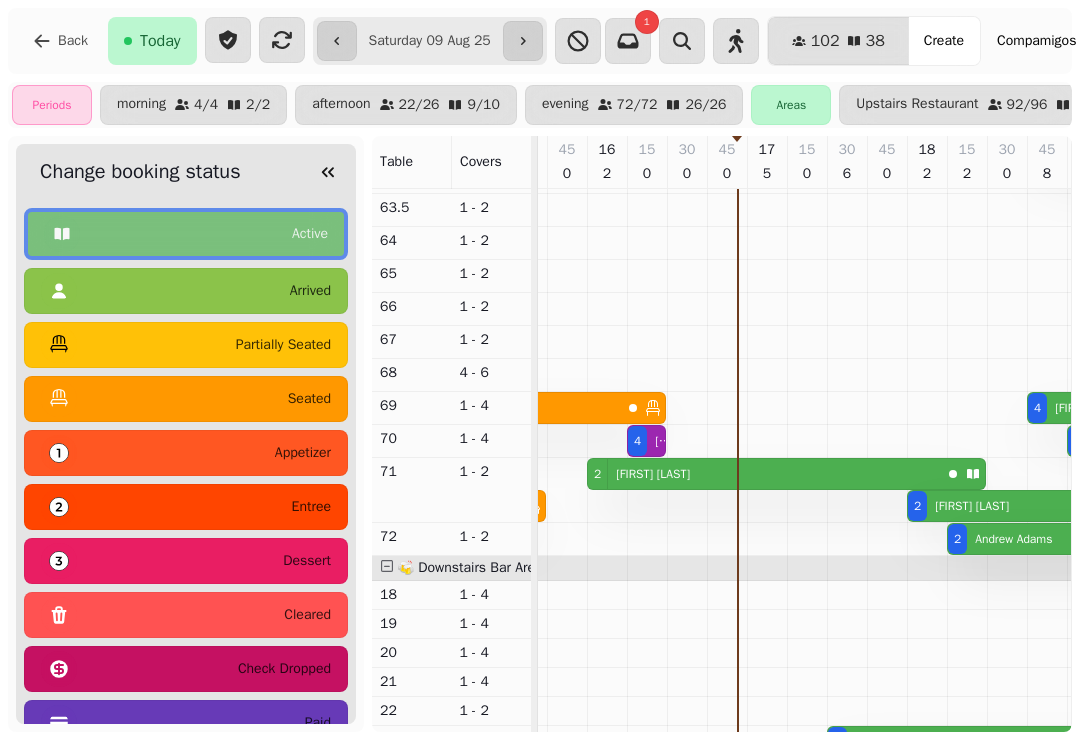 scroll, scrollTop: 0, scrollLeft: 1107, axis: horizontal 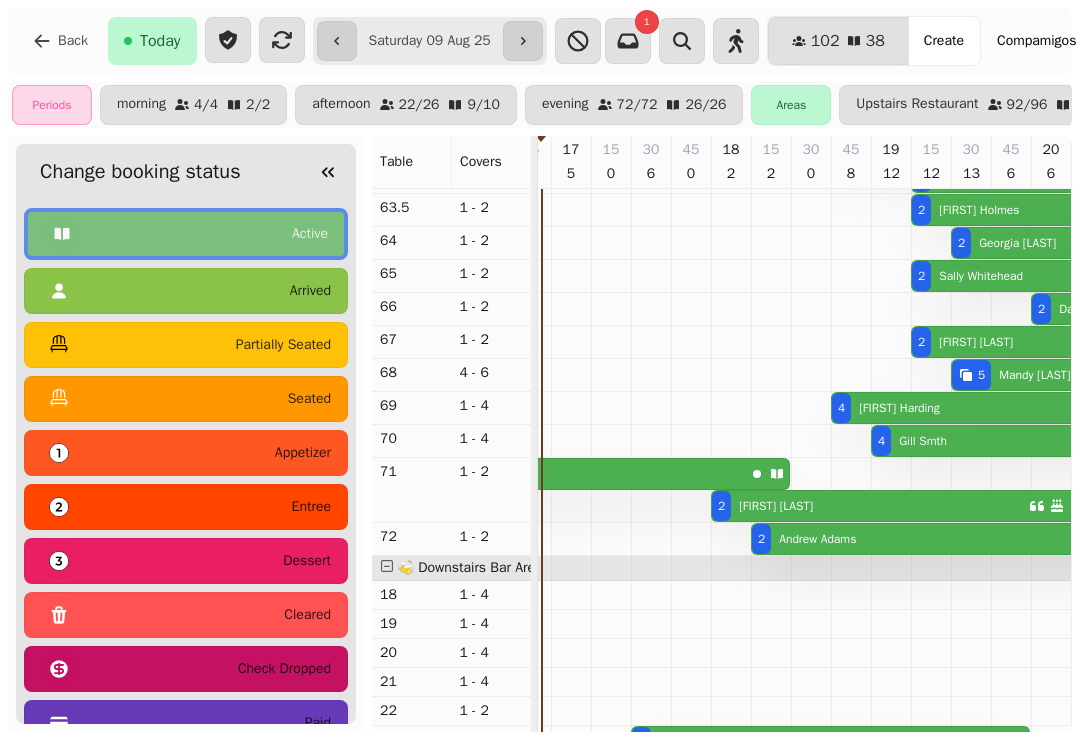 click on "seated" at bounding box center (186, 399) 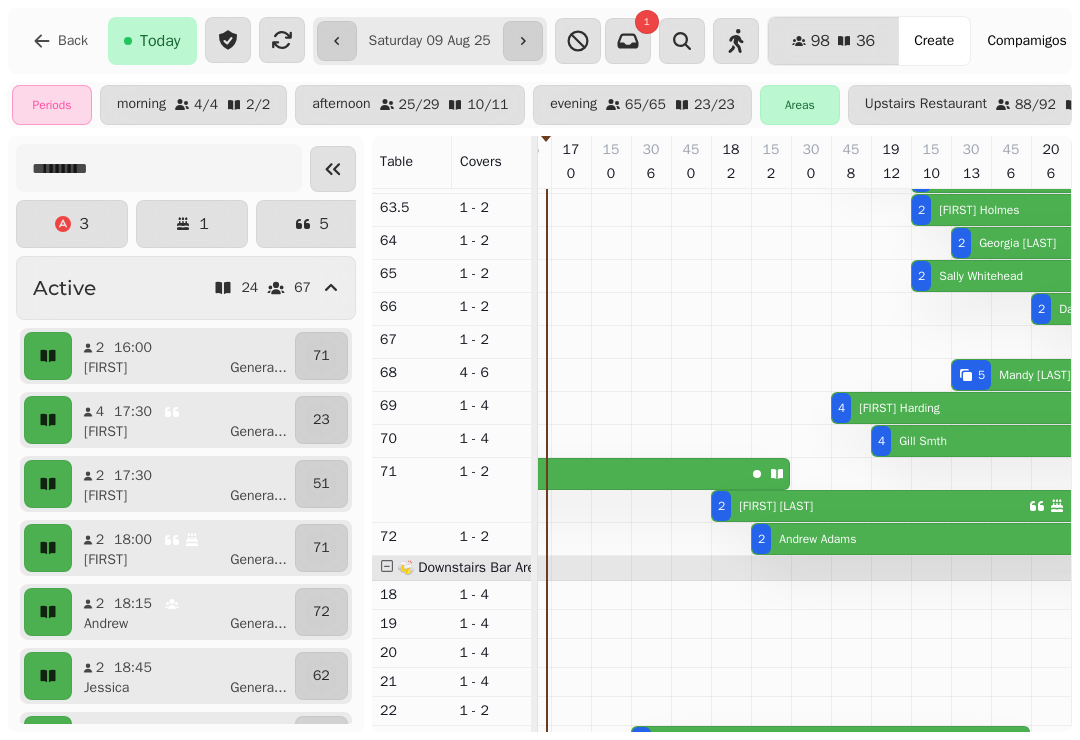 click on "2 16:00 [FIRST] [LAST] ..." at bounding box center (183, 356) 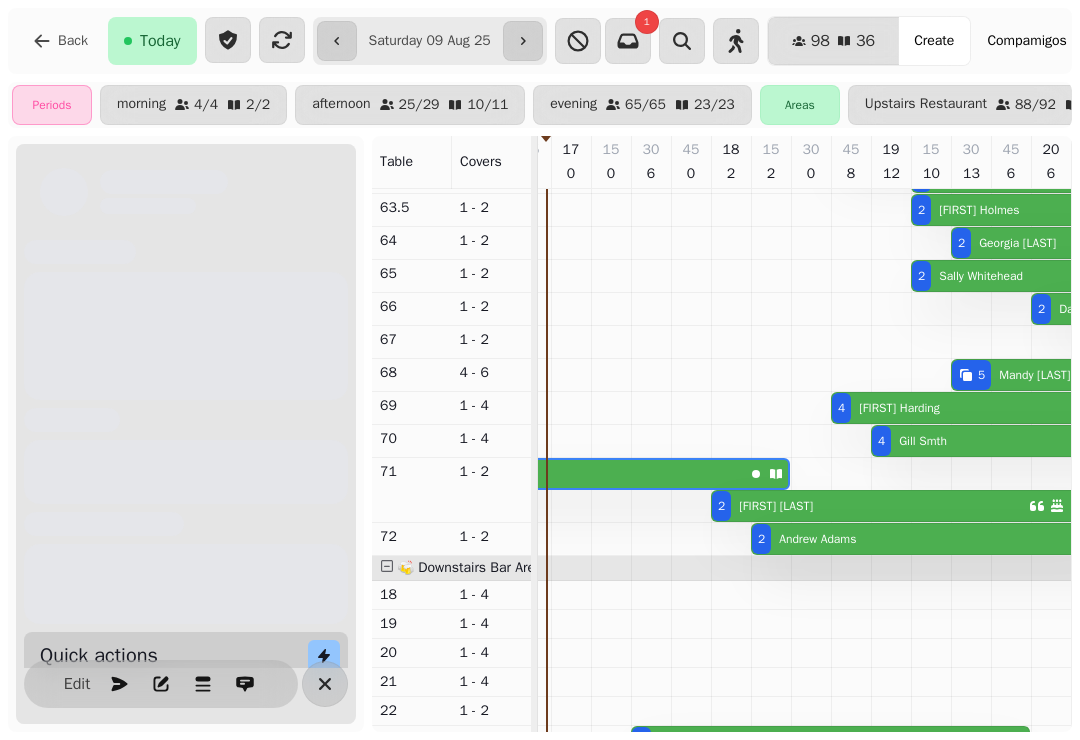 scroll, scrollTop: 0, scrollLeft: 947, axis: horizontal 